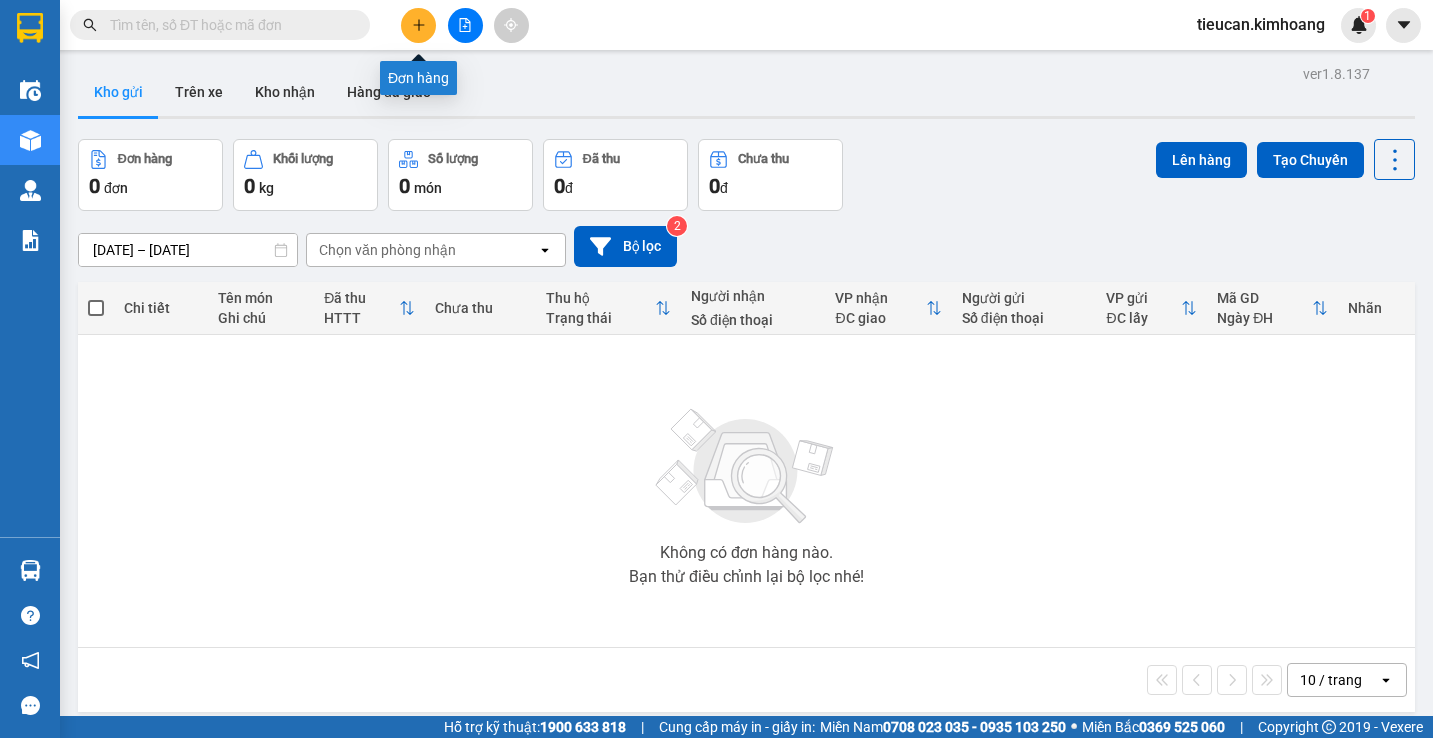 click at bounding box center (418, 25) 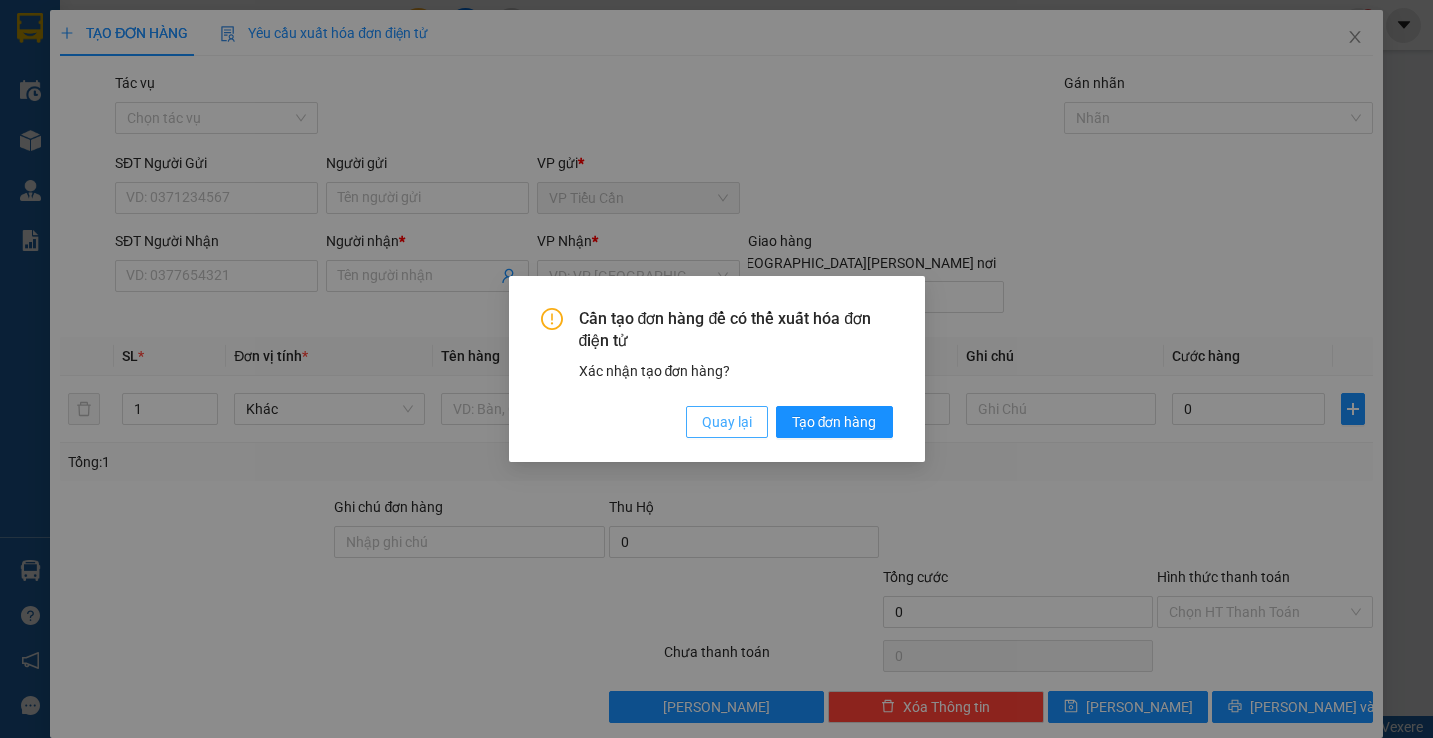 click on "Quay lại" at bounding box center [727, 422] 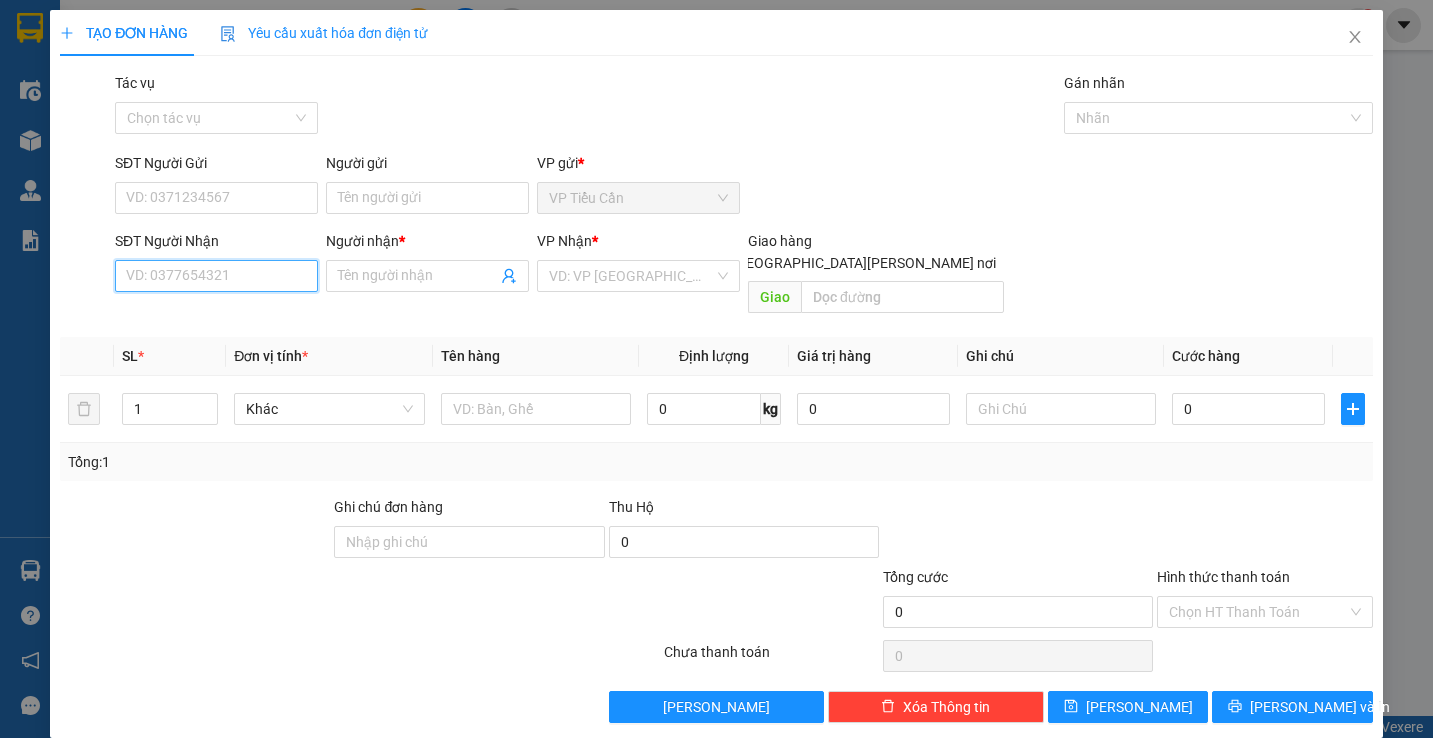 click on "SĐT Người Nhận" at bounding box center [216, 276] 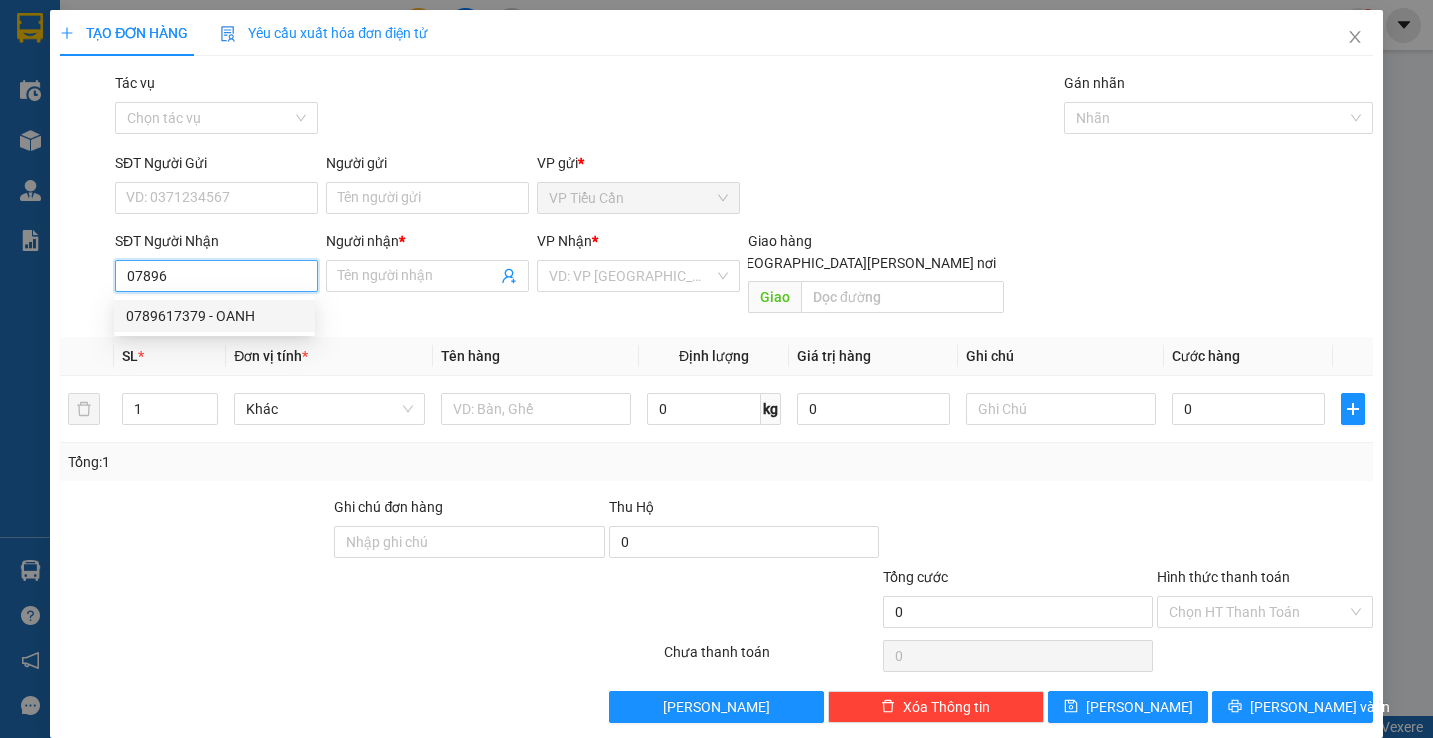 click on "0789617379 - OANH" at bounding box center [214, 316] 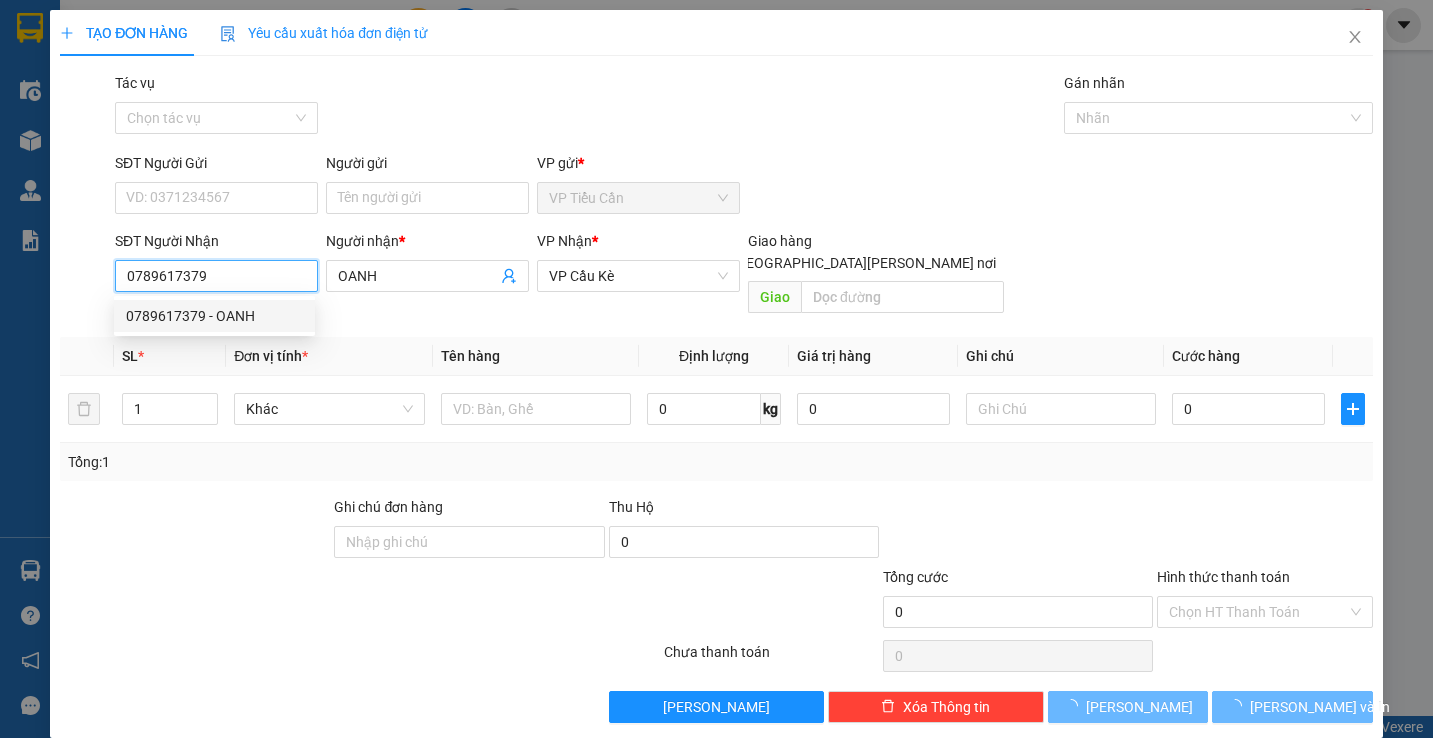 type on "30.000" 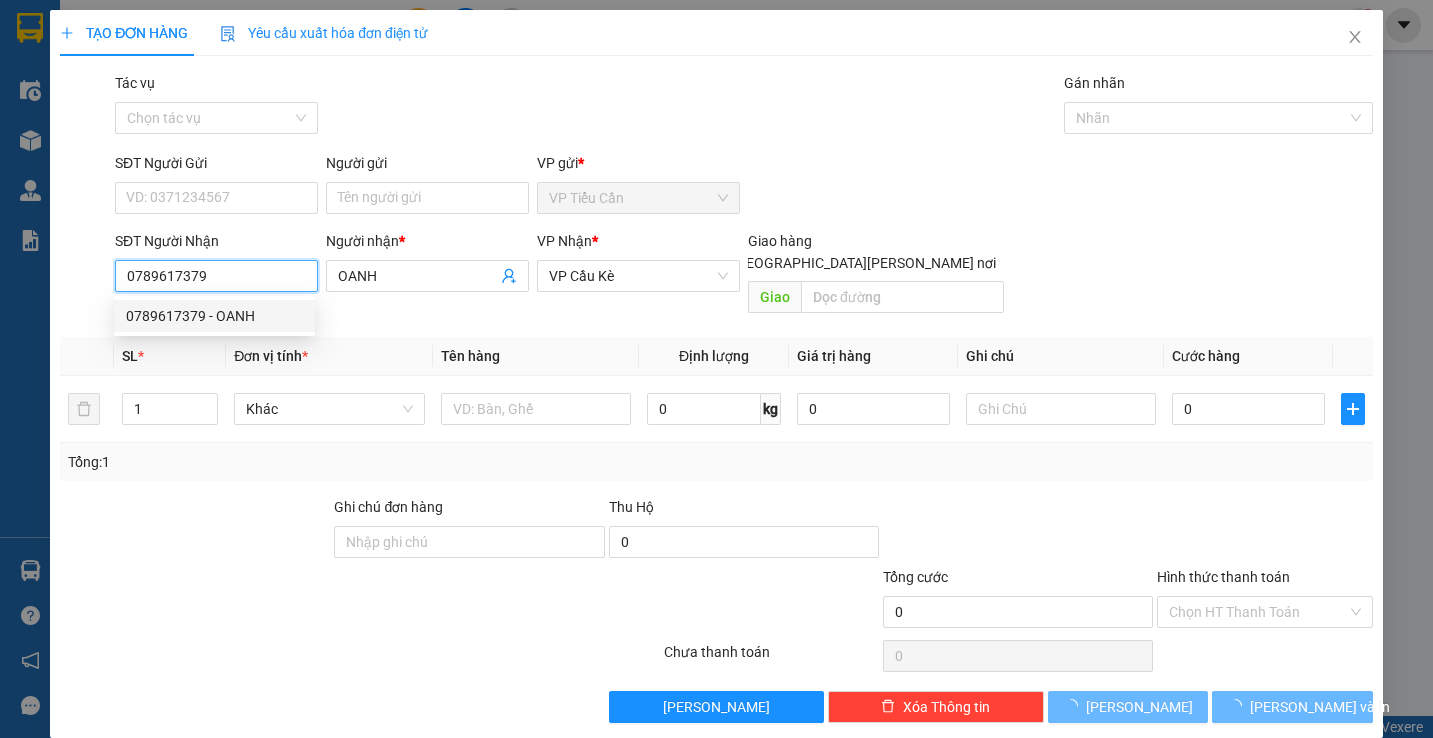 type on "30.000" 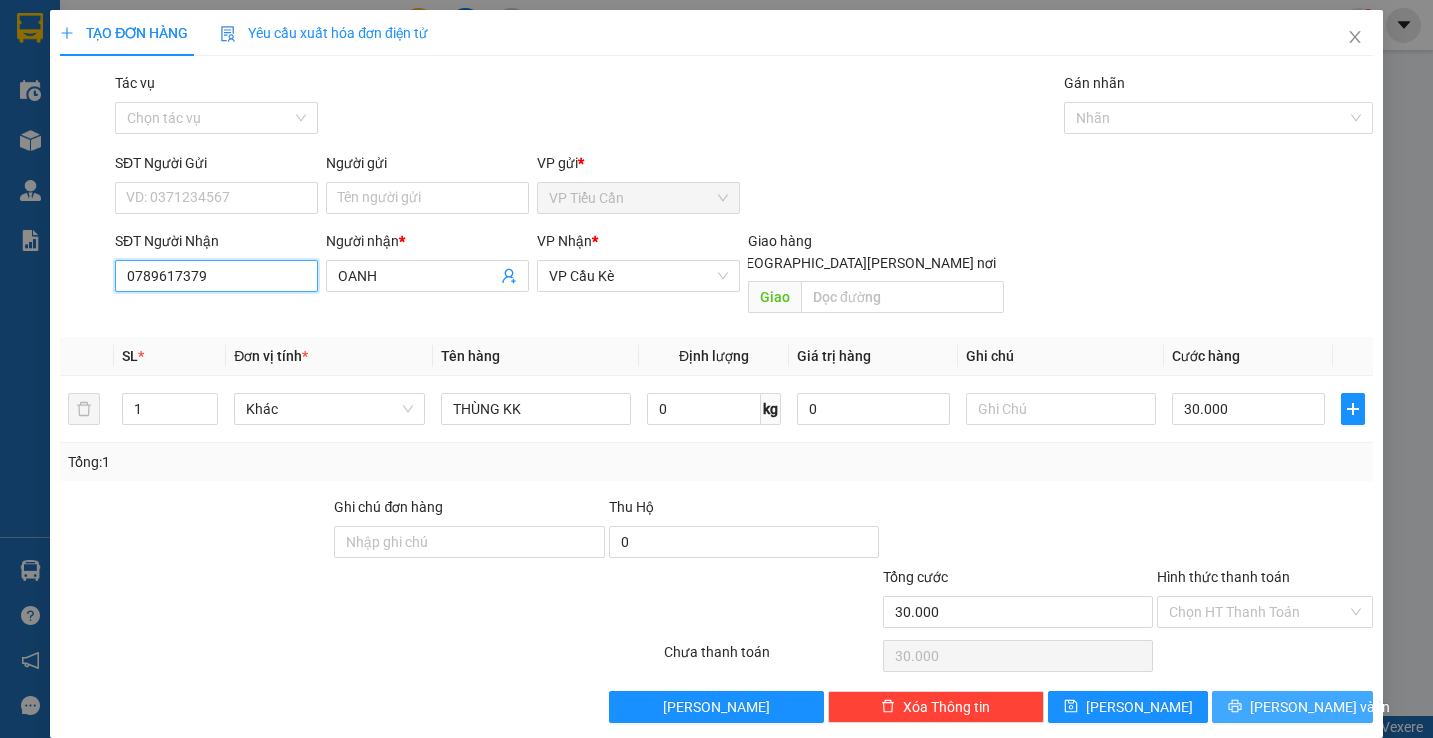 type on "0789617379" 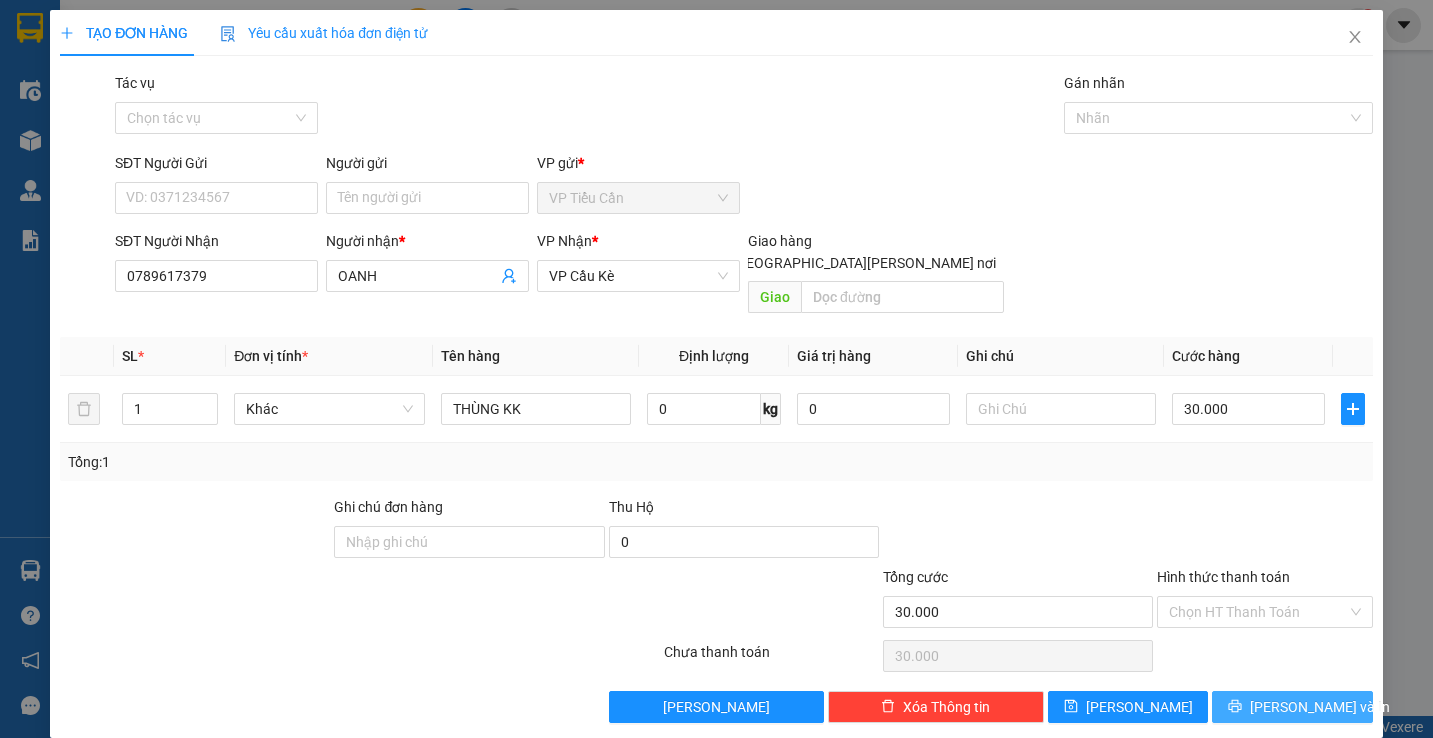 click on "[PERSON_NAME] và In" at bounding box center [1320, 707] 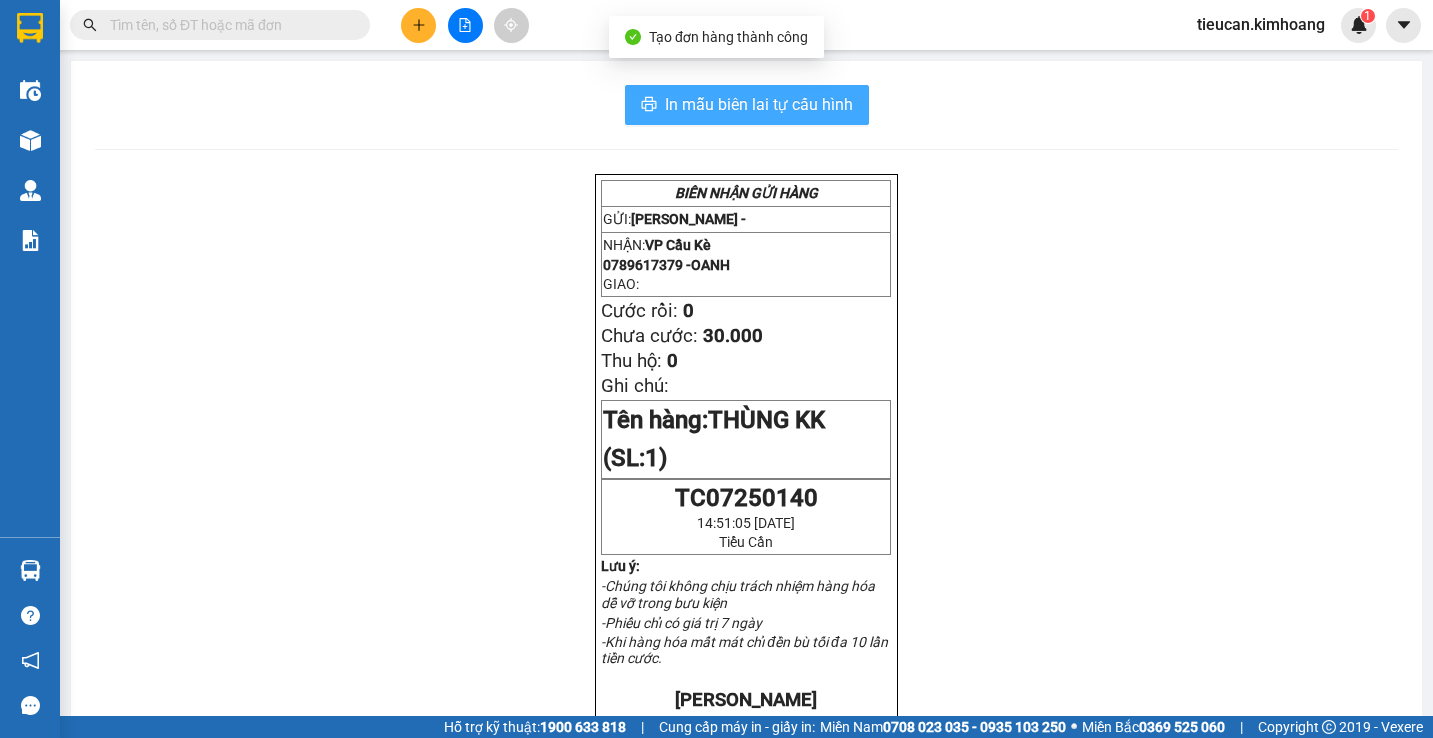 click on "In mẫu biên lai tự cấu hình" at bounding box center (759, 104) 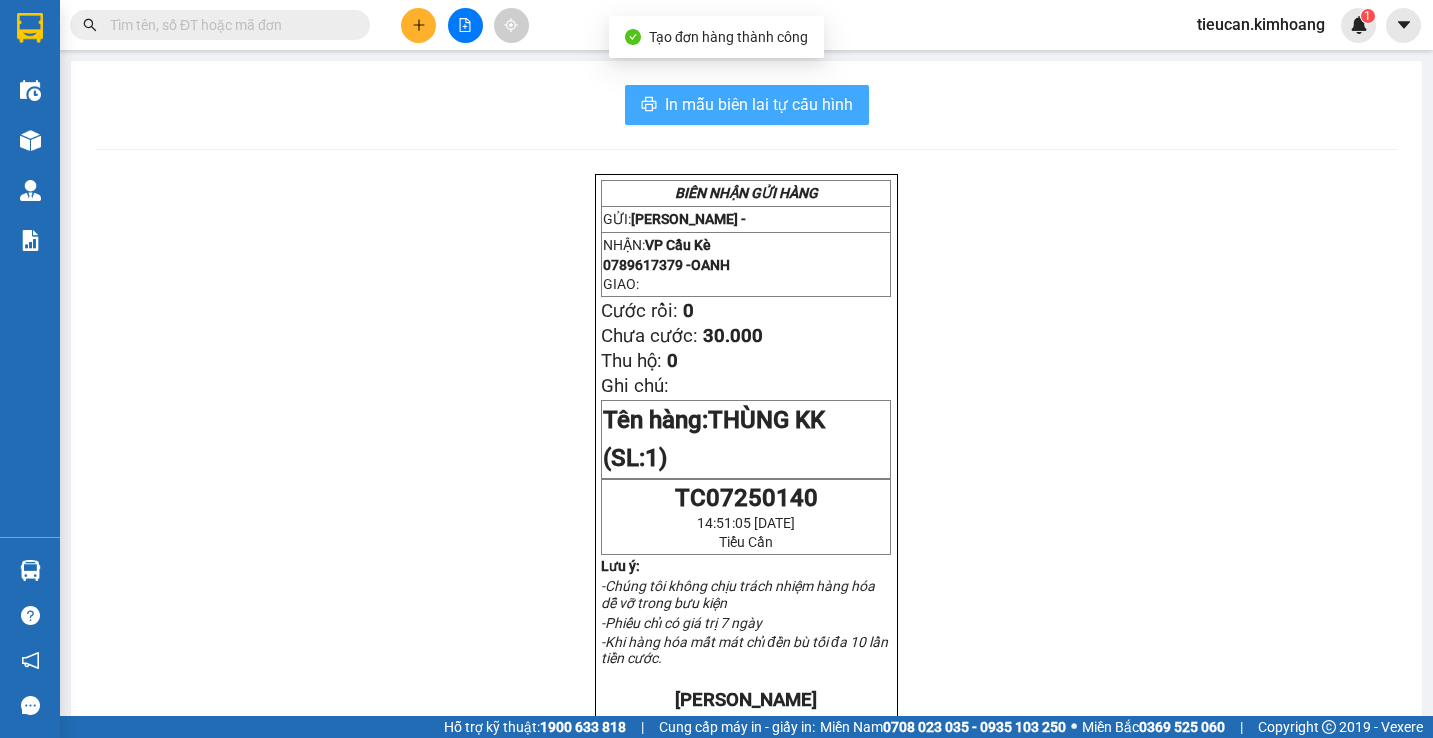 scroll, scrollTop: 0, scrollLeft: 0, axis: both 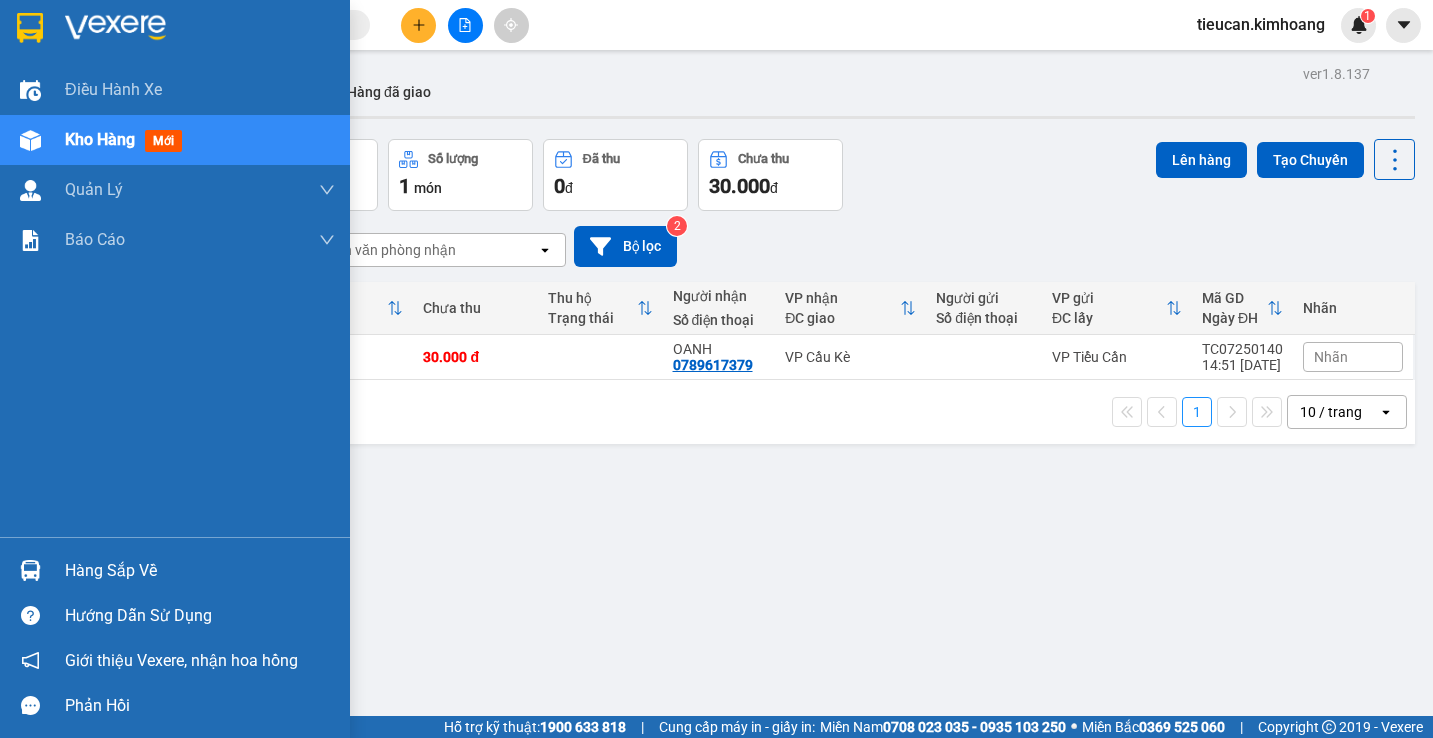 click on "Hàng sắp về" at bounding box center [200, 571] 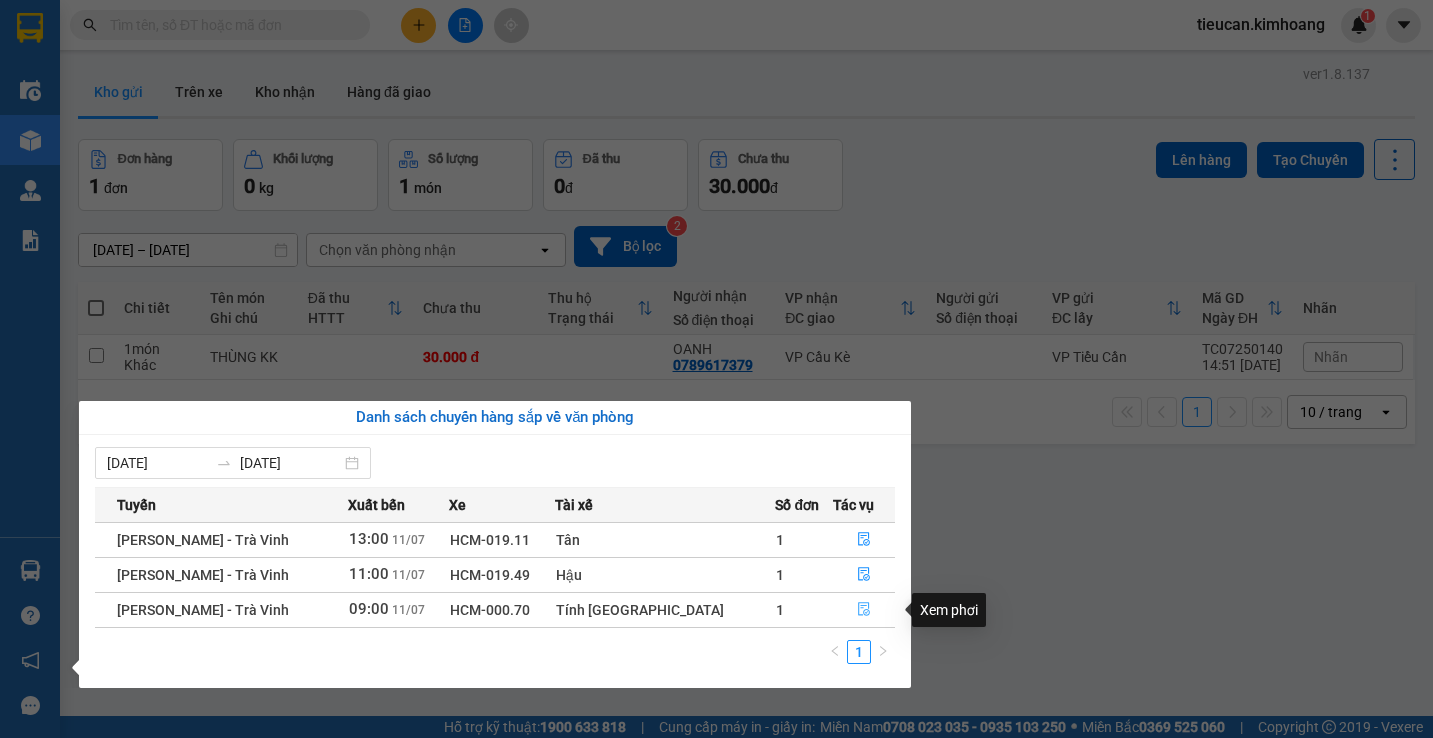 click 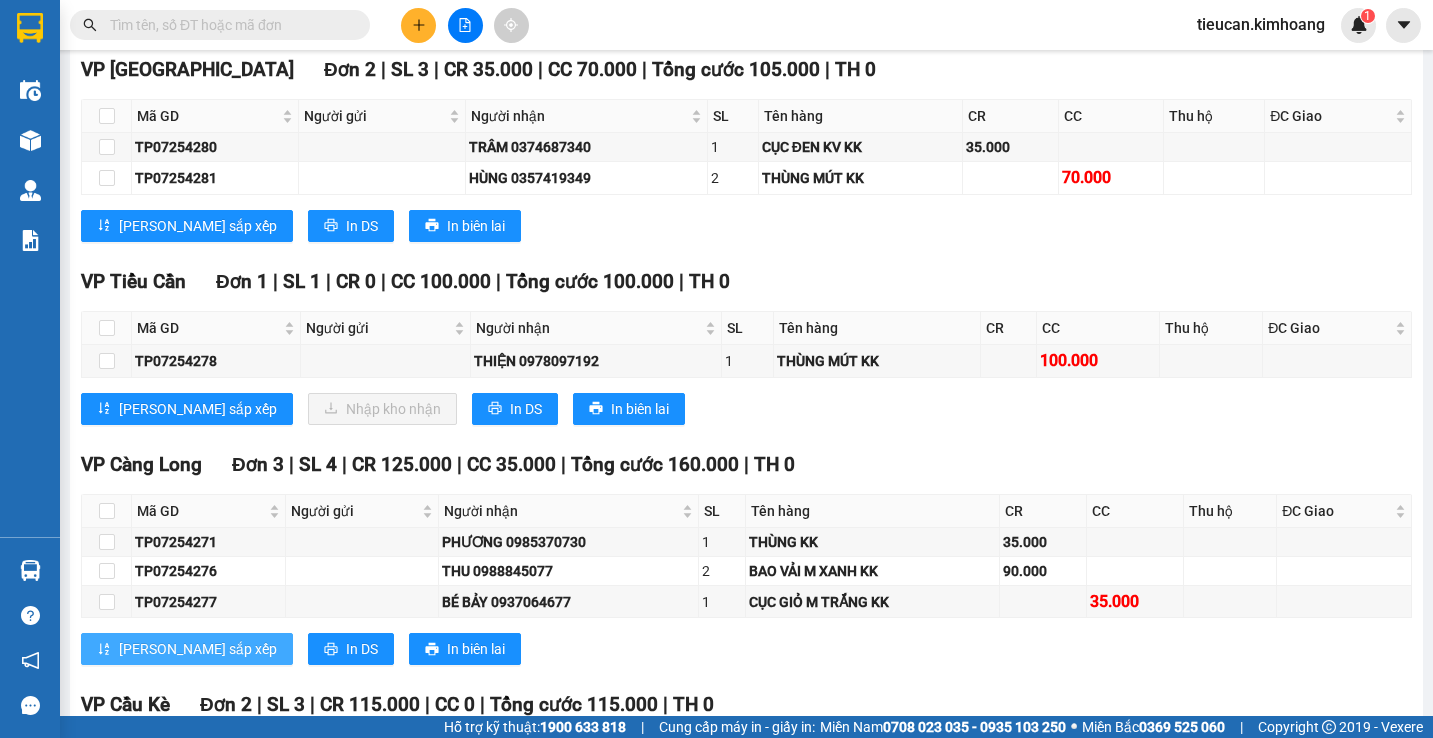 scroll, scrollTop: 1031, scrollLeft: 0, axis: vertical 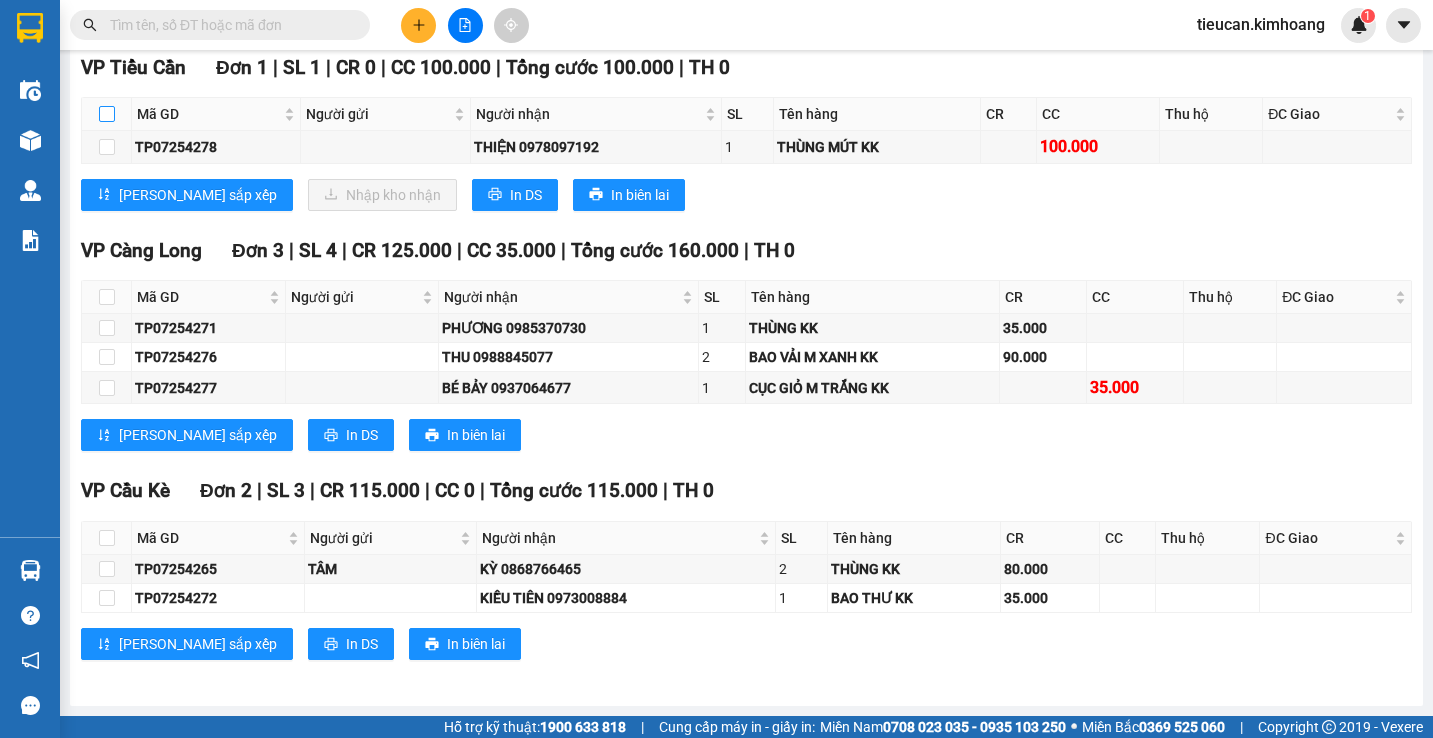 click at bounding box center [107, 114] 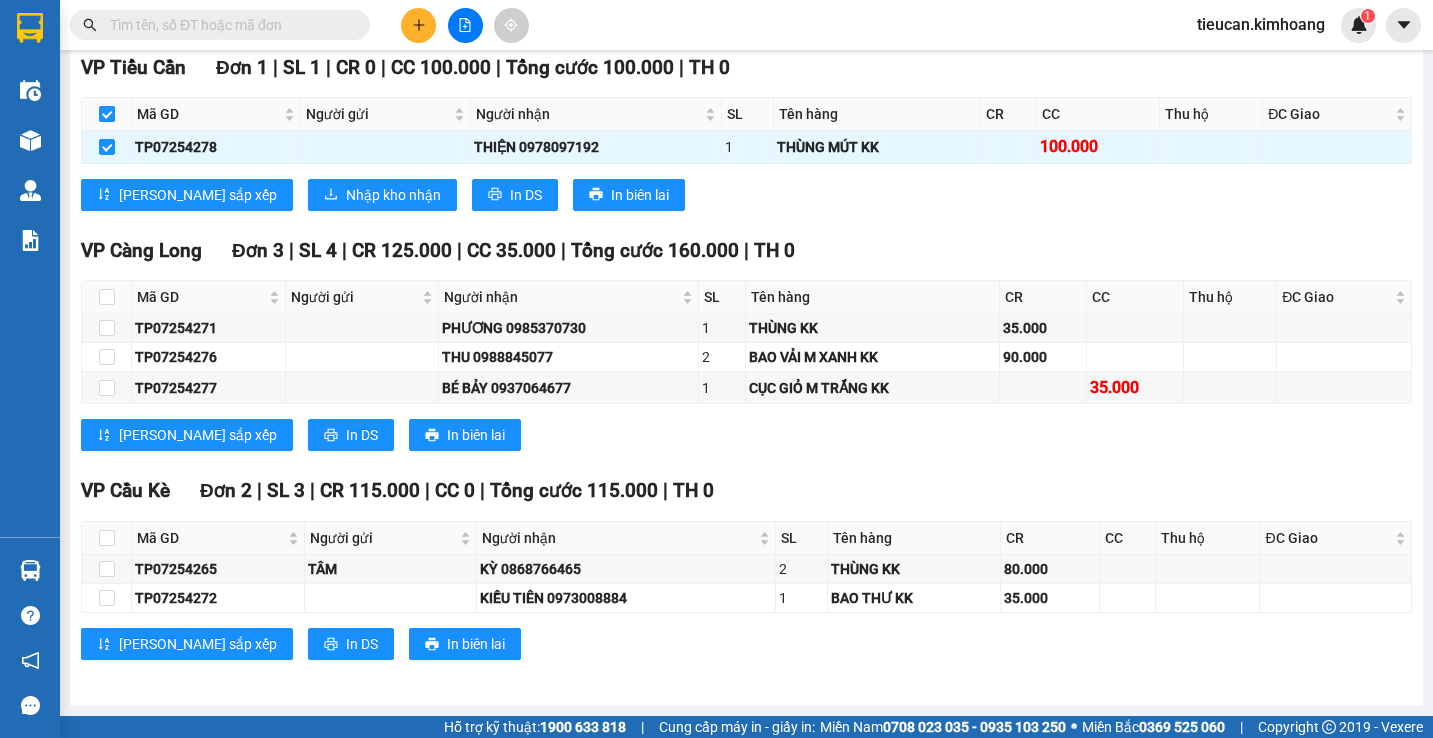click at bounding box center [107, 114] 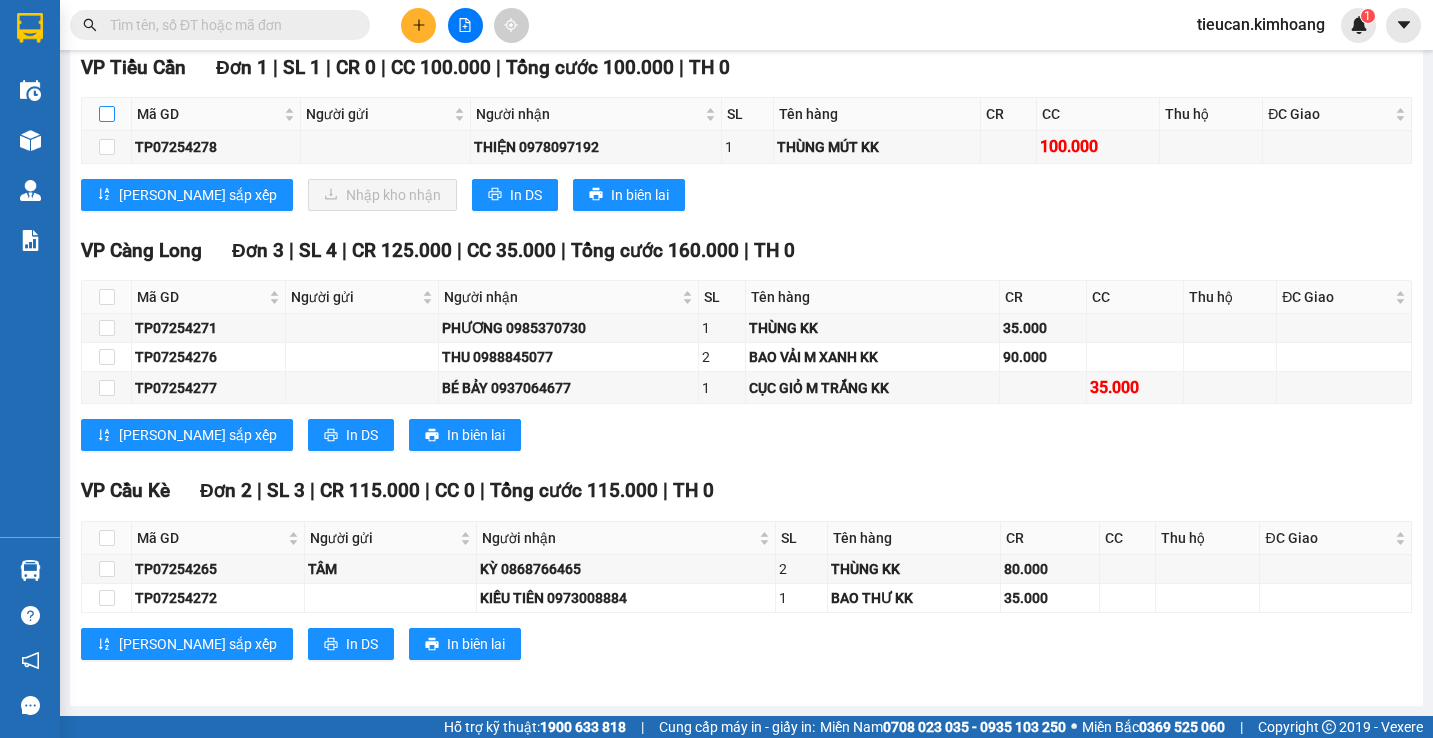 click at bounding box center (107, 114) 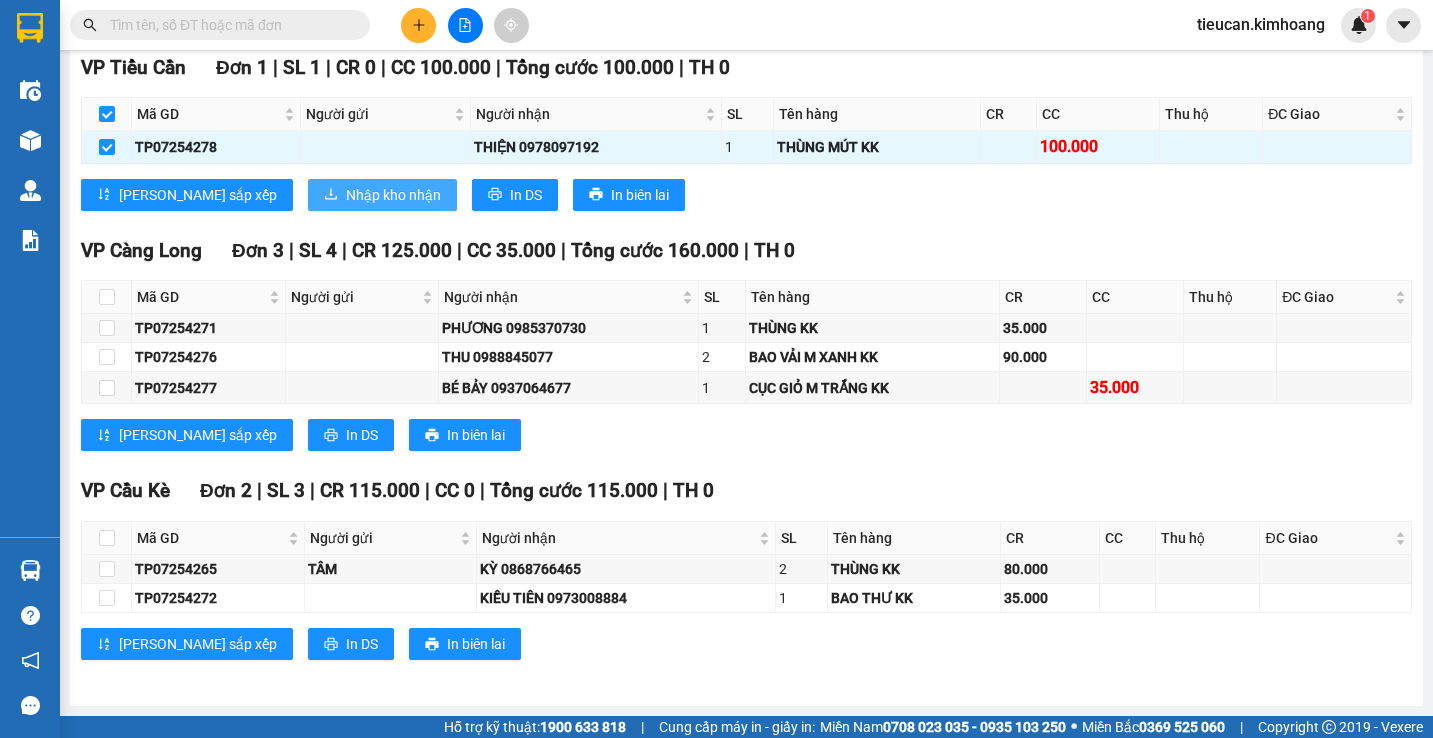 click on "Nhập kho nhận" at bounding box center [393, 195] 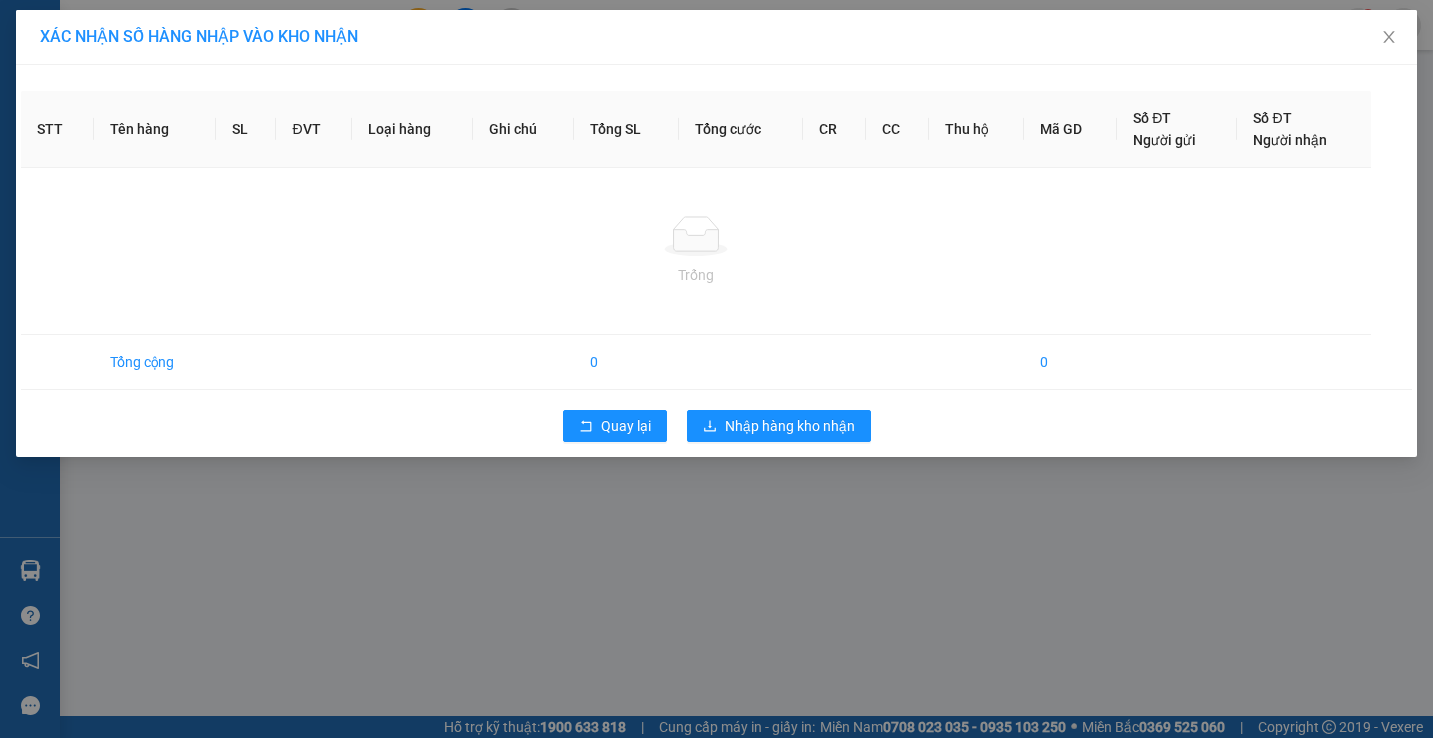 scroll, scrollTop: 0, scrollLeft: 0, axis: both 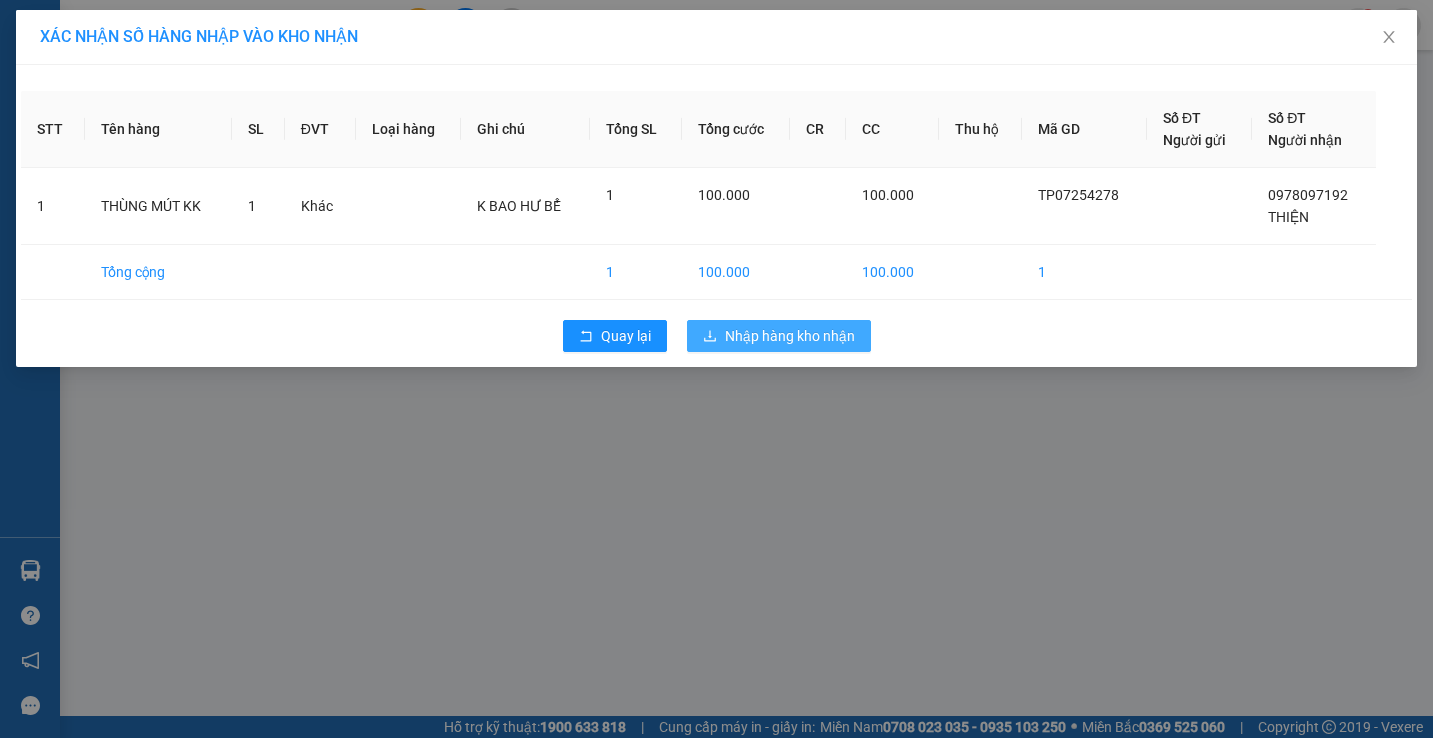click on "Nhập hàng kho nhận" at bounding box center [779, 336] 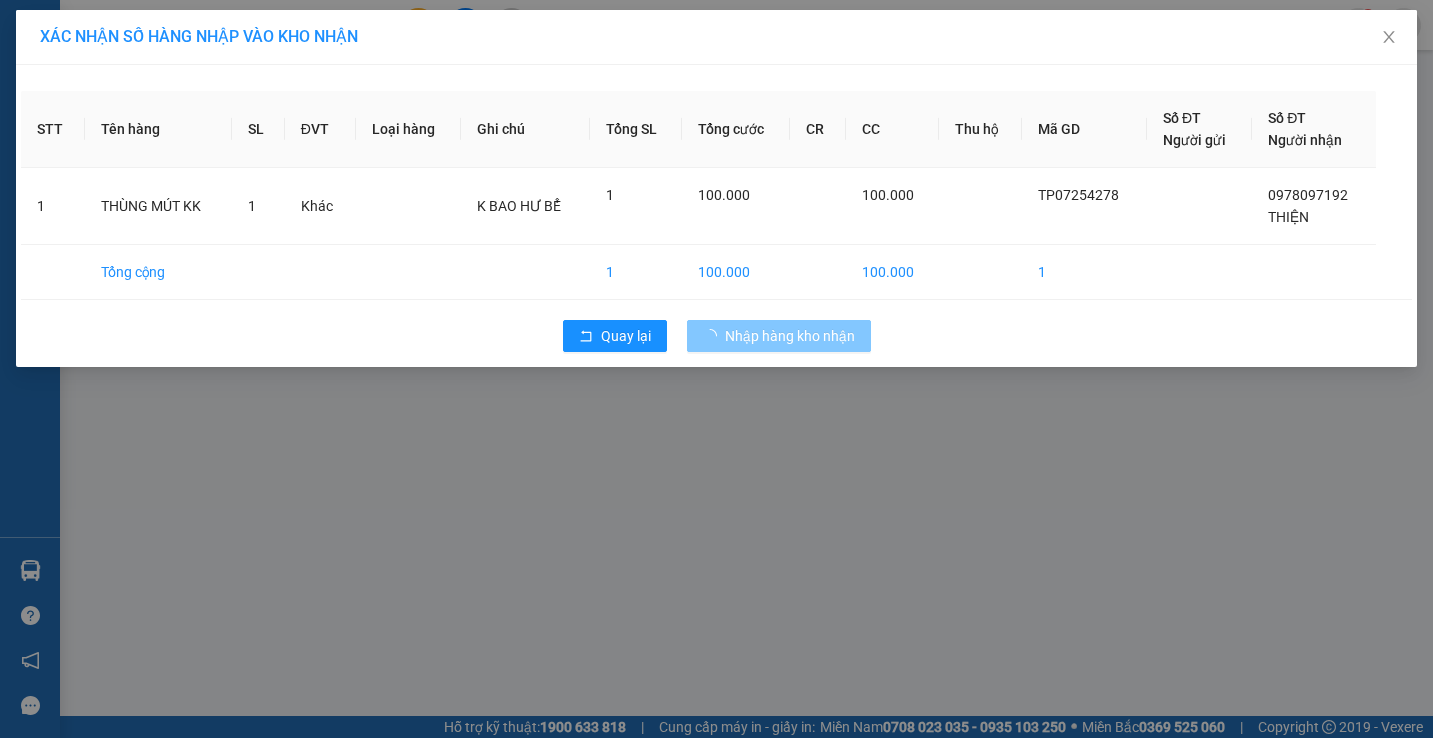 click on "Nhập hàng kho nhận" at bounding box center (779, 336) 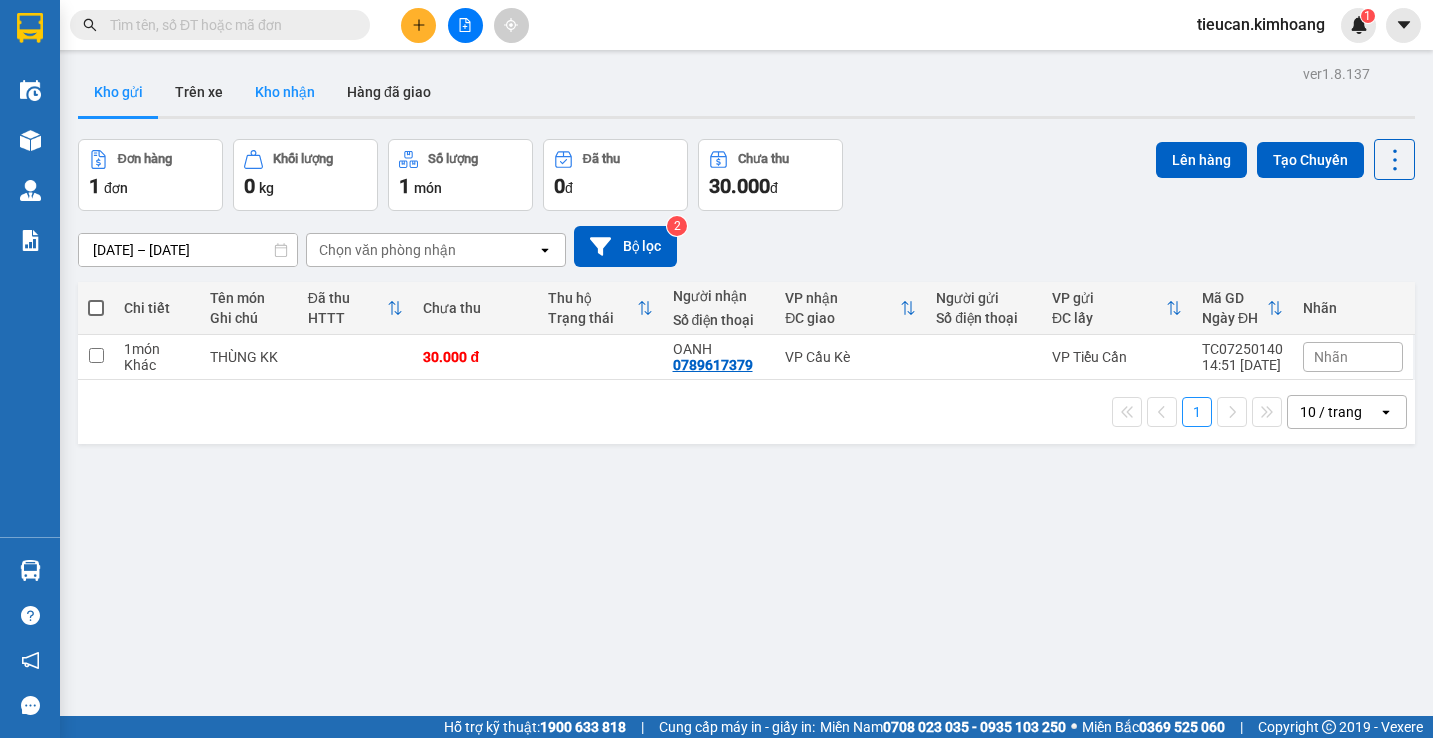 click on "Kho nhận" at bounding box center (285, 92) 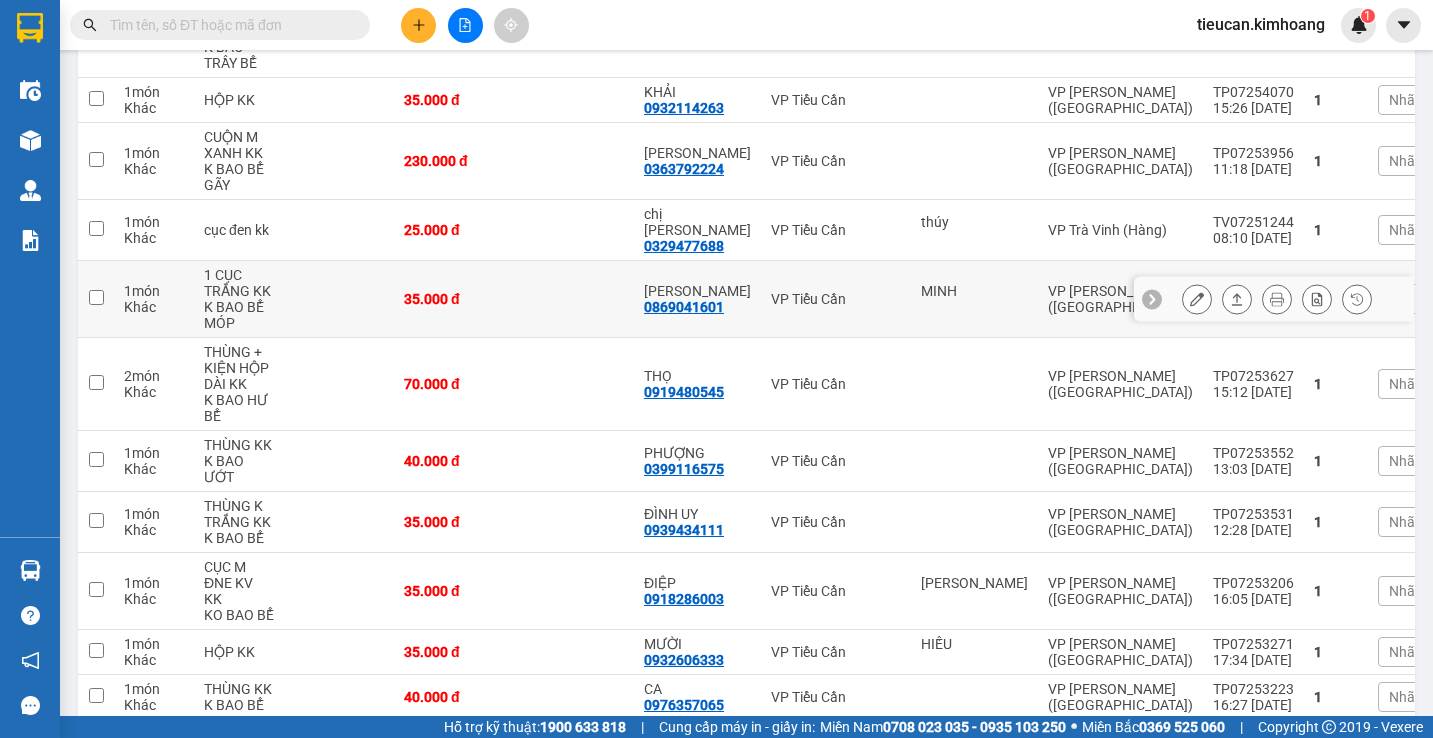 scroll, scrollTop: 900, scrollLeft: 0, axis: vertical 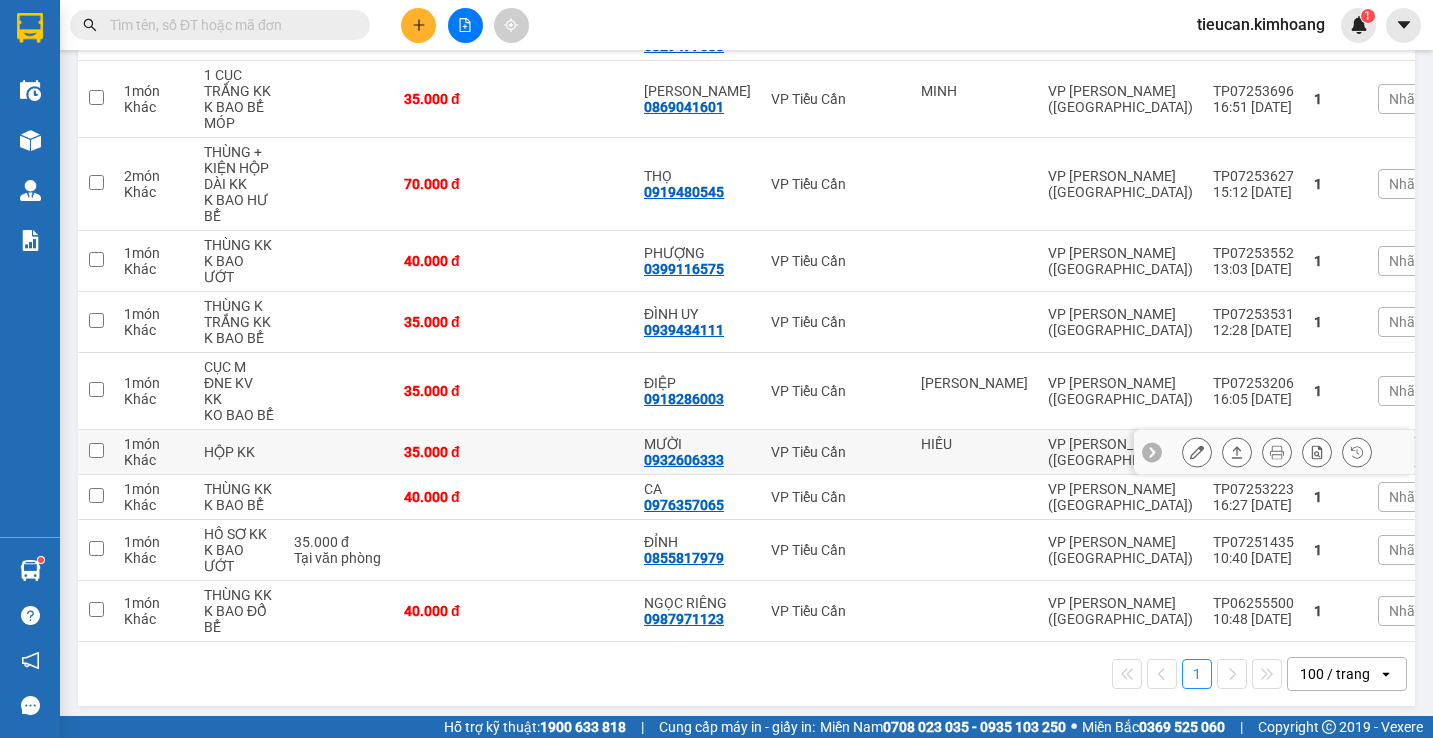 type 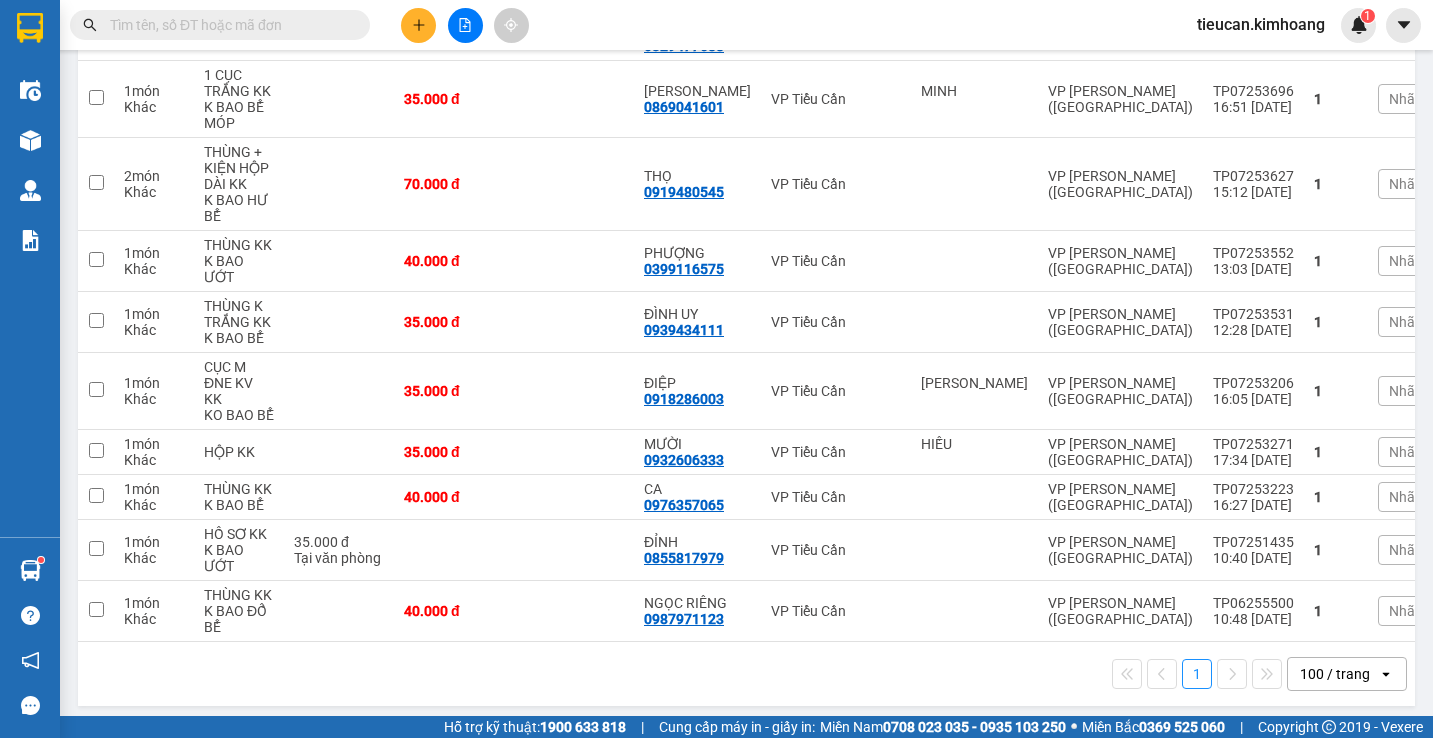click on "Kho nhận" at bounding box center [285, -808] 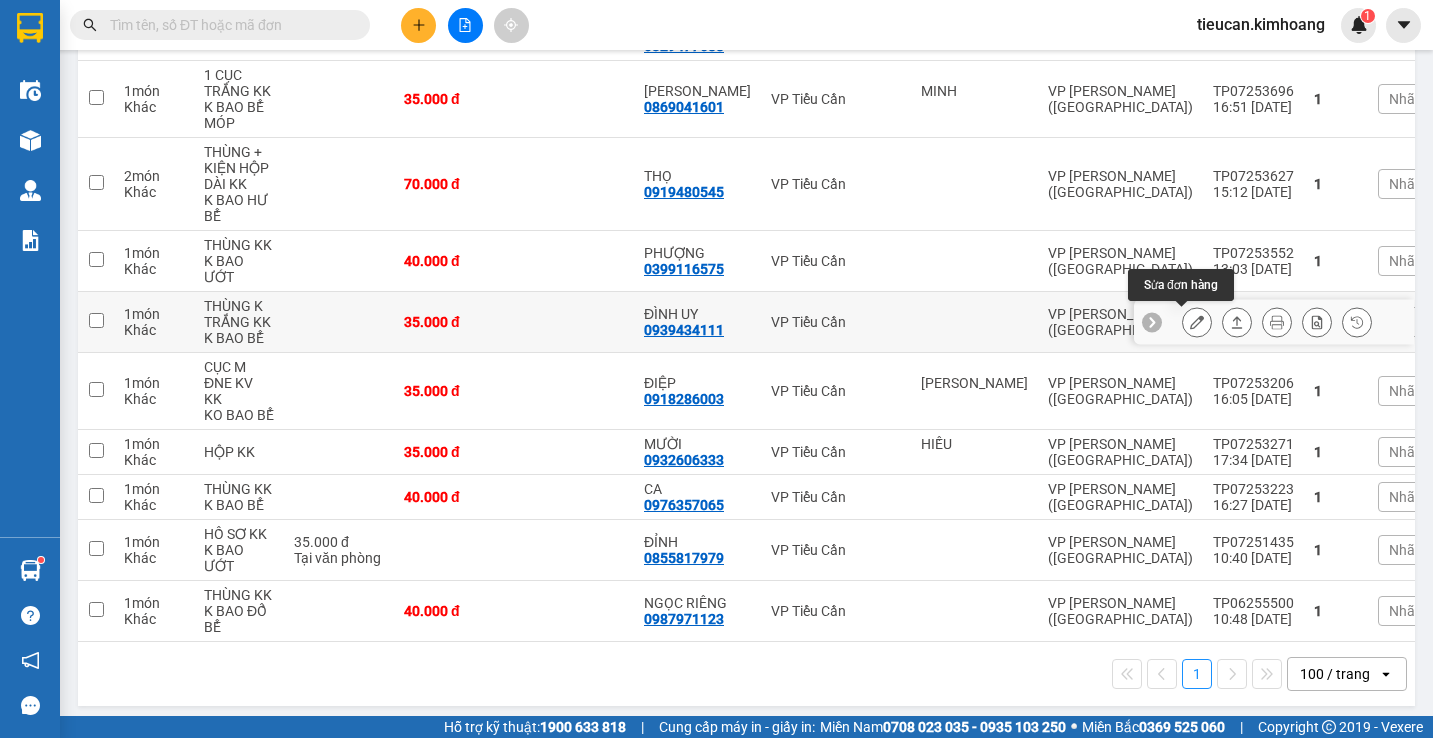 click 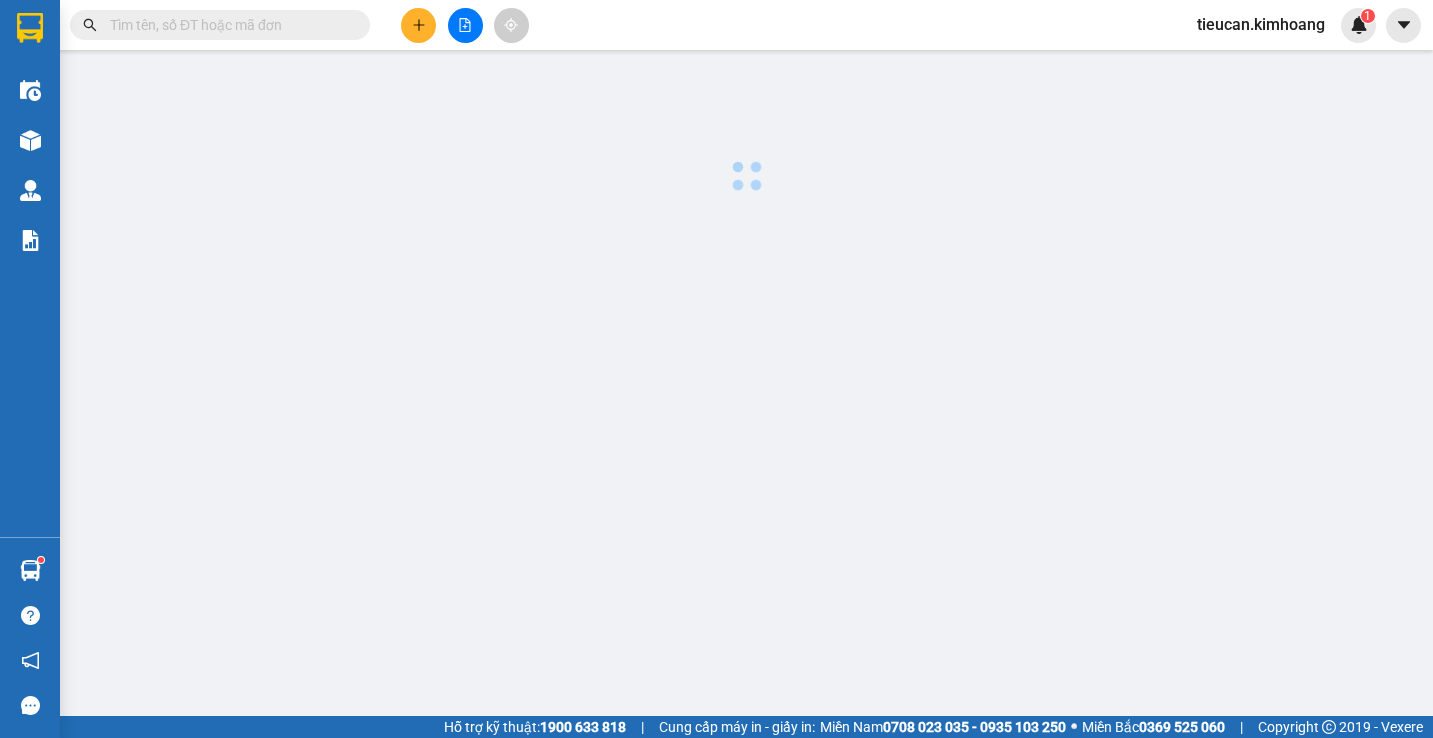 scroll, scrollTop: 0, scrollLeft: 0, axis: both 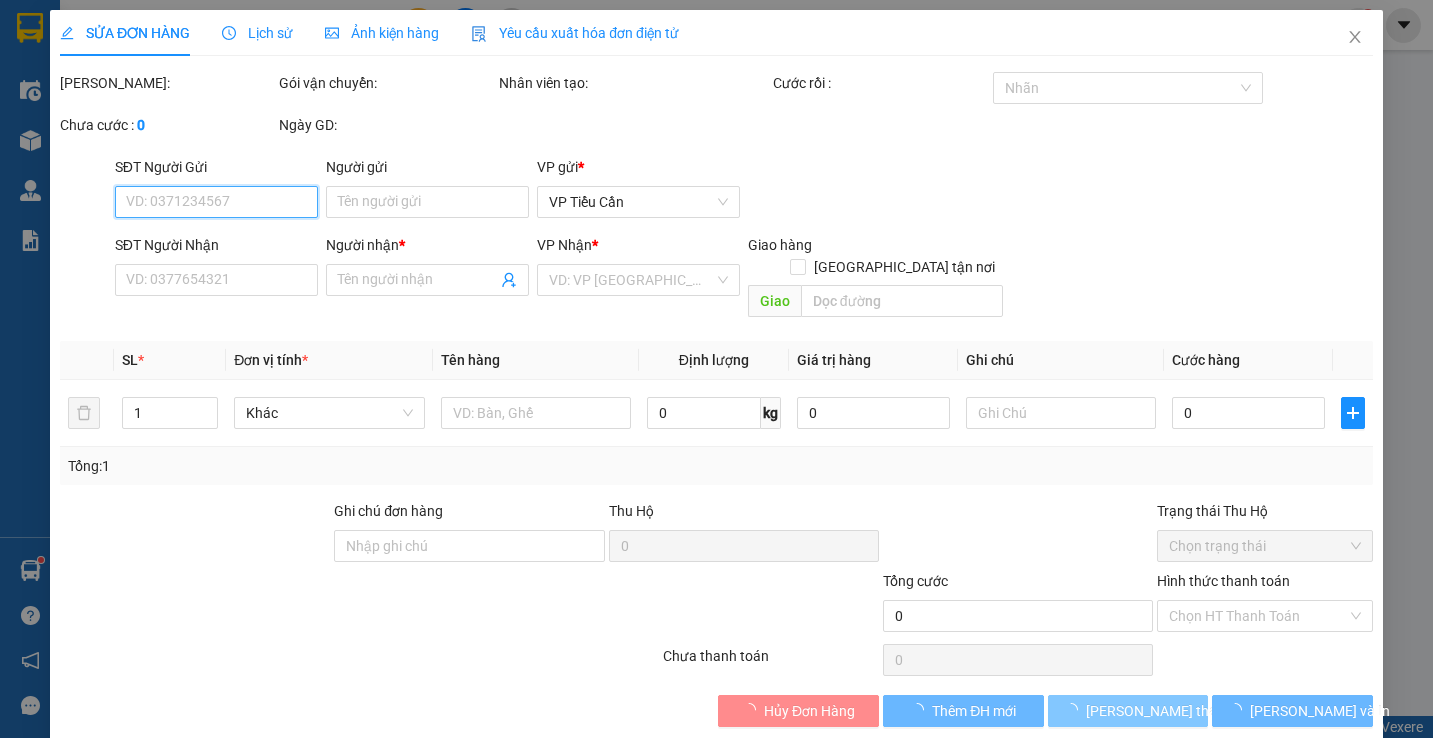 type on "0939434111" 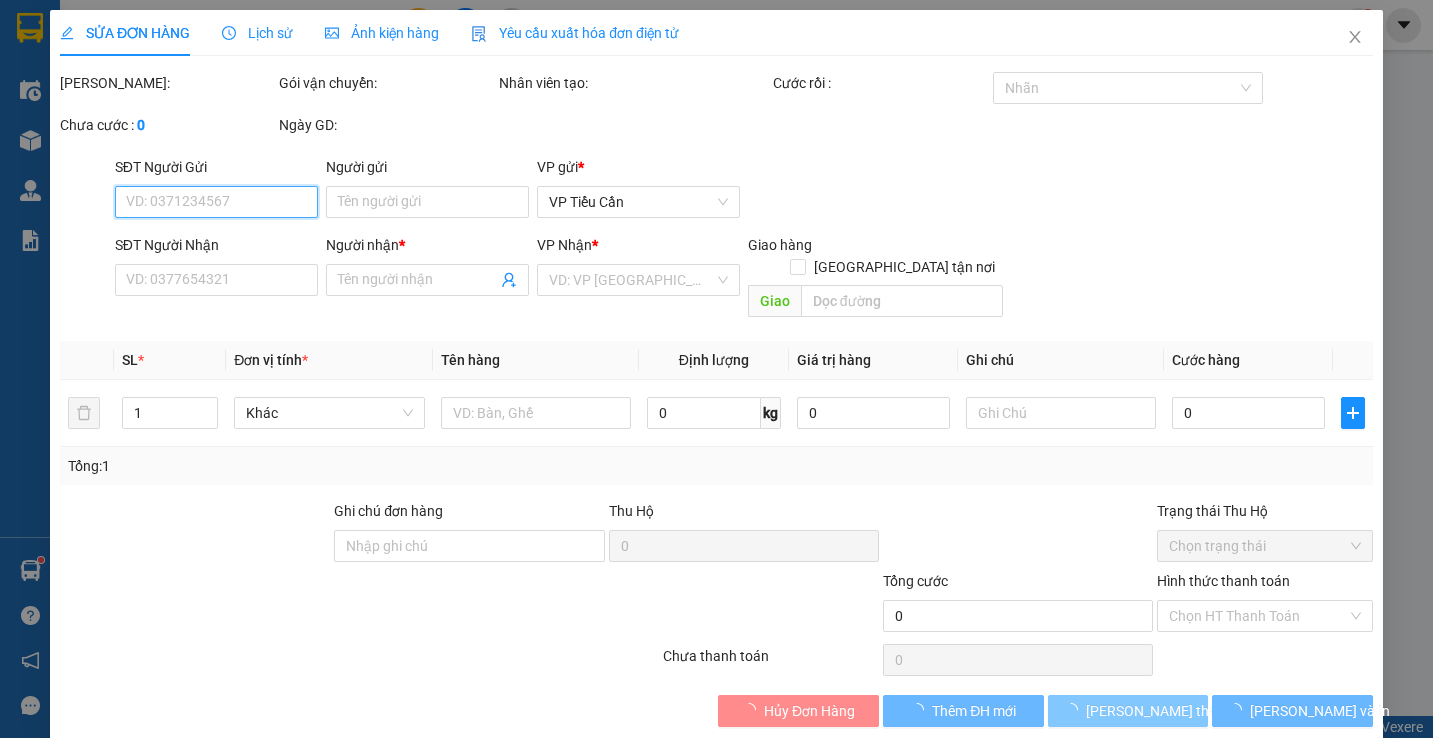 type on "ĐÌNH UY" 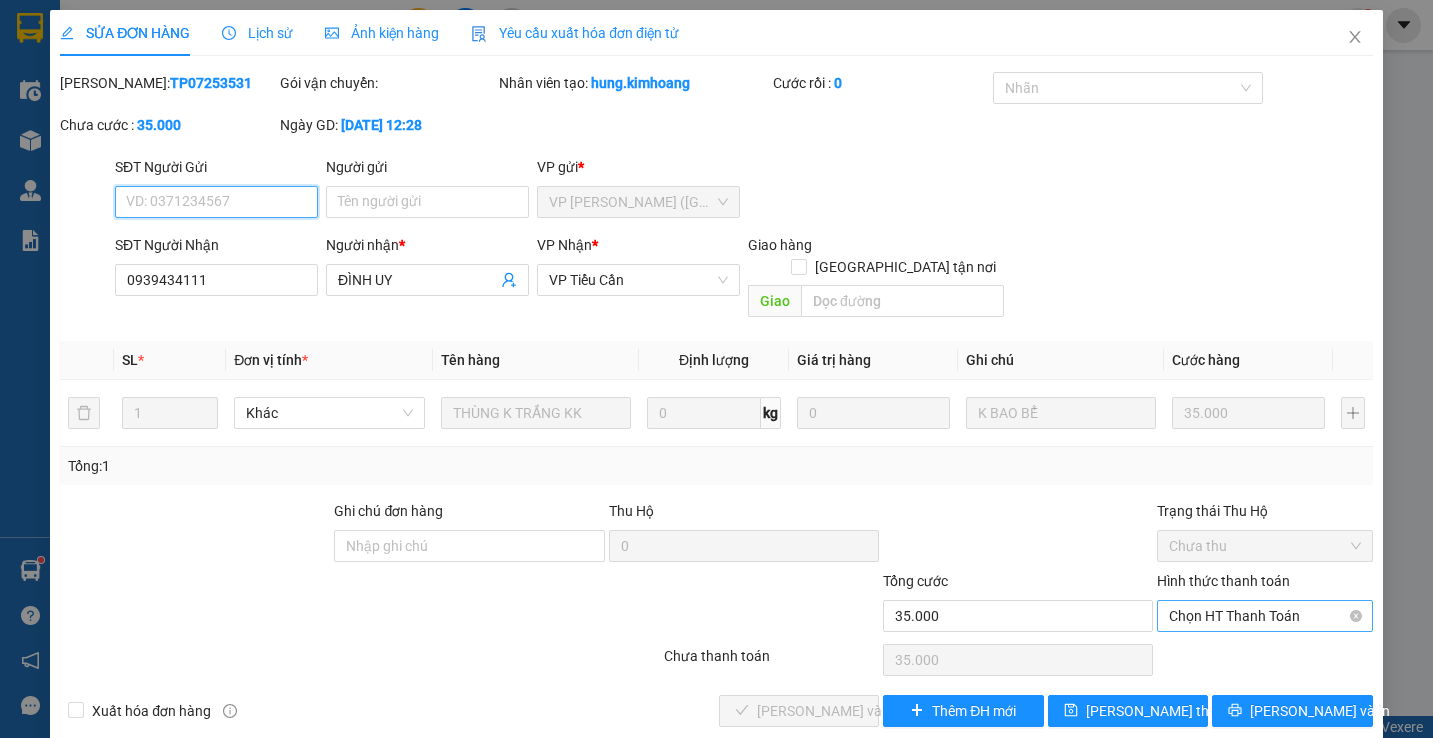 click on "Chọn HT Thanh Toán" at bounding box center (1264, 616) 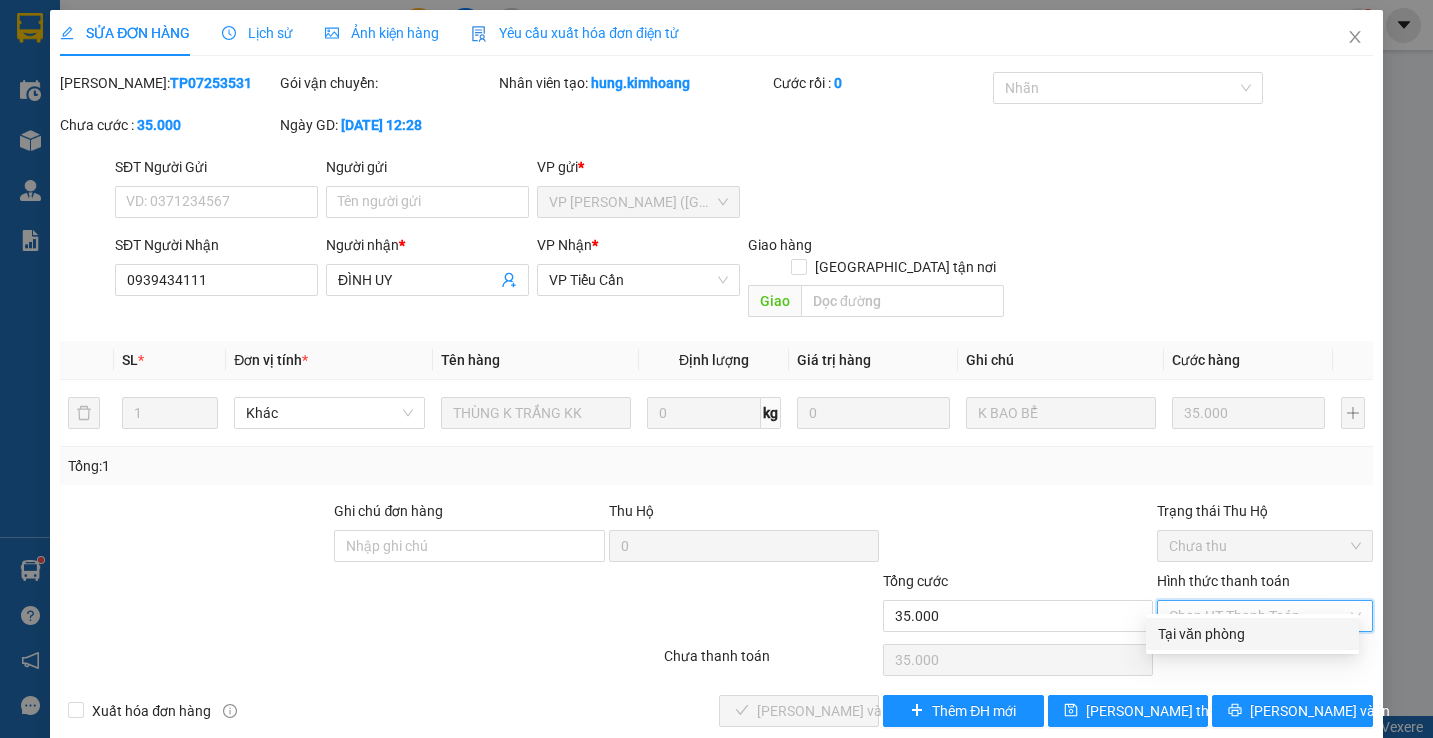 click on "Tại văn phòng" at bounding box center (1252, 634) 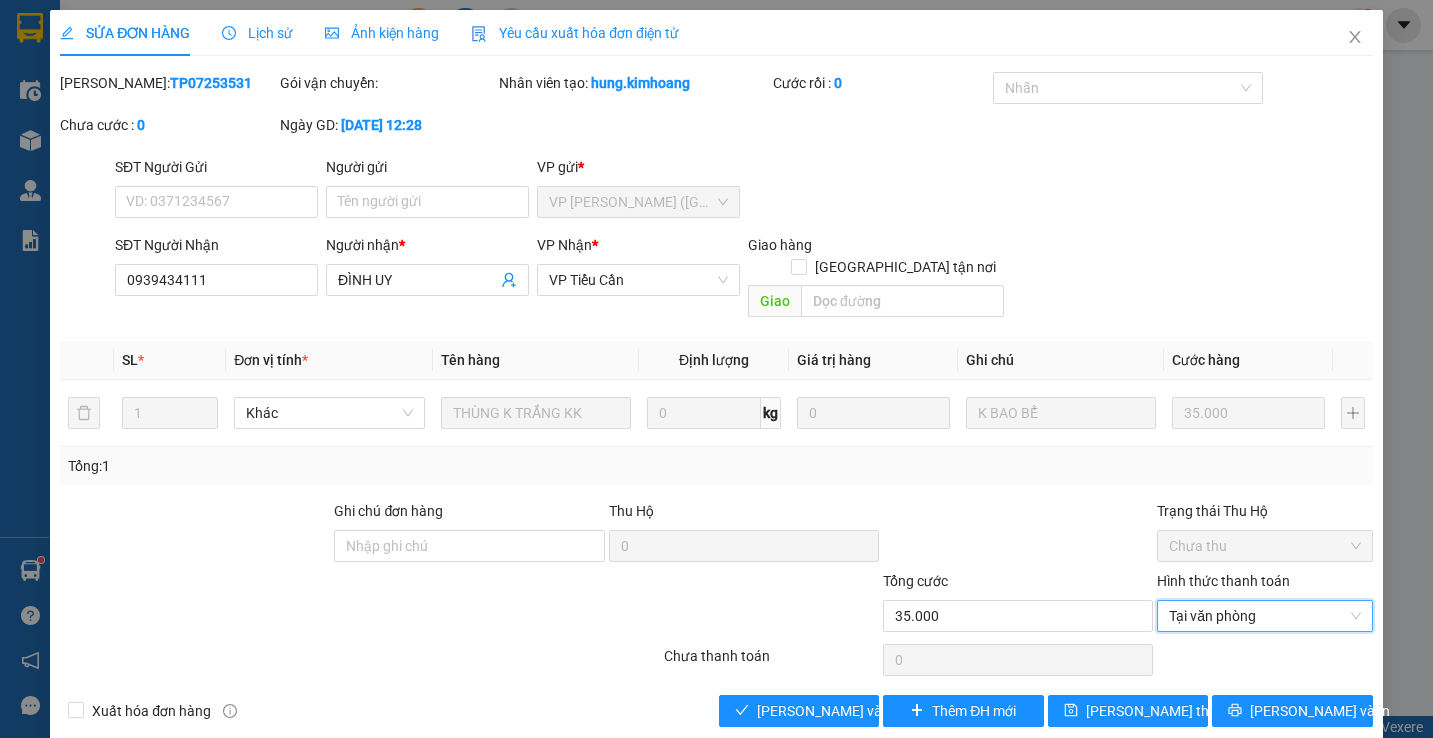 click at bounding box center [1264, 660] 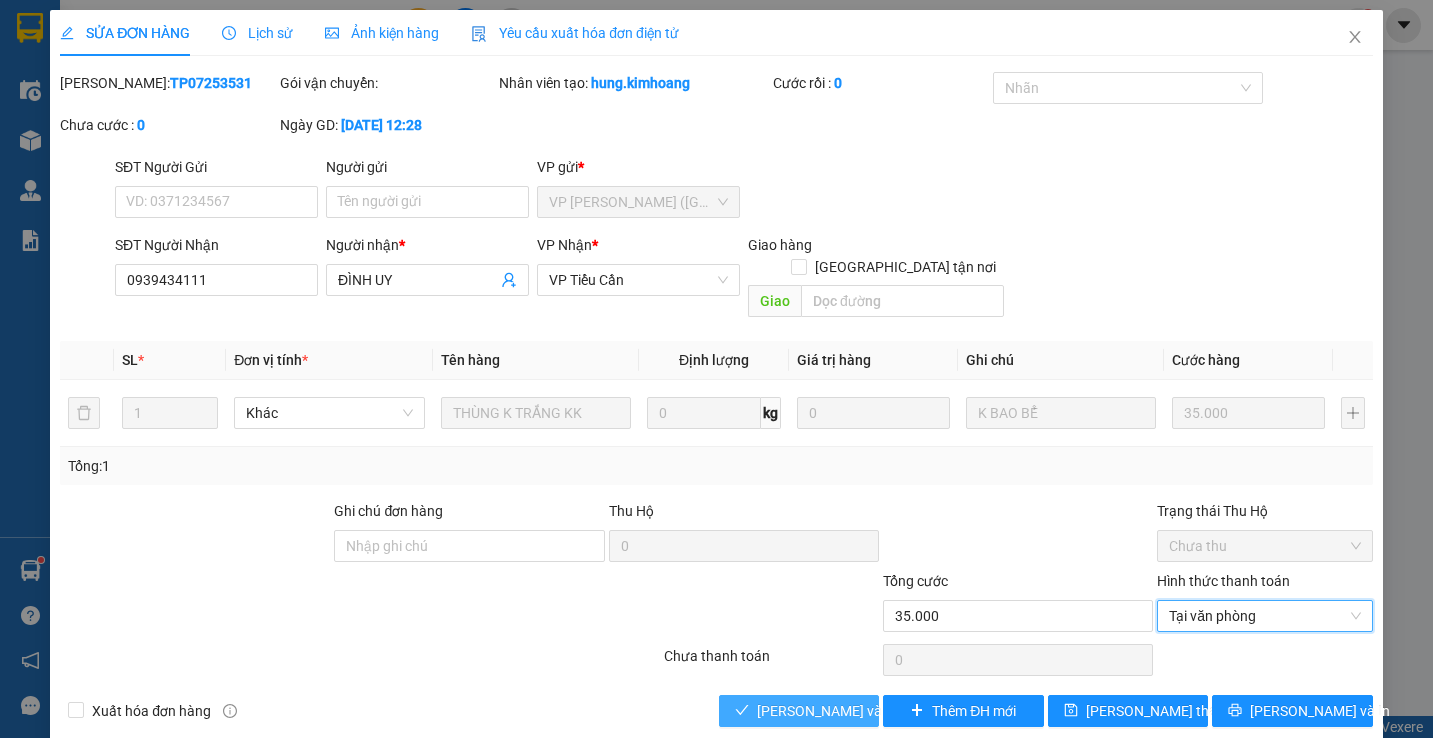 click on "[PERSON_NAME] và Giao hàng" at bounding box center (799, 711) 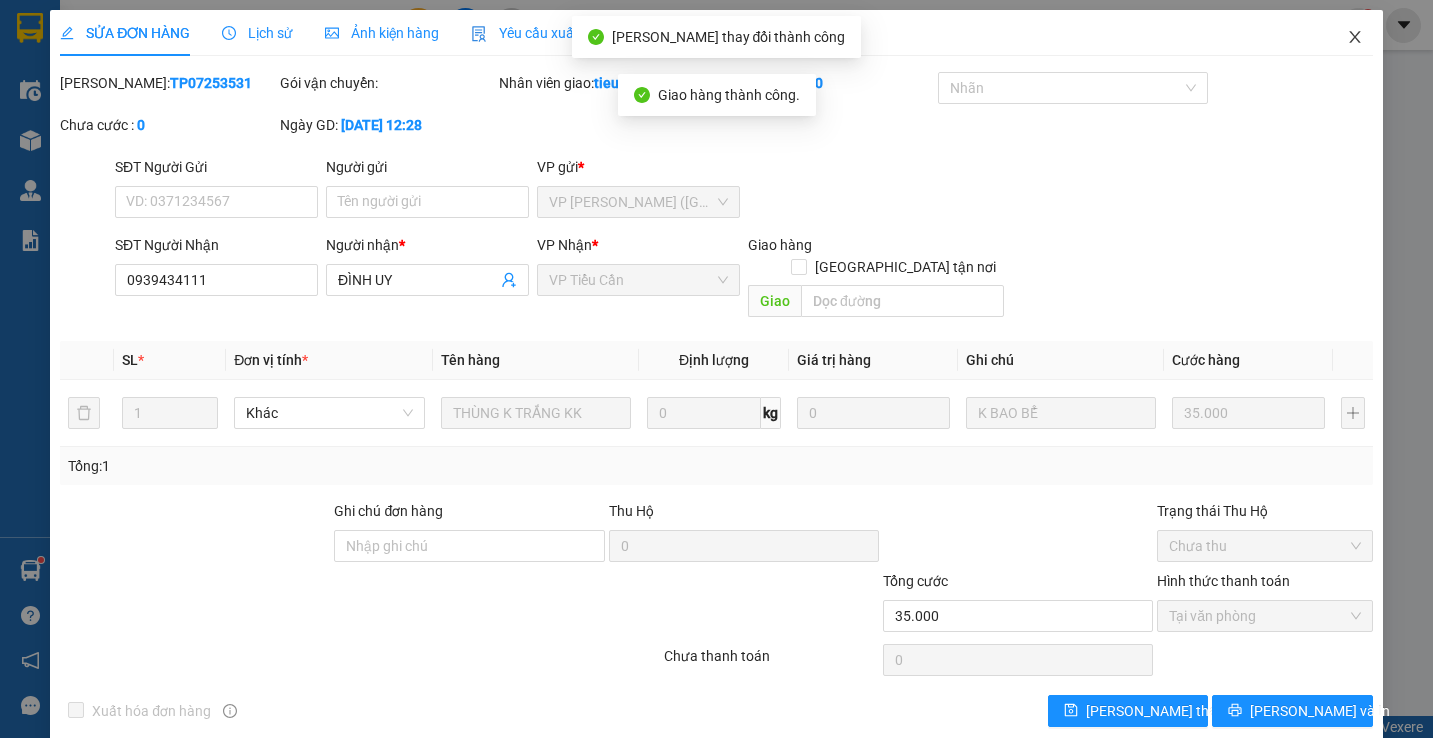 click 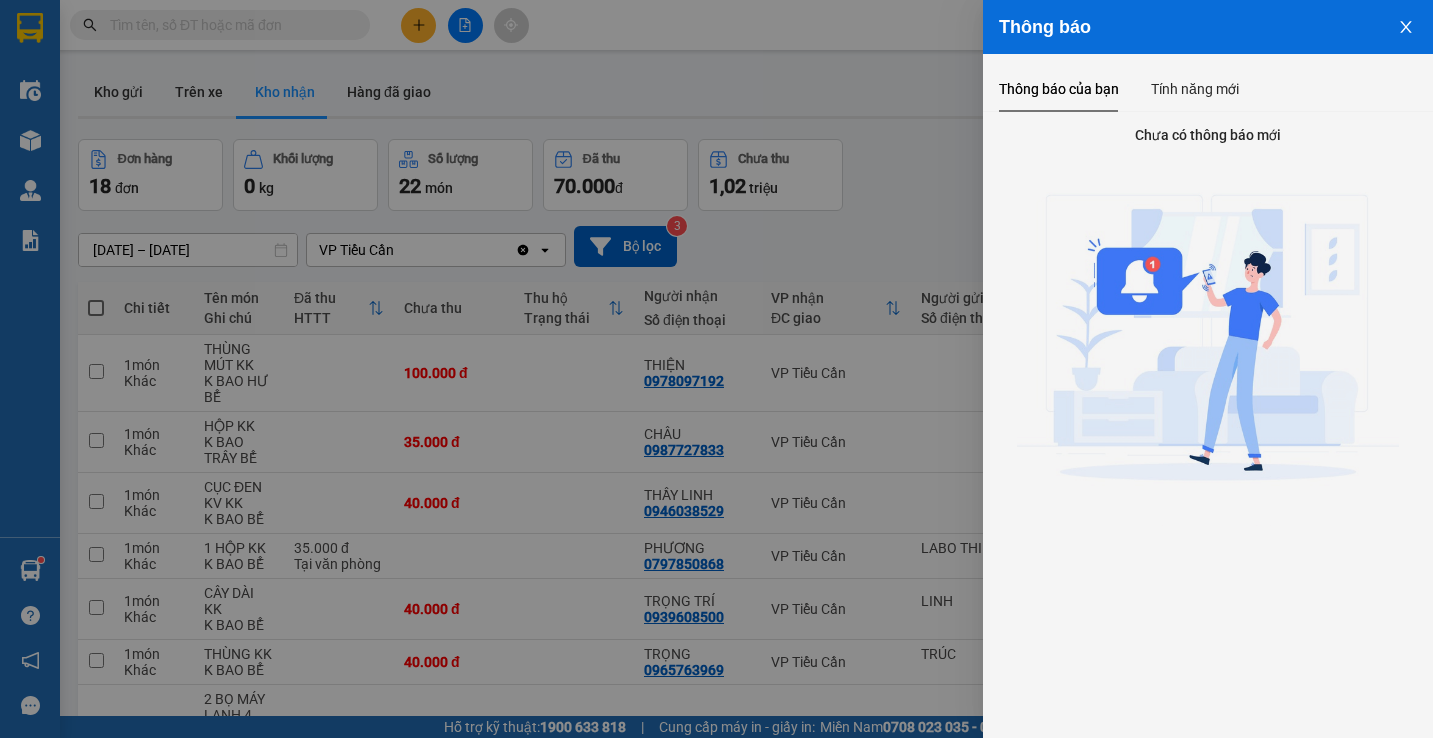 click at bounding box center [716, 369] 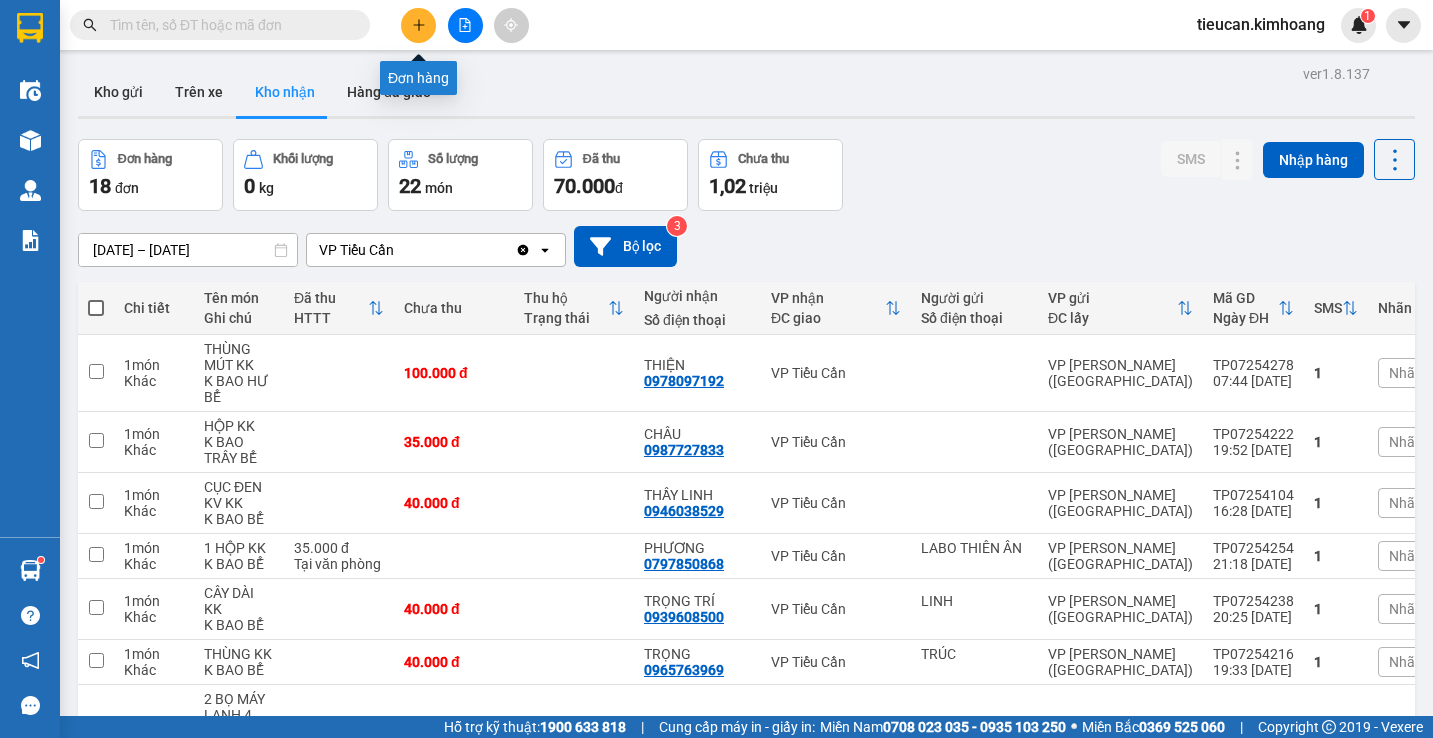click 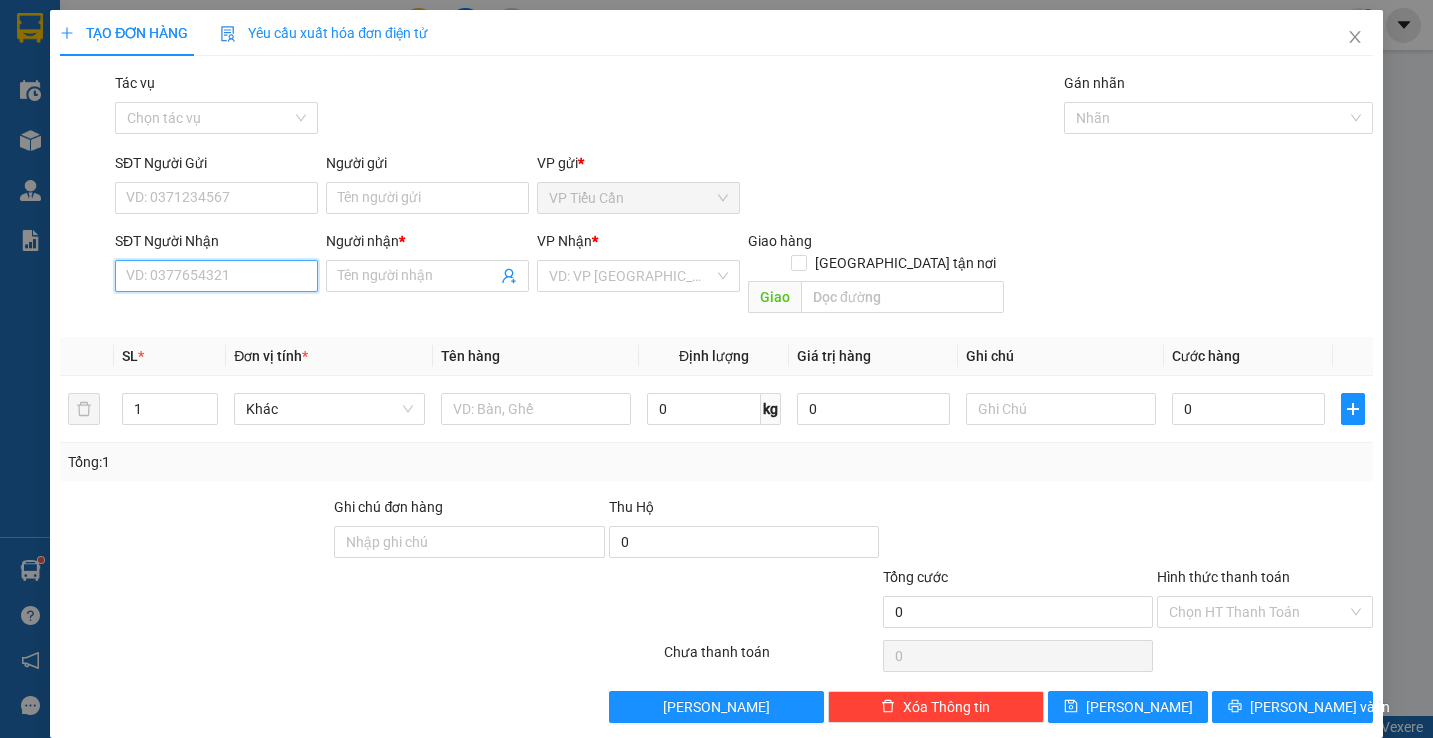 click on "SĐT Người Nhận" at bounding box center (216, 276) 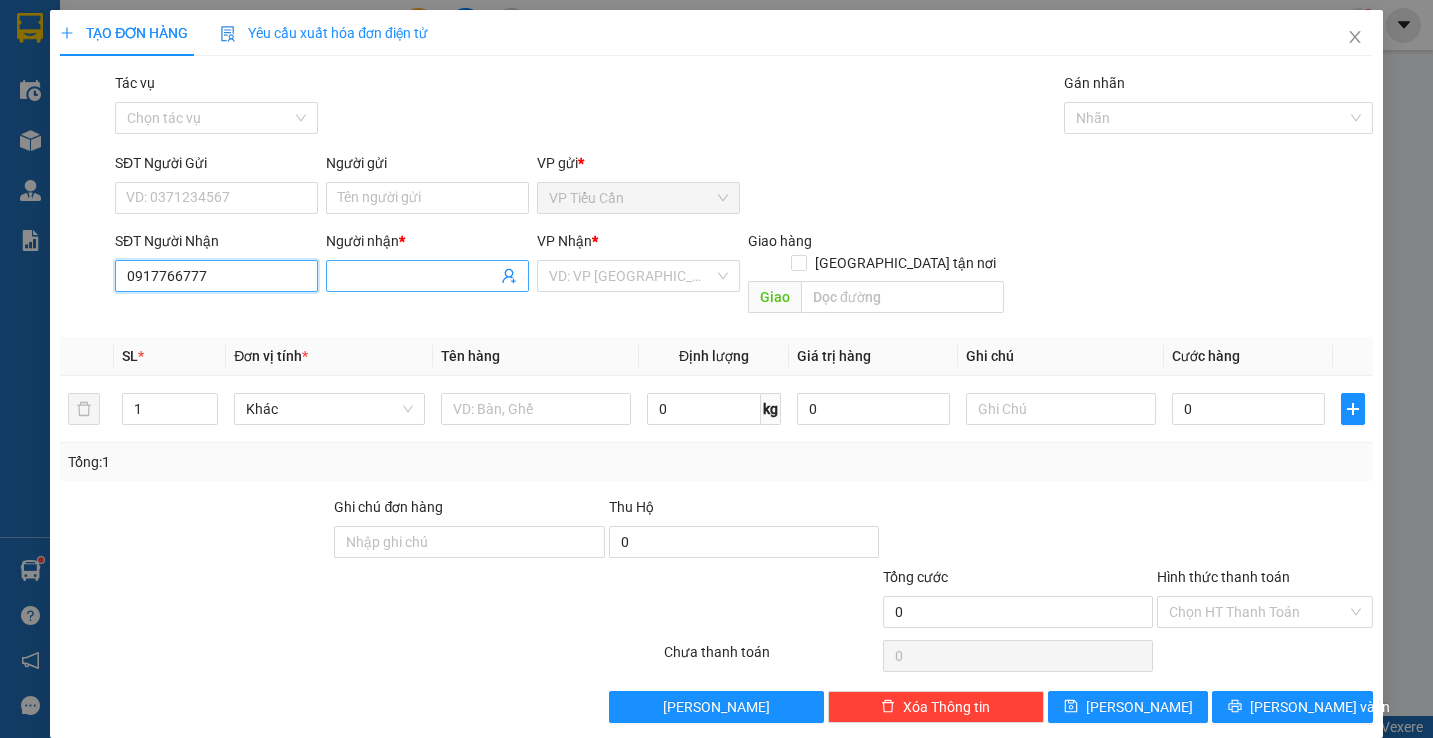 type on "0917766777" 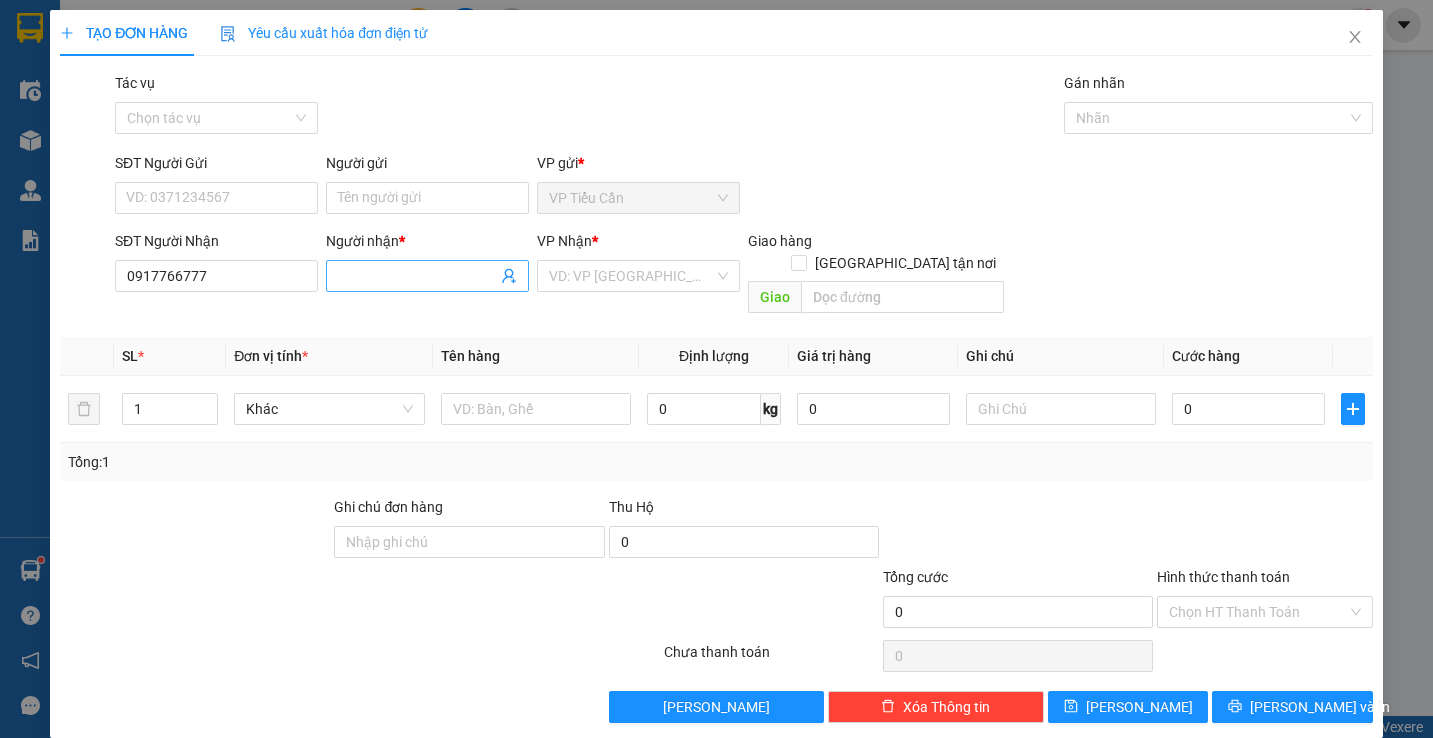 click on "Người nhận  *" at bounding box center [417, 276] 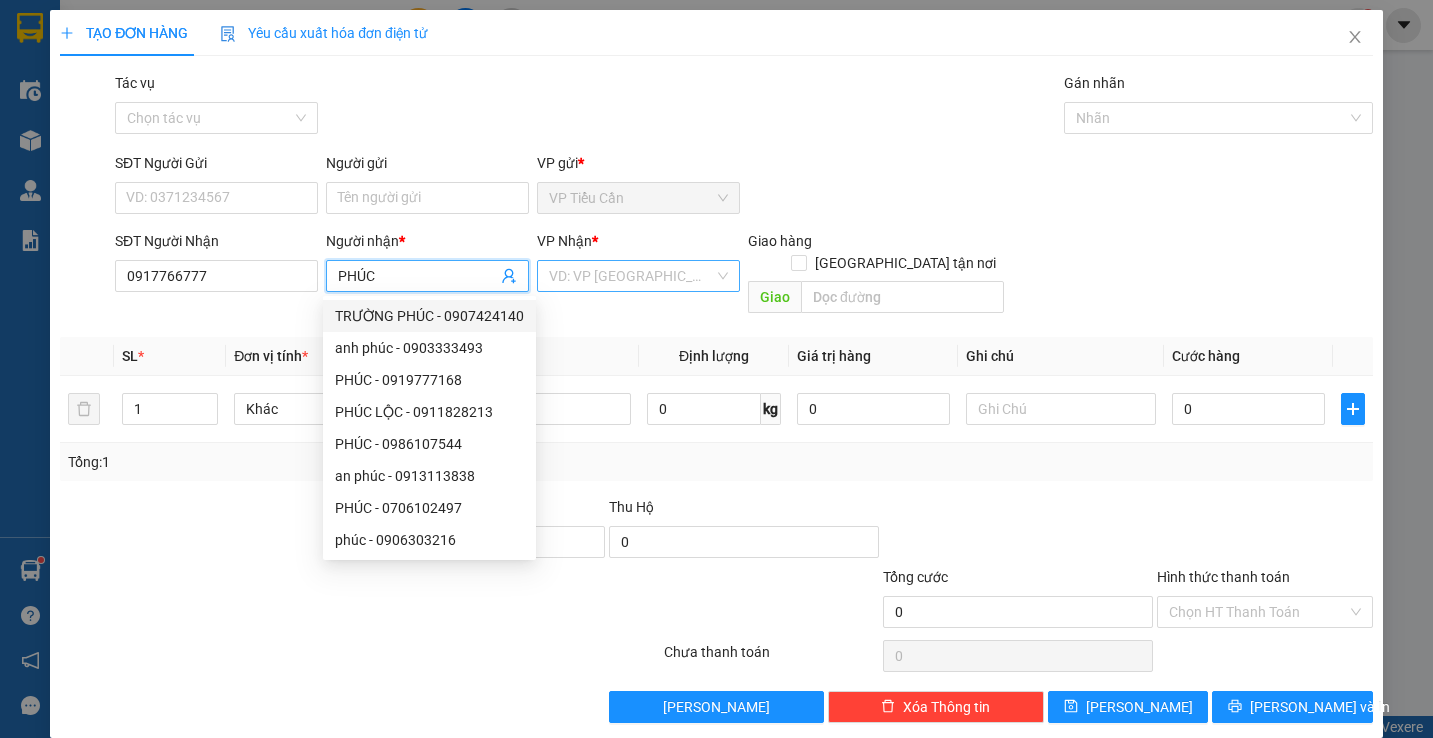 type on "PHÚC" 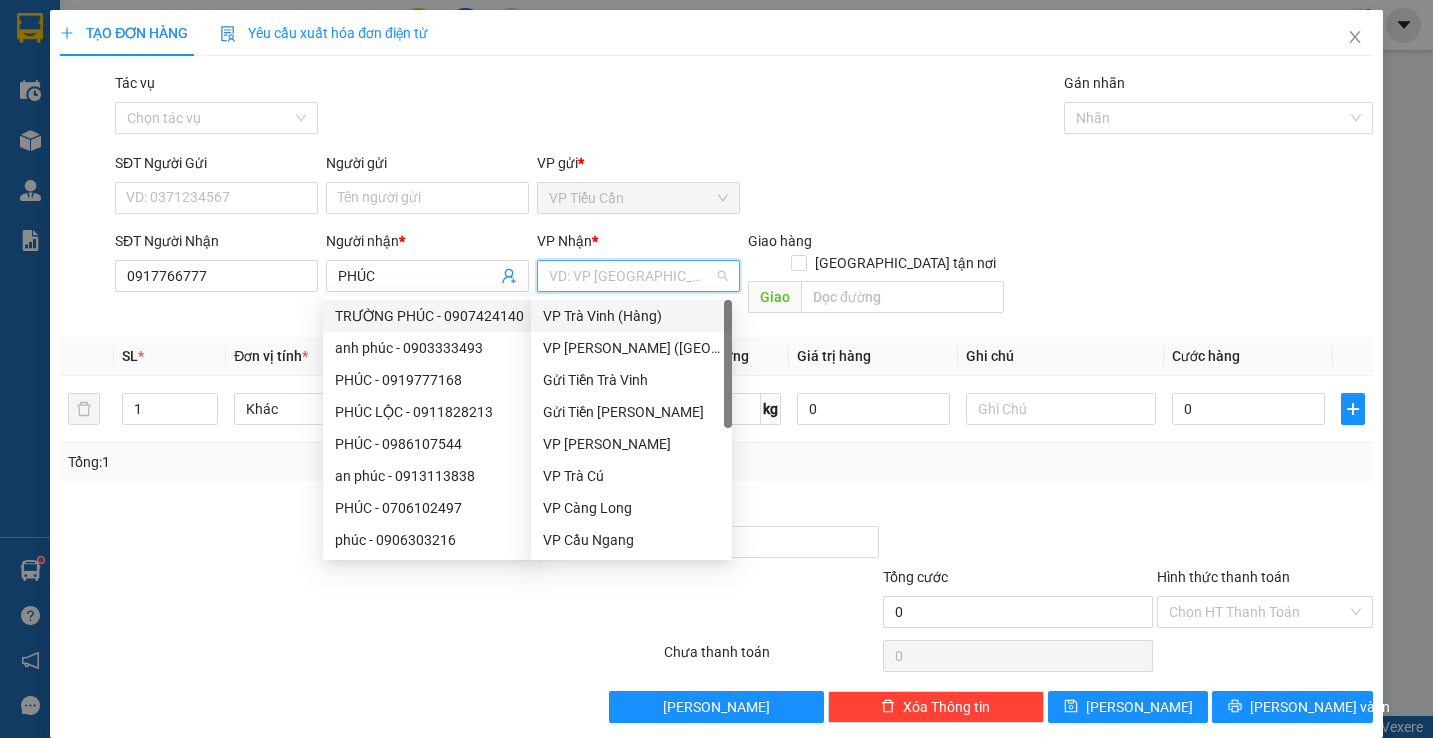 click at bounding box center (631, 276) 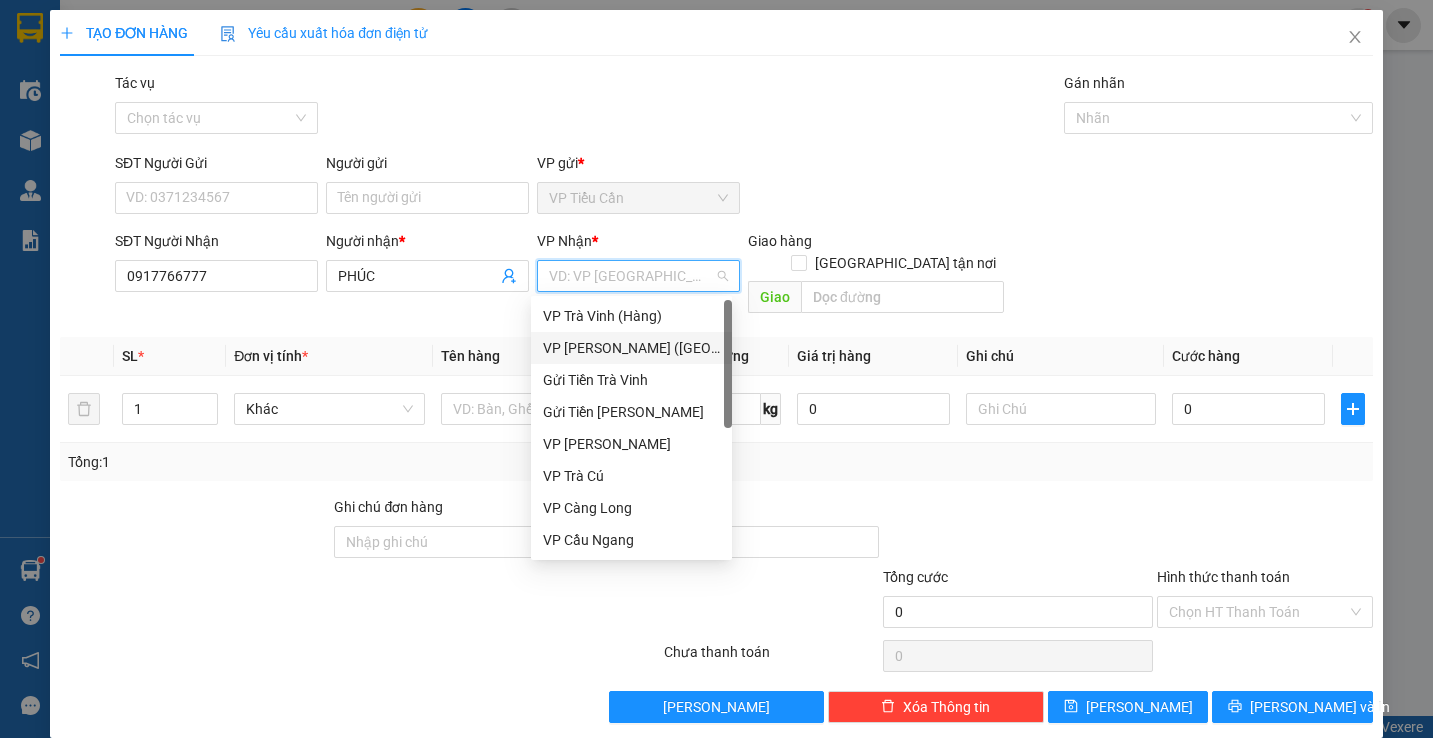 drag, startPoint x: 603, startPoint y: 343, endPoint x: 535, endPoint y: 351, distance: 68.46897 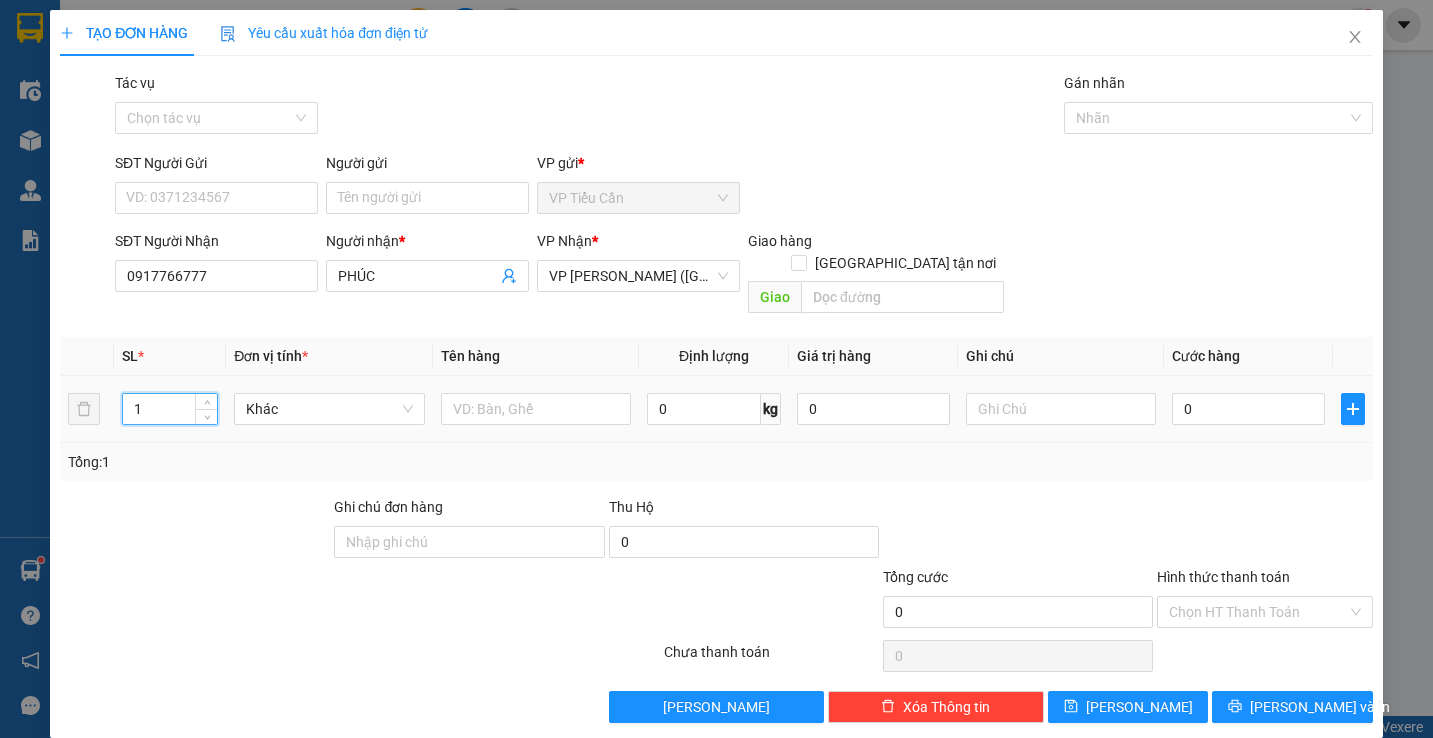 click on "1" at bounding box center (170, 409) 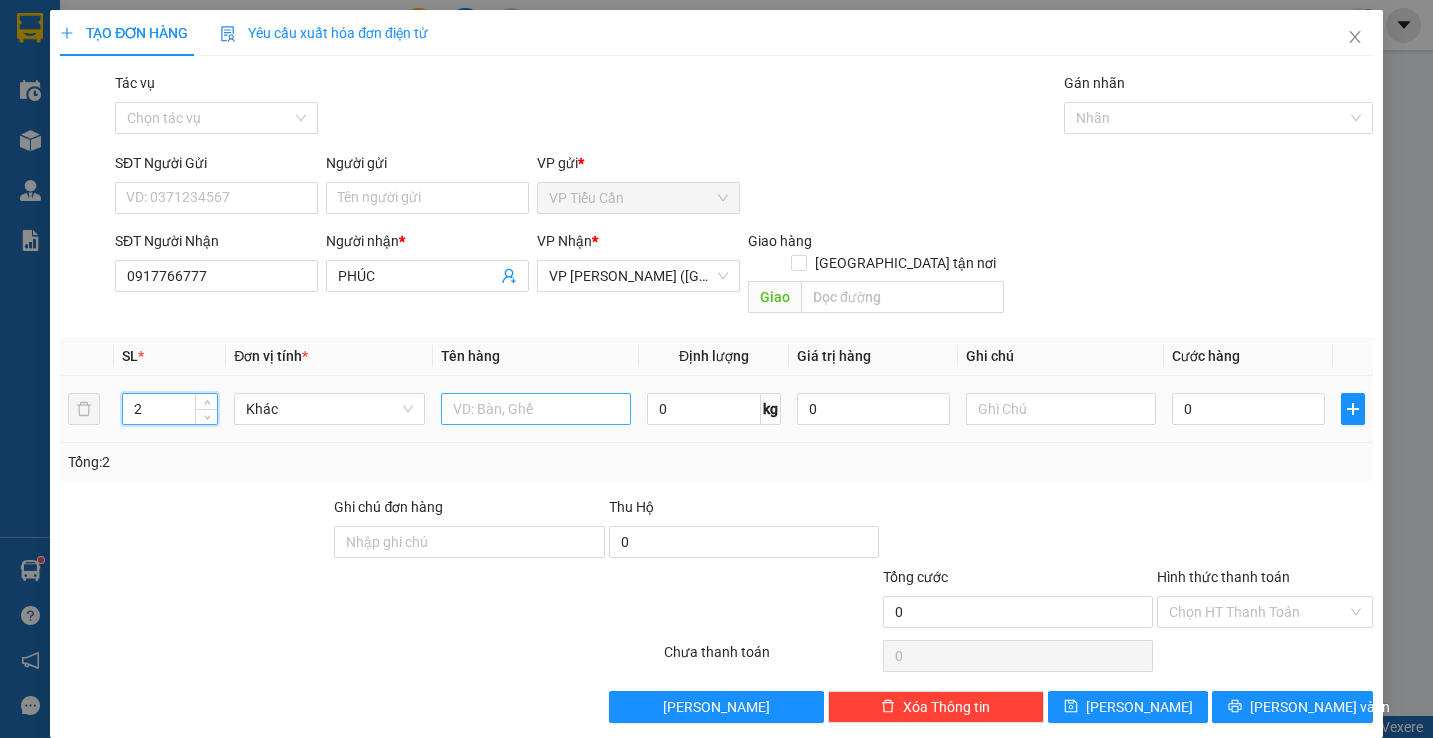 type on "2" 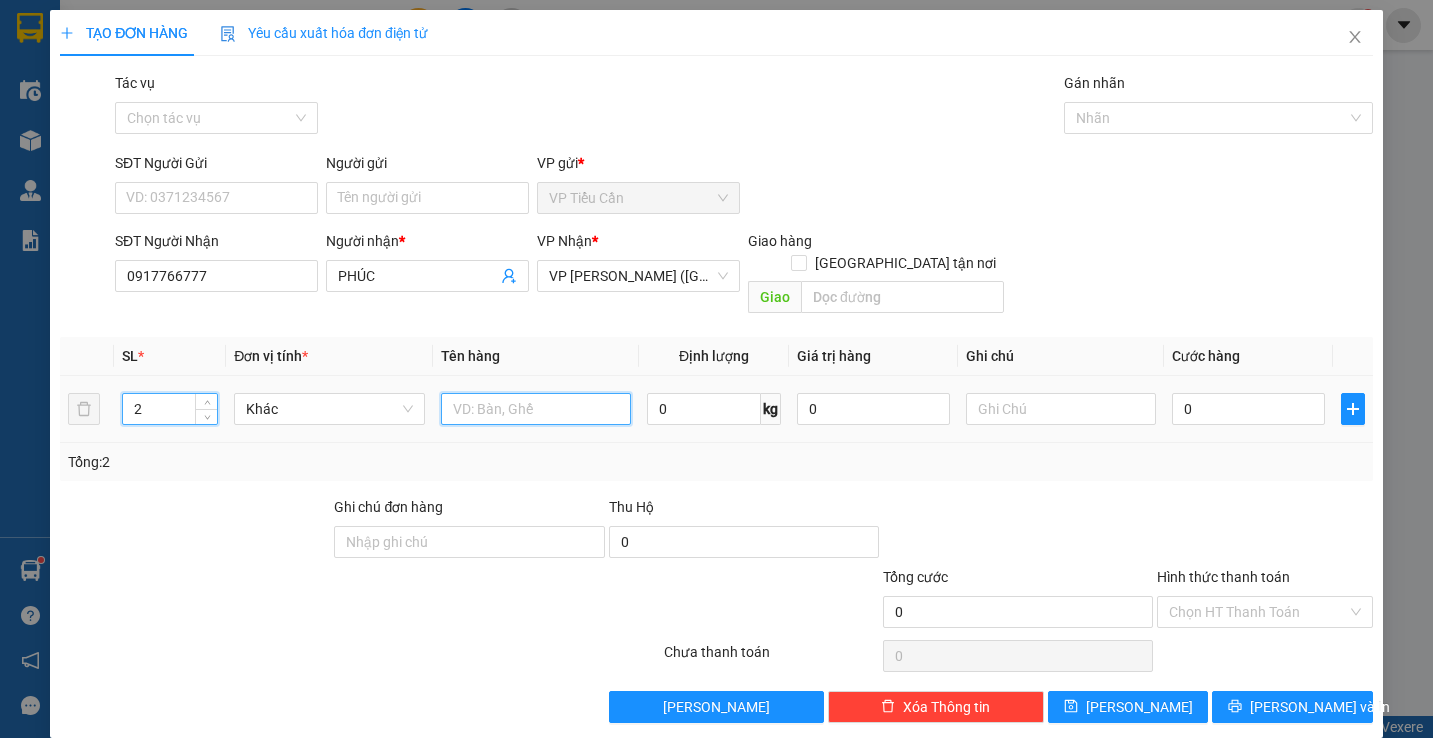 click at bounding box center (536, 409) 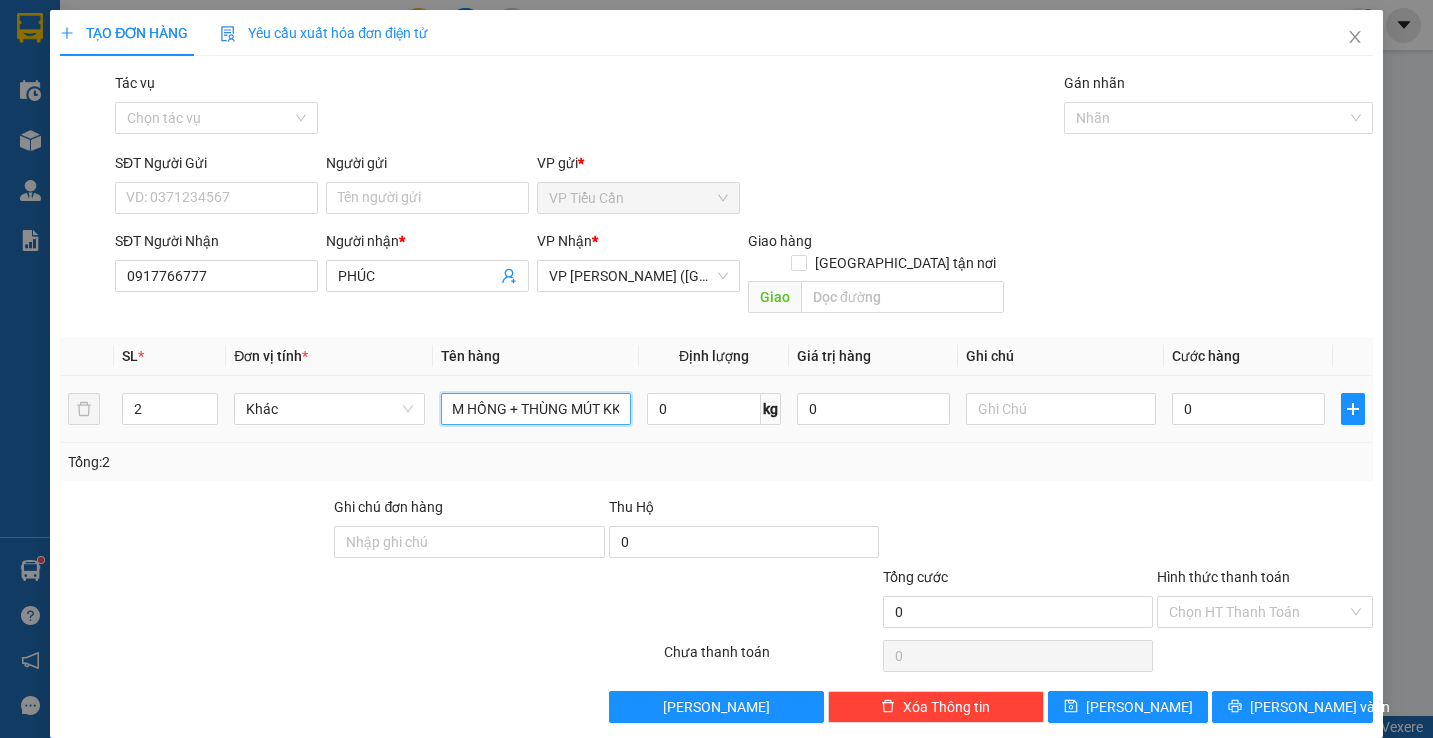 scroll, scrollTop: 0, scrollLeft: 41, axis: horizontal 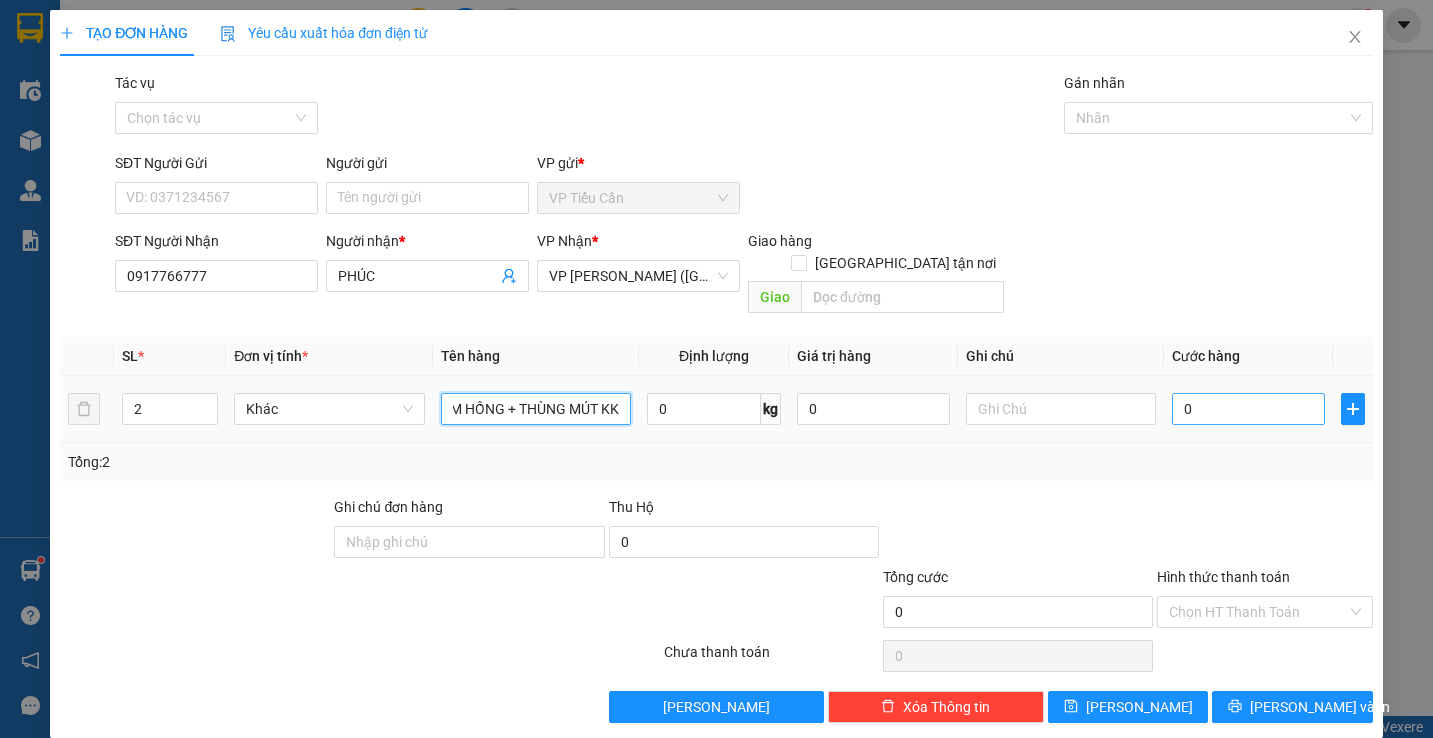type on "VALI M HỒNG + THÙNG MÚT KK" 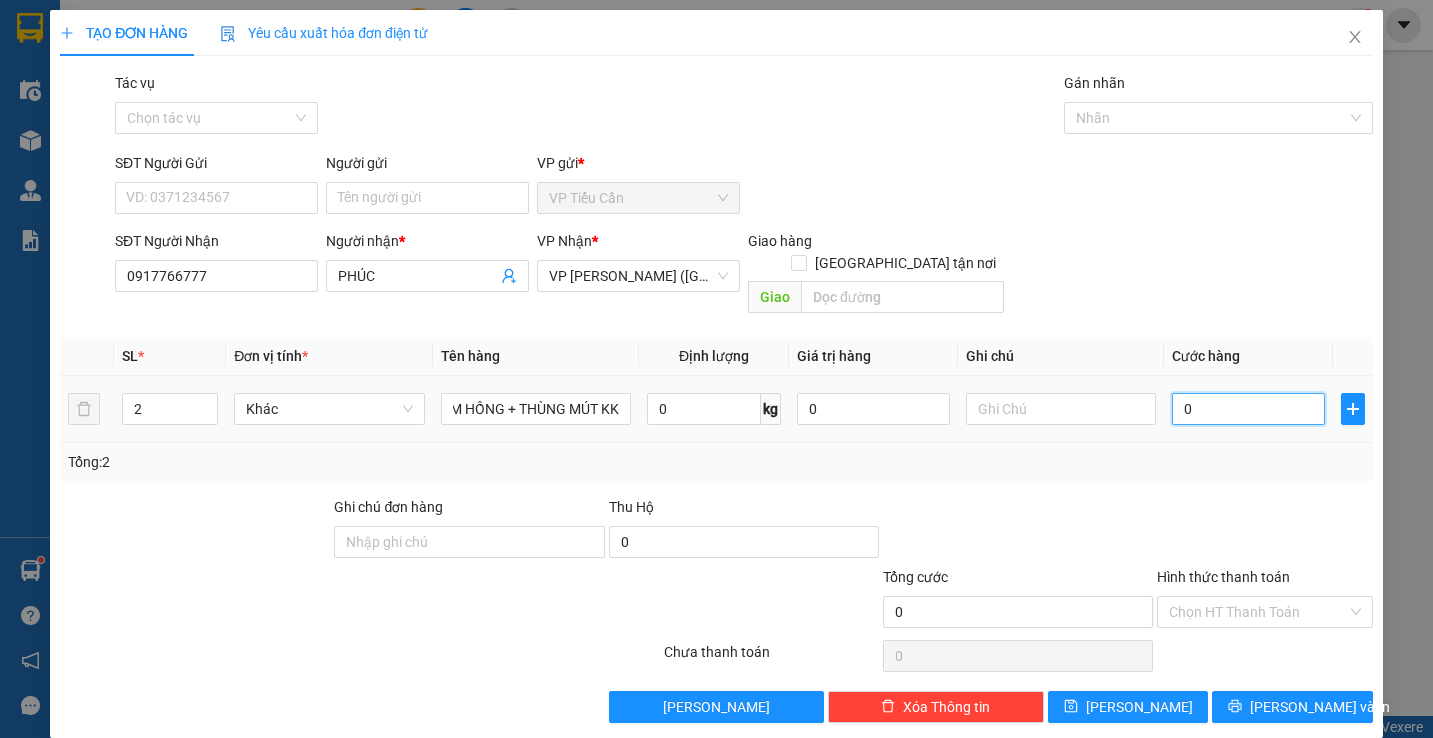 scroll, scrollTop: 0, scrollLeft: 0, axis: both 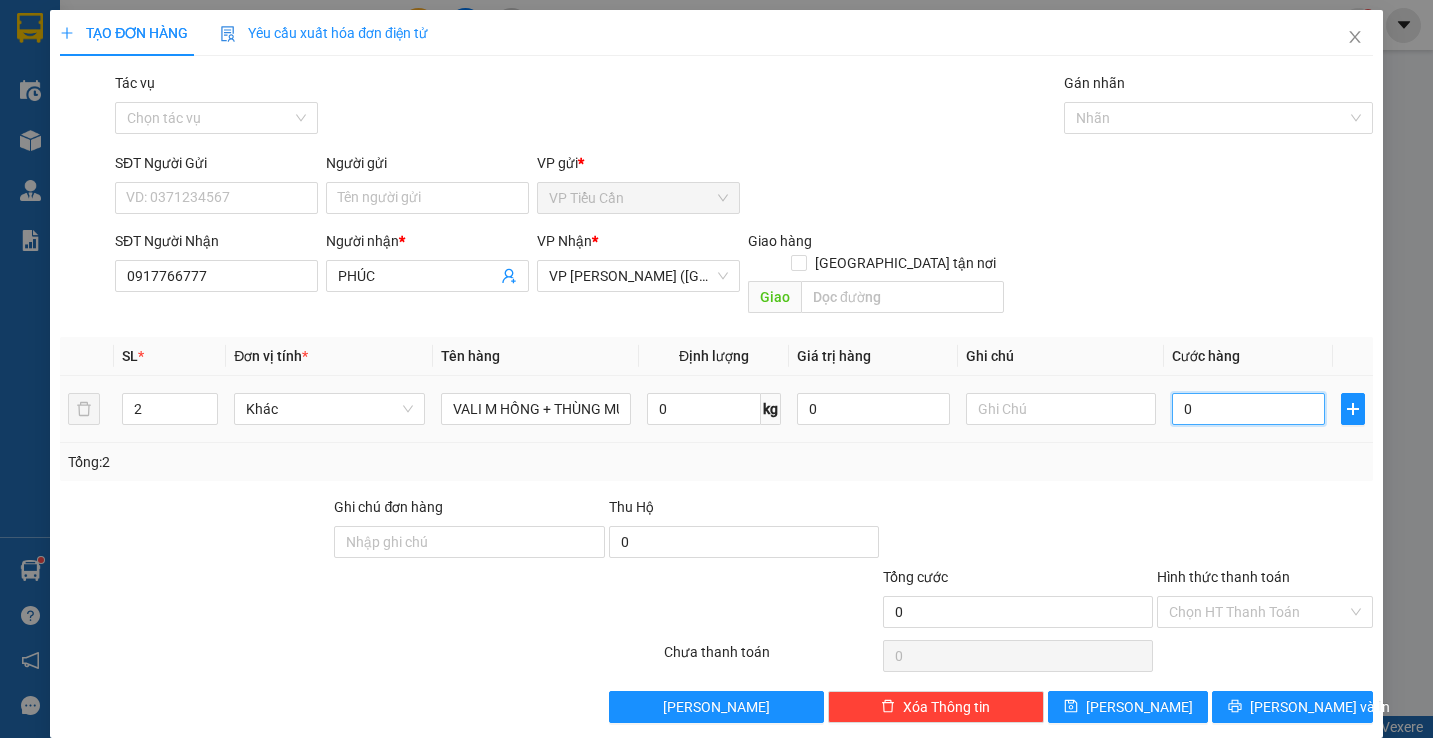 click on "0" at bounding box center (1248, 409) 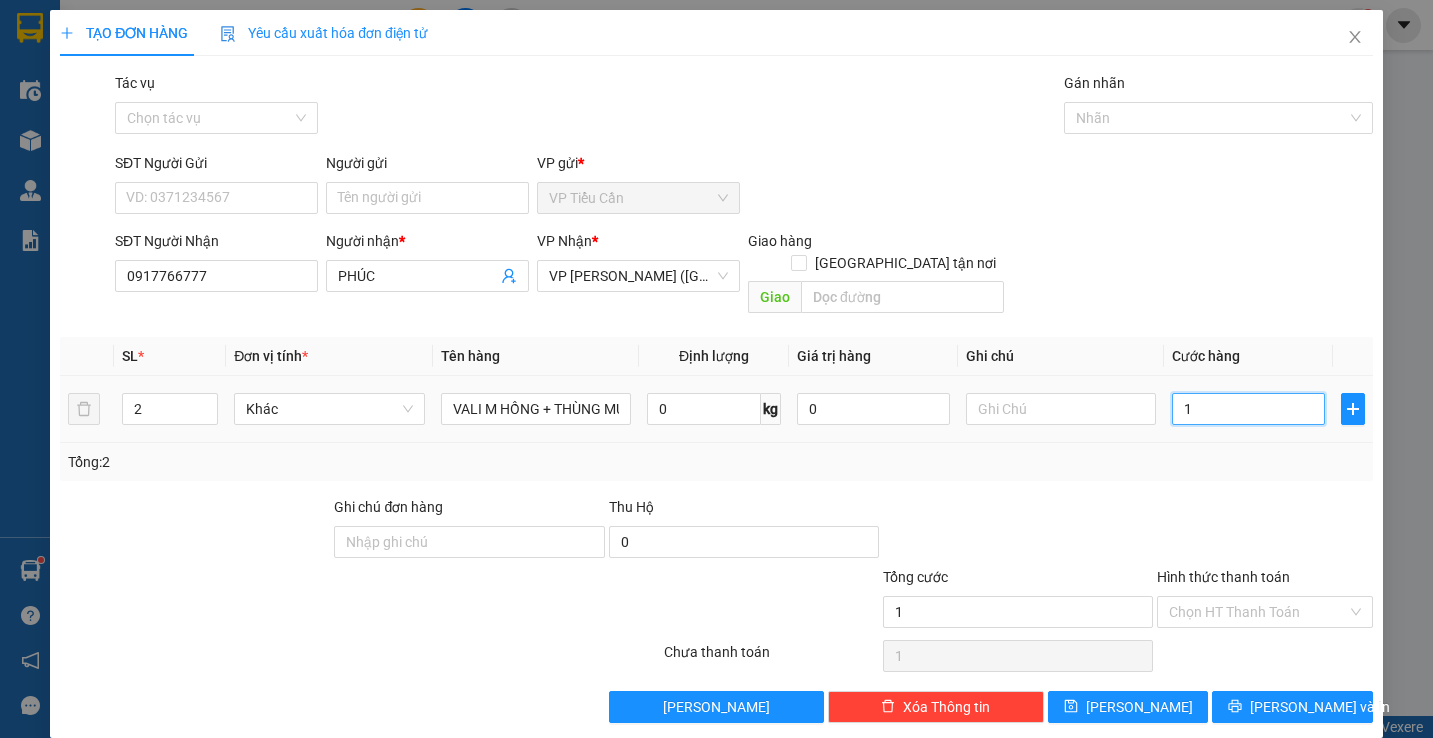 type on "11" 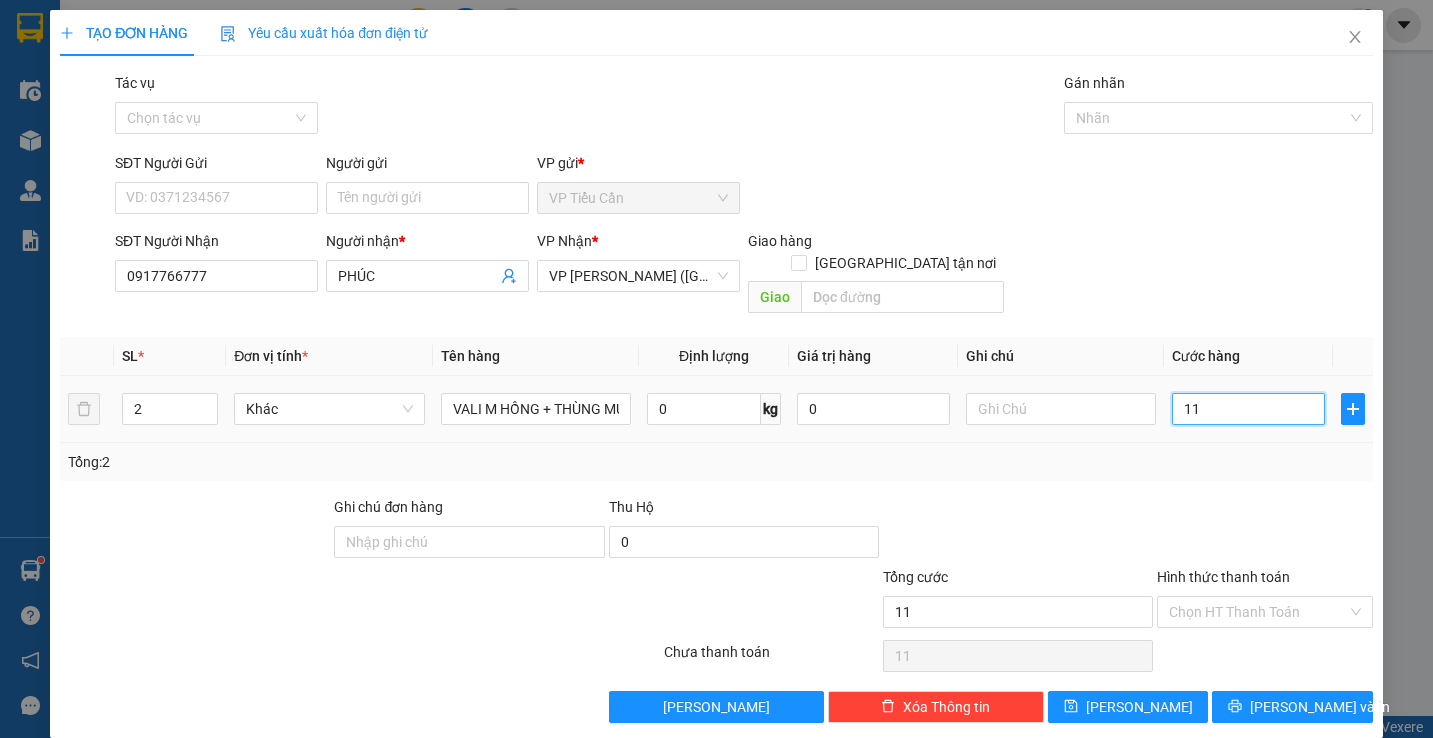 type on "1" 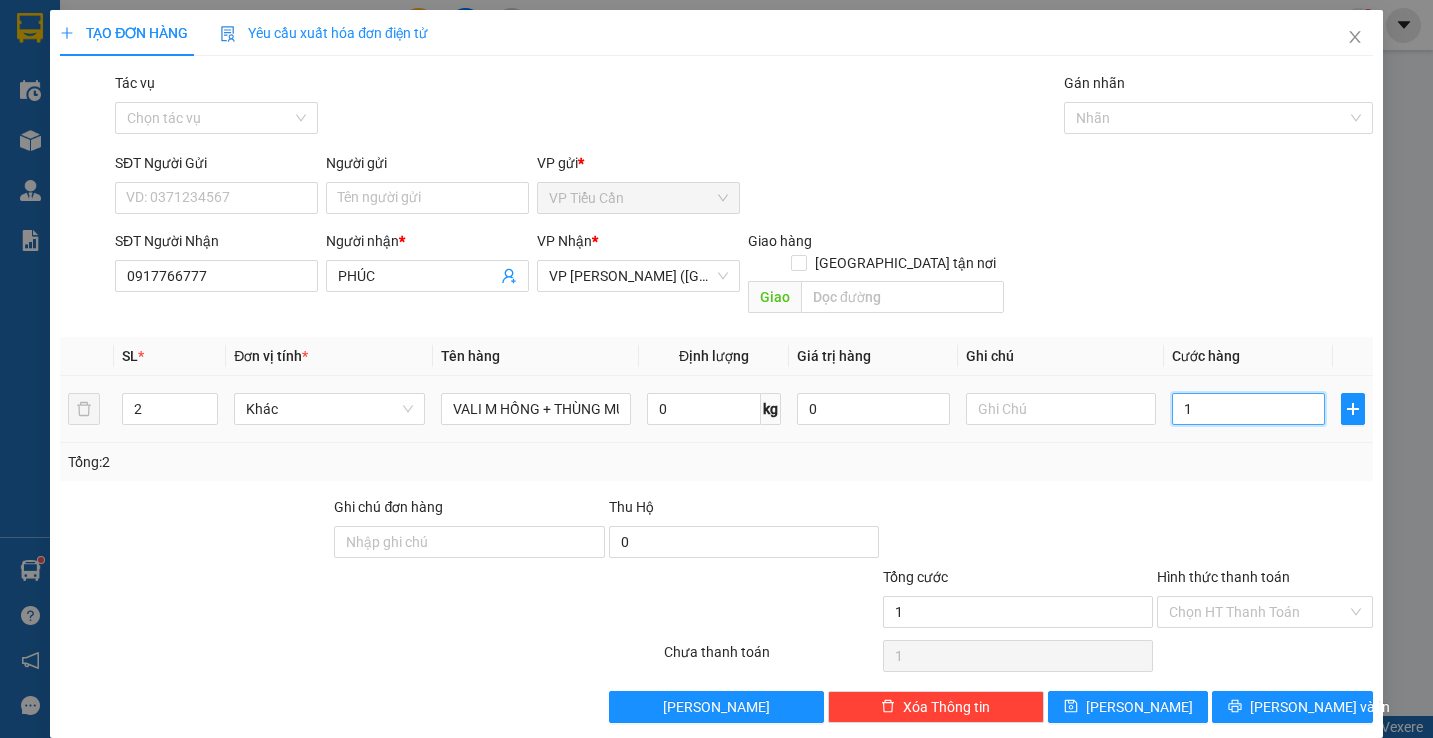 type on "10" 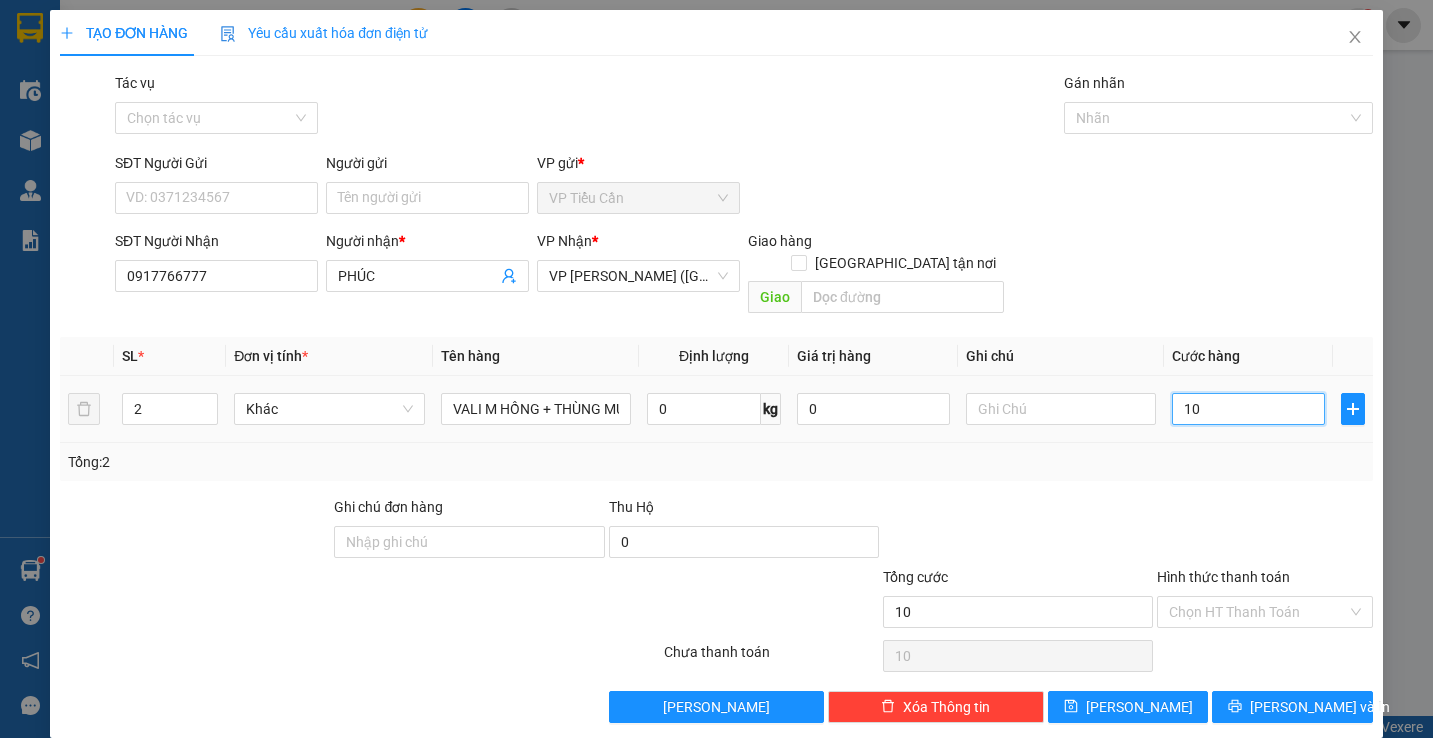 type on "100" 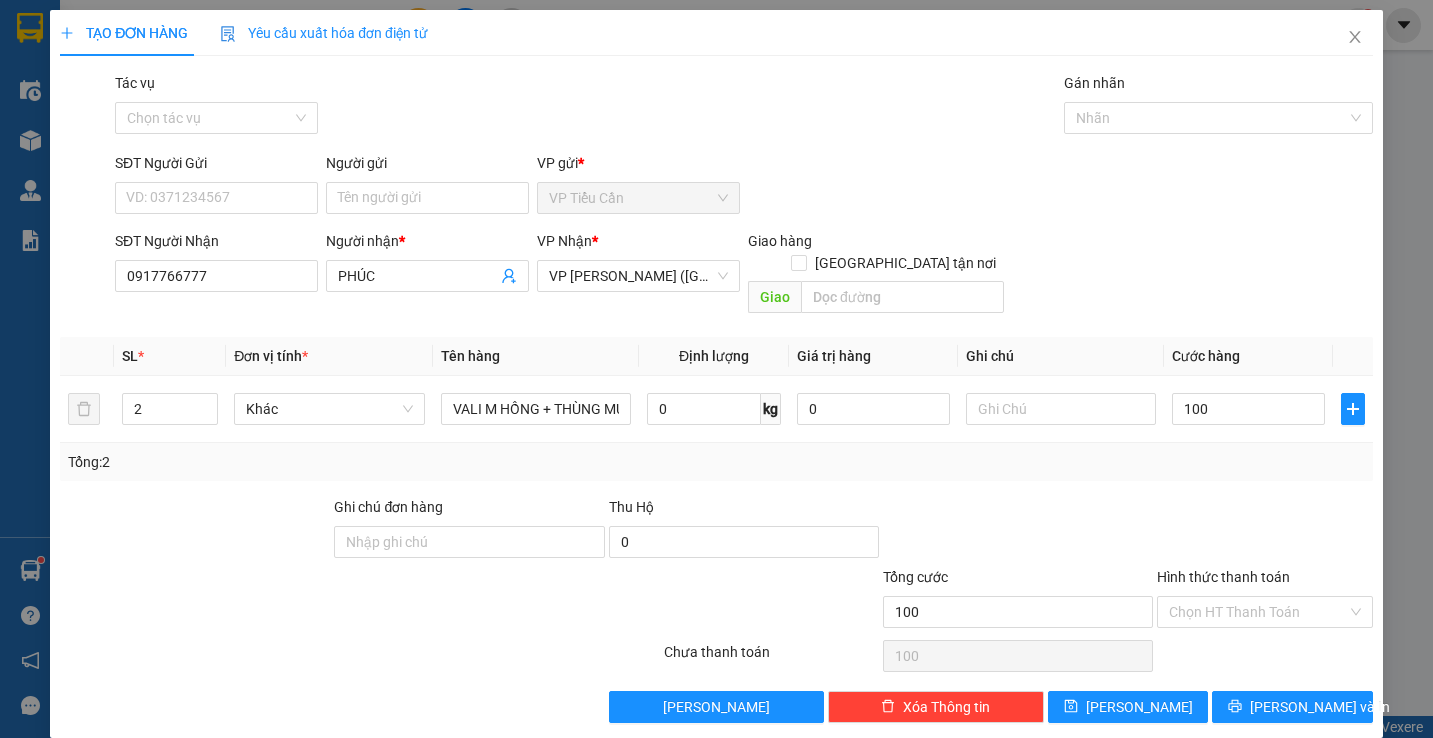 type on "100.000" 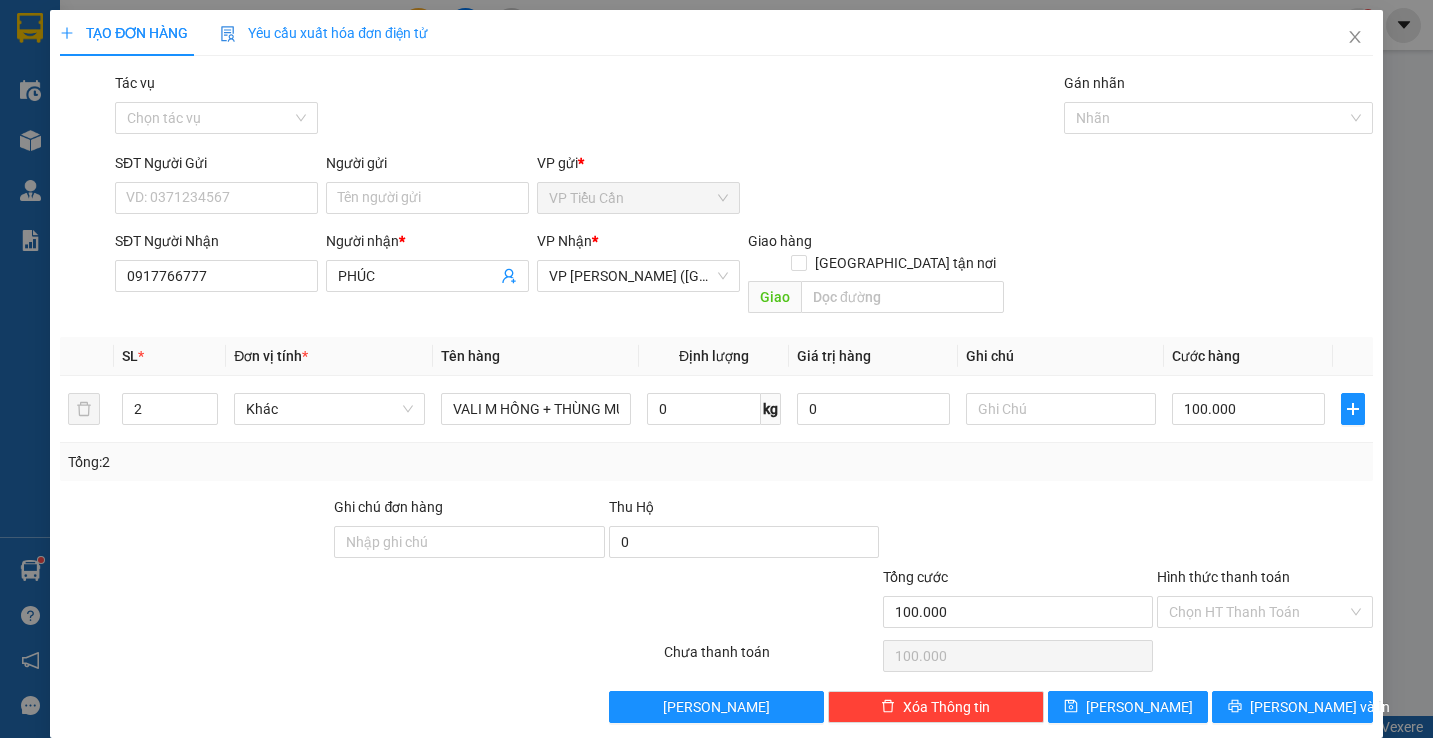 click at bounding box center (1018, 531) 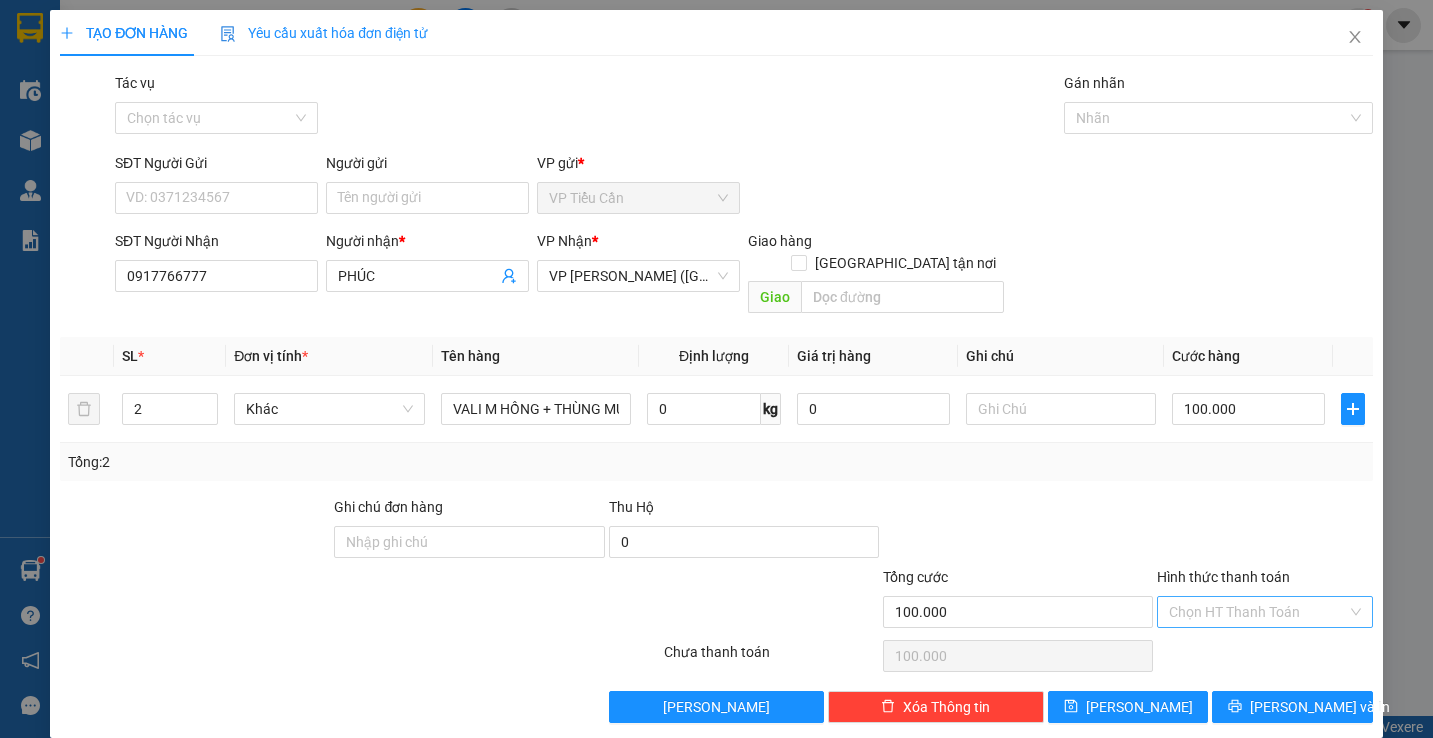 click on "Hình thức thanh toán" at bounding box center (1257, 612) 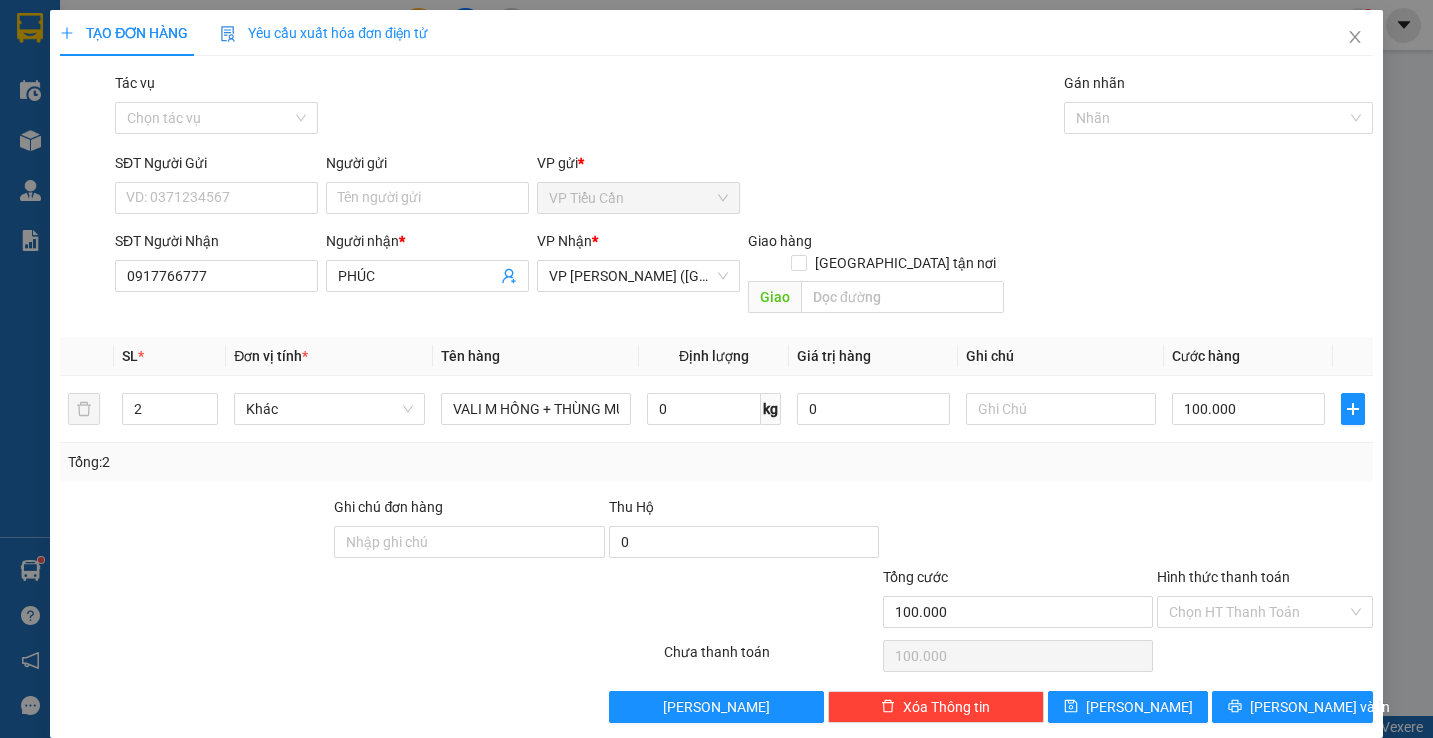 click on "Transit Pickup Surcharge Ids Transit Deliver Surcharge Ids Transit Deliver Surcharge Transit Deliver Surcharge Tác vụ Chọn tác vụ Gán nhãn   Nhãn SĐT Người Gửi VD: 0371234567 Người gửi Tên người gửi VP gửi  * VP Tiểu Cần SĐT Người Nhận 0917766777 Người nhận  * PHÚC VP Nhận  * VP Trần Phú (Hàng) Giao hàng Giao tận nơi Giao SL  * Đơn vị tính  * Tên hàng  Định lượng Giá trị hàng Ghi chú Cước hàng                   2 Khác VALI M HỒNG + THÙNG MÚT KK 0 kg 0 100.000 Tổng:  2 Ghi chú đơn hàng Thu Hộ 0 Tổng cước 100.000 Hình thức thanh toán Chọn HT Thanh Toán Số tiền thu trước 0 Chưa thanh toán 100.000 Chọn HT Thanh Toán Lưu nháp Xóa Thông tin Lưu Lưu và In Tại văn phòng Miễn phí Tại văn phòng Miễn phí" at bounding box center (716, 397) 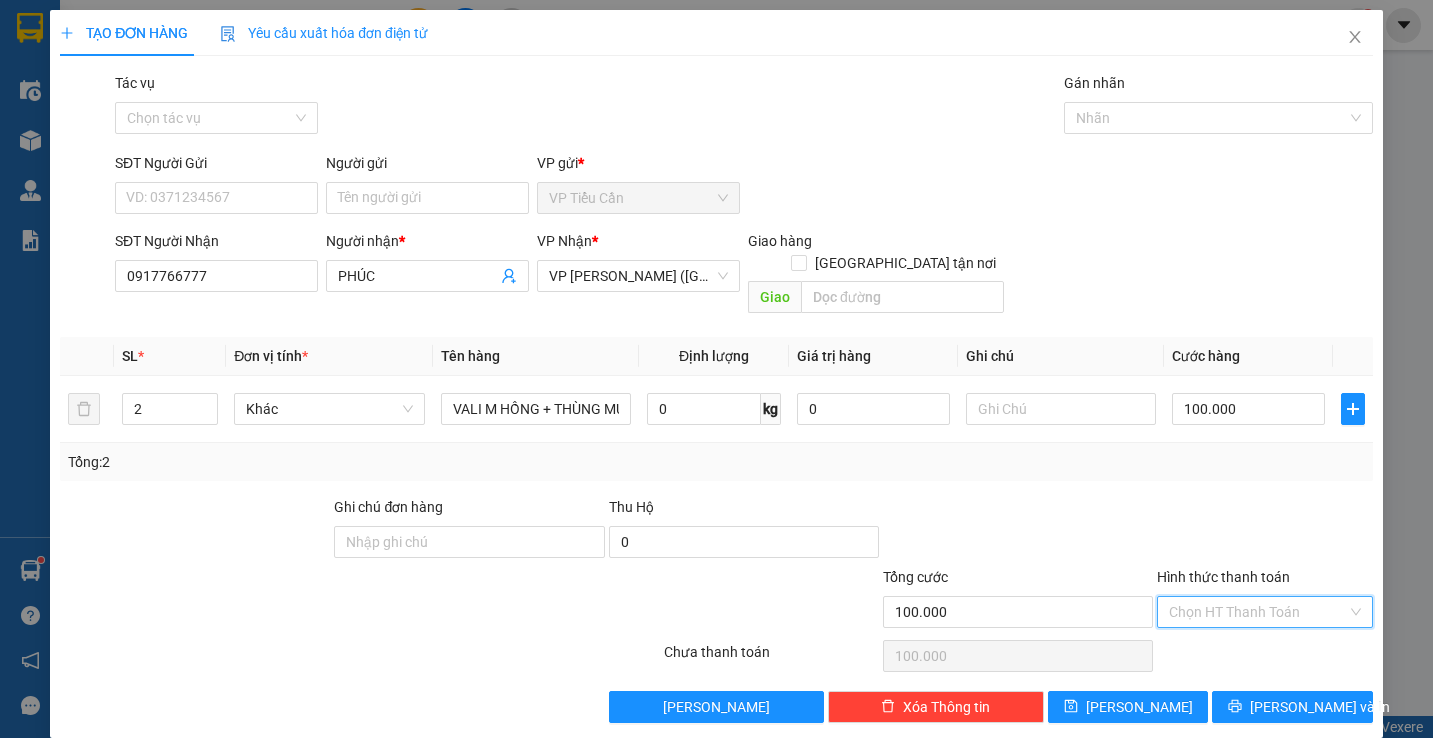 click on "Hình thức thanh toán" at bounding box center (1257, 612) 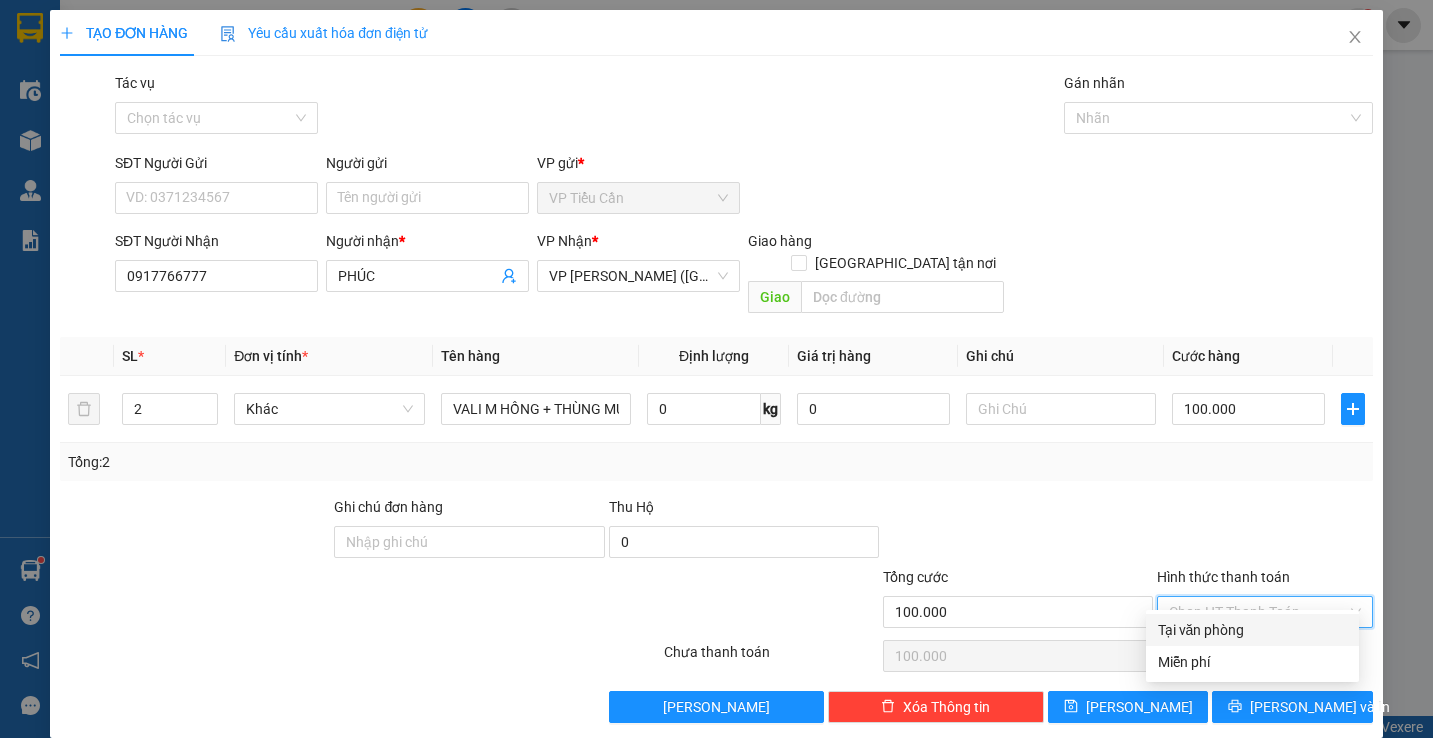 click on "Tại văn phòng" at bounding box center [1252, 630] 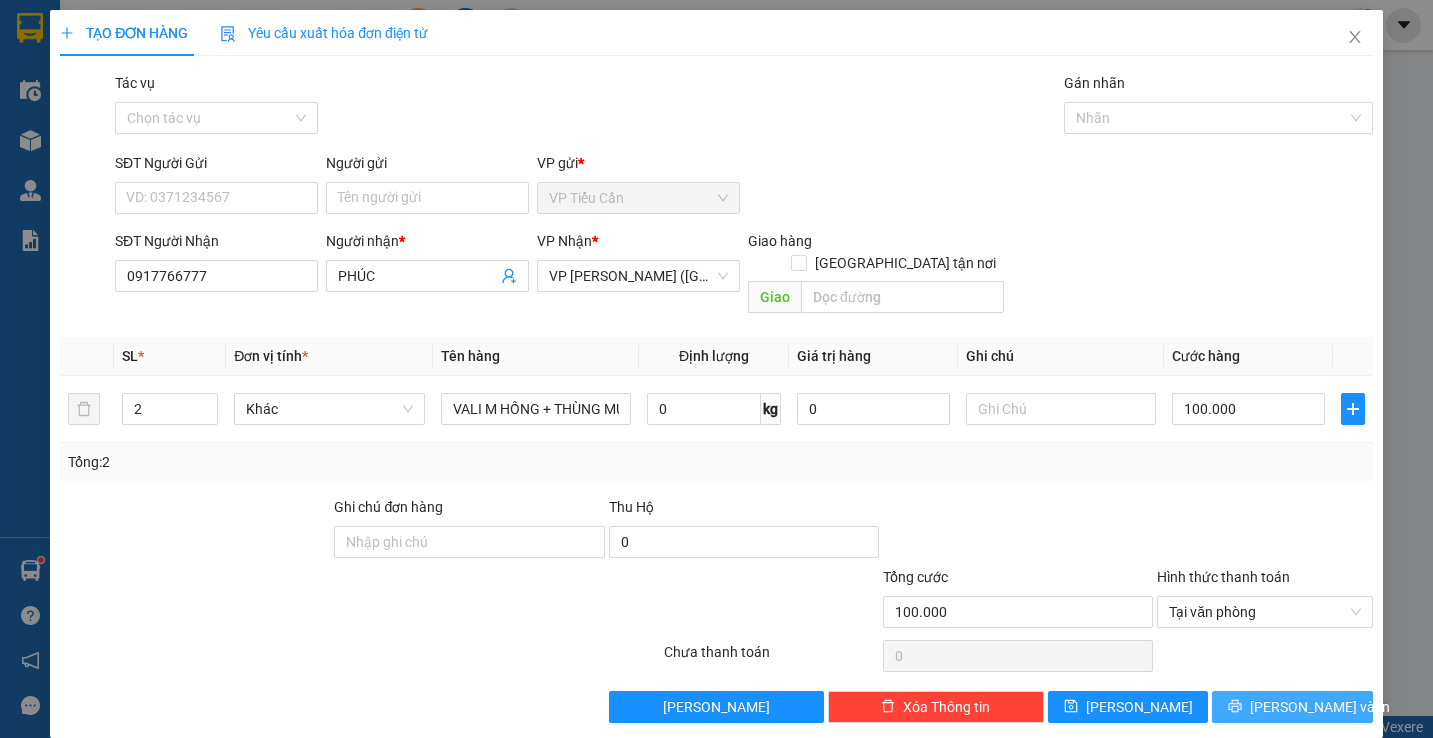 click on "[PERSON_NAME] và In" at bounding box center (1320, 707) 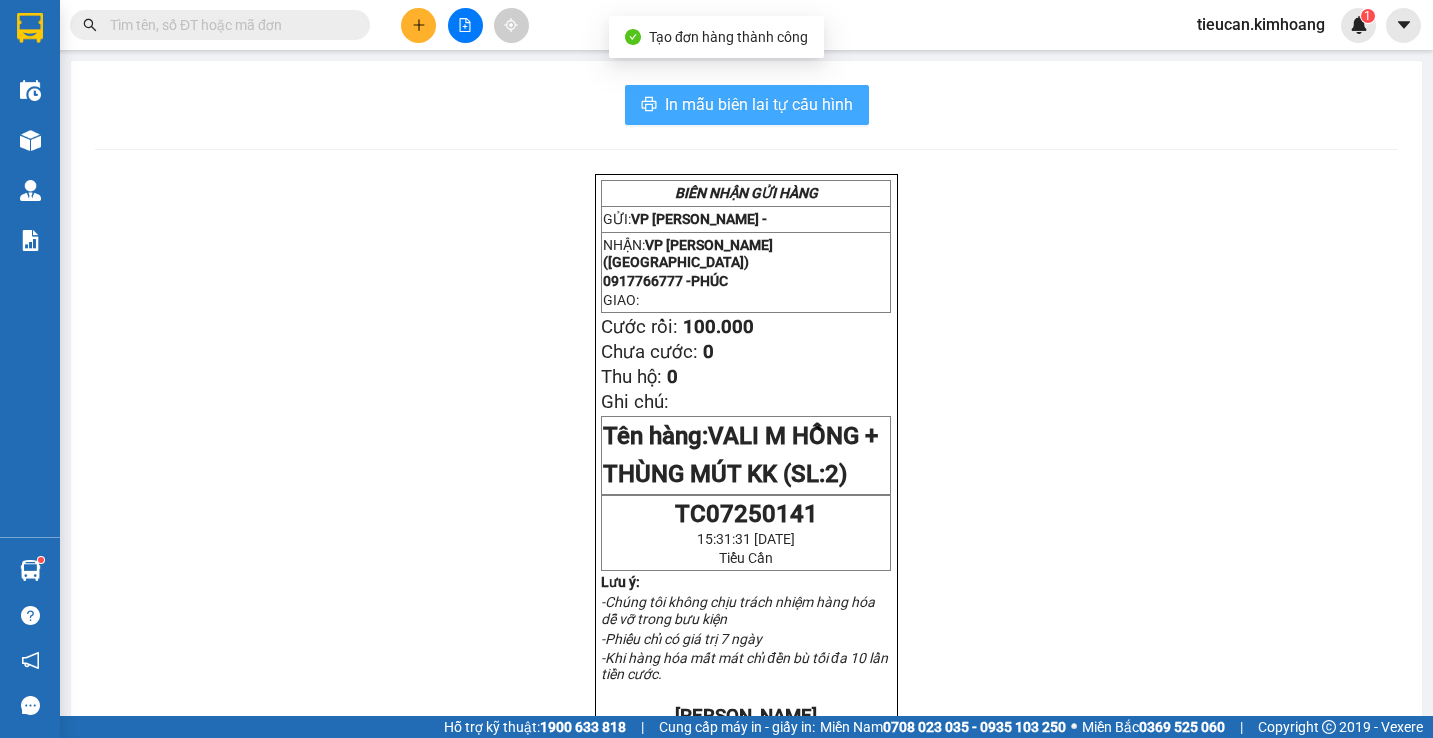 click on "In mẫu biên lai tự cấu hình" at bounding box center [747, 105] 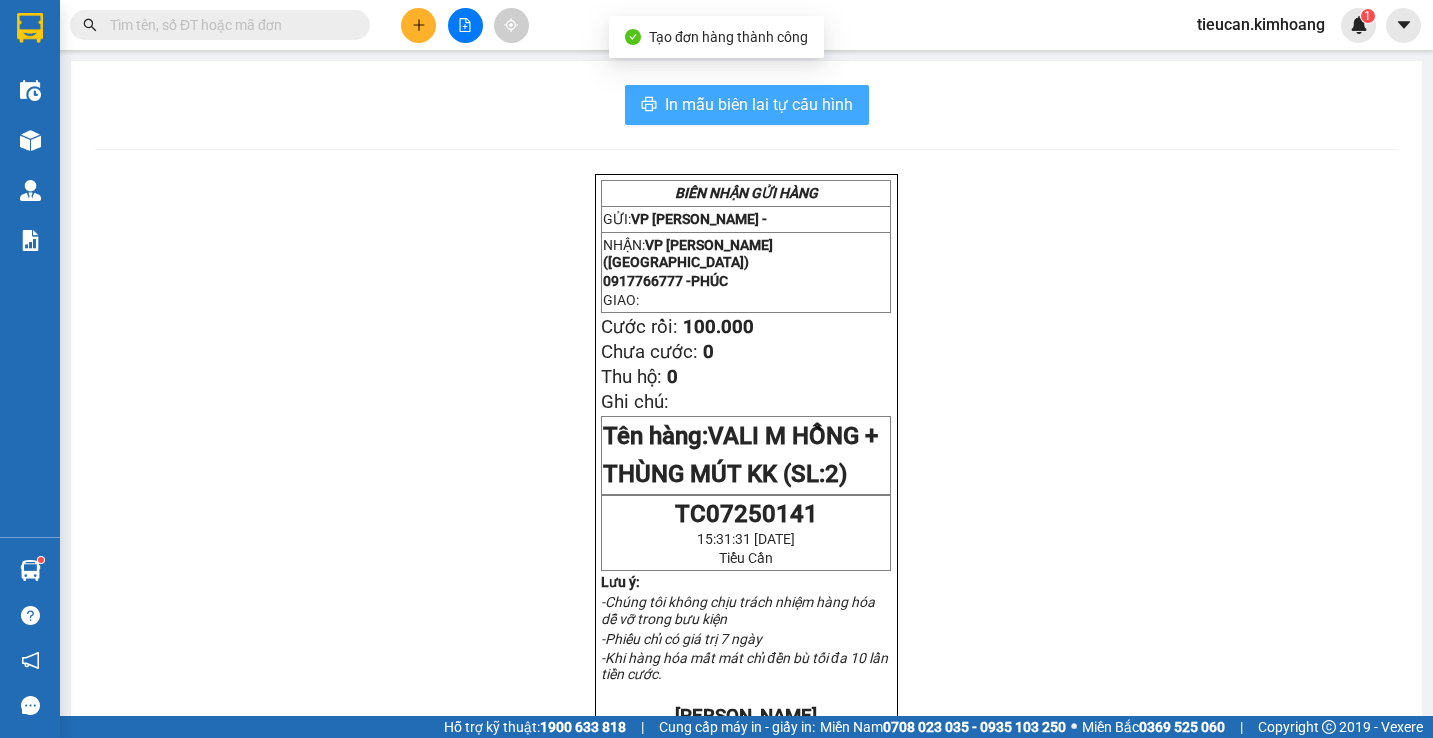 scroll, scrollTop: 0, scrollLeft: 0, axis: both 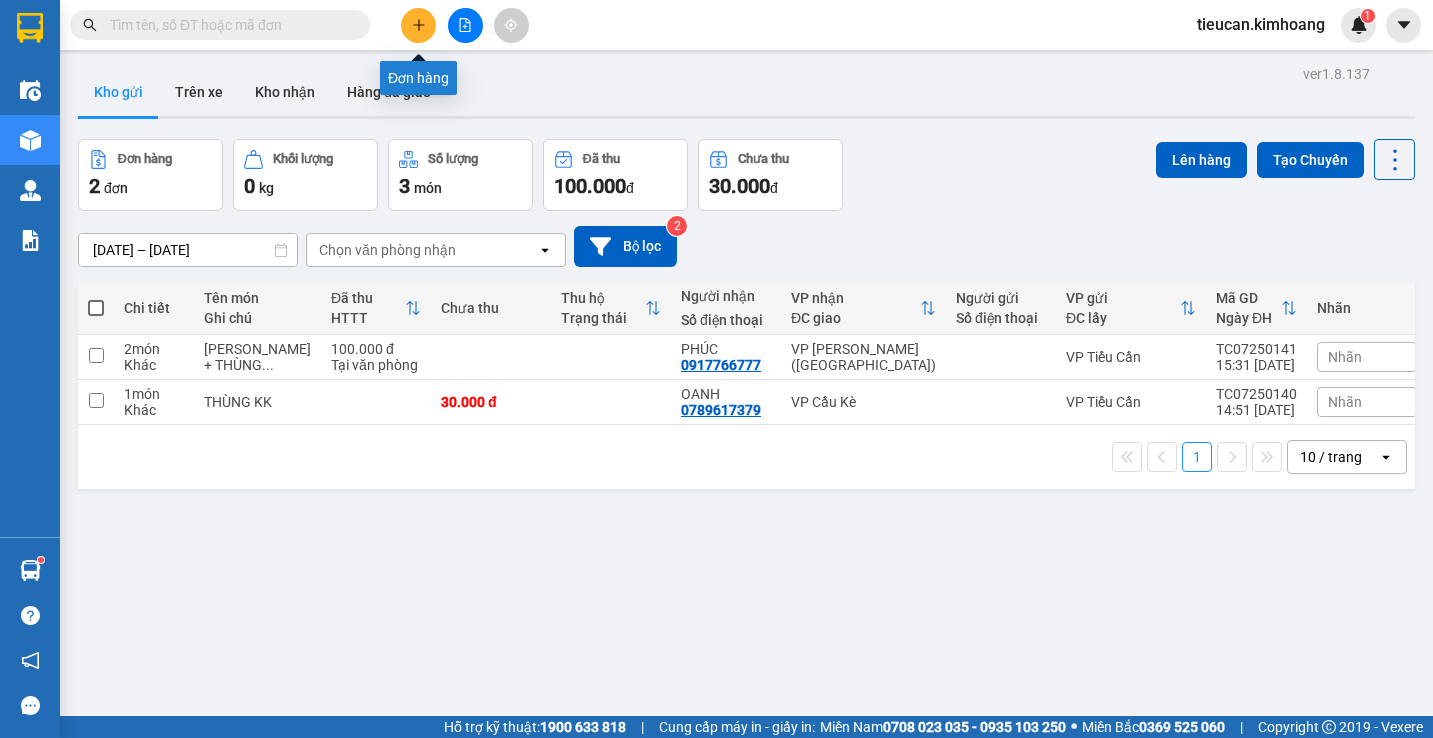 click 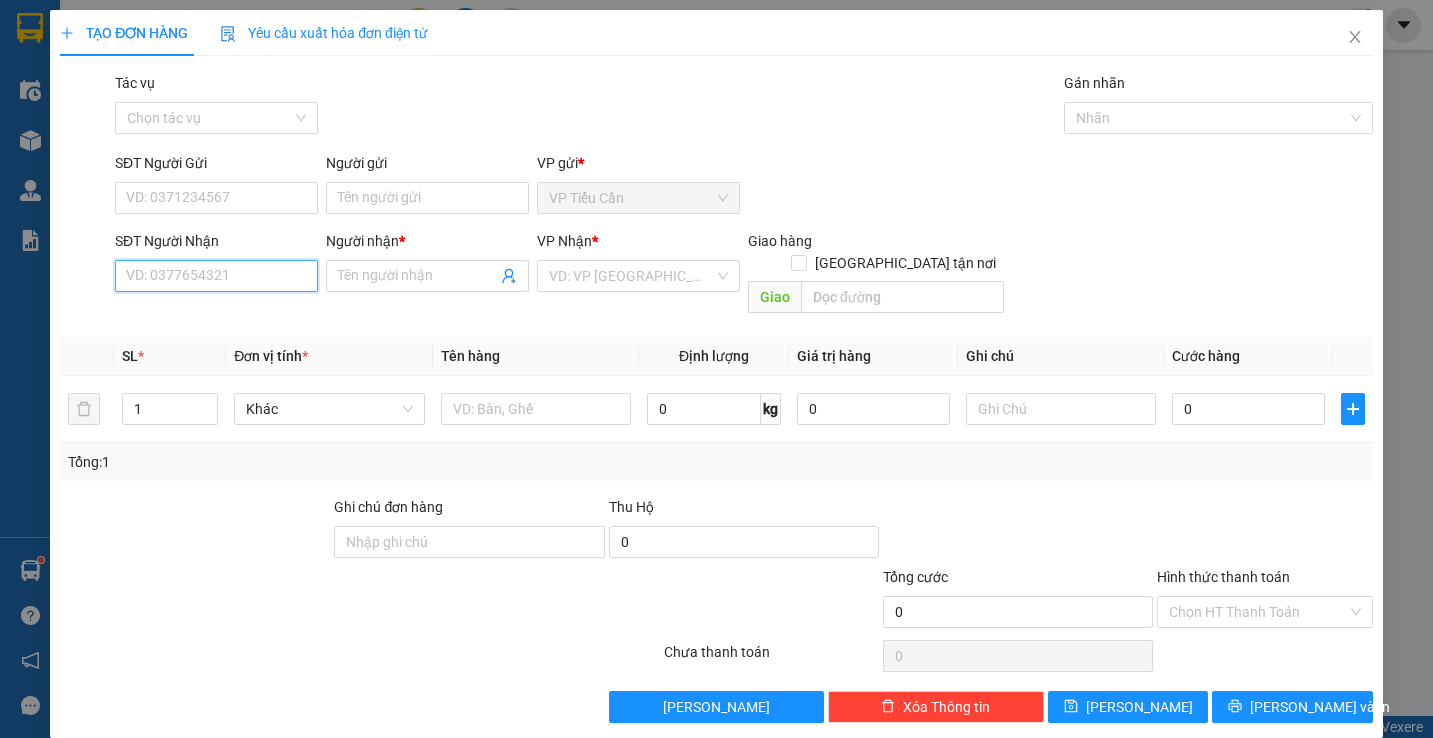click on "SĐT Người Nhận" at bounding box center [216, 276] 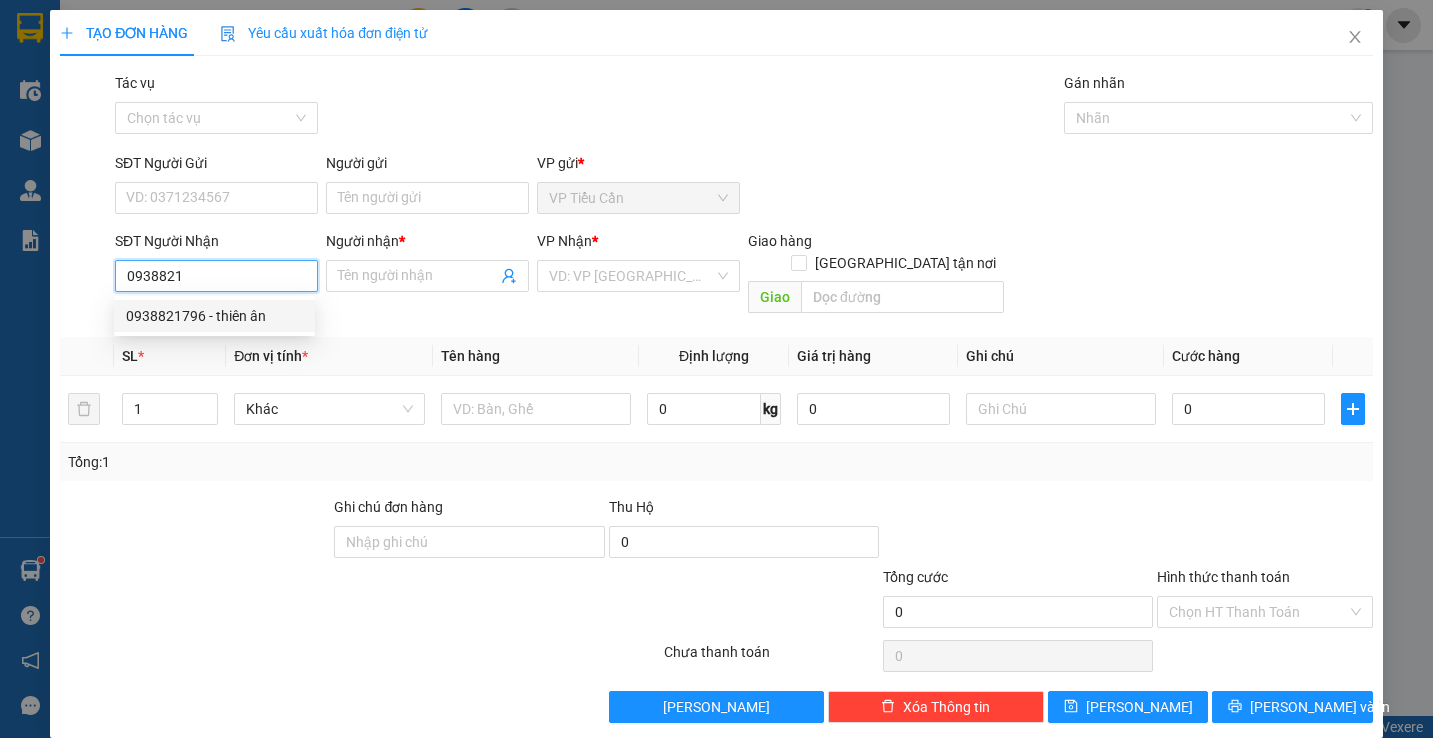 click on "0938821796 - thiên ân" at bounding box center [214, 316] 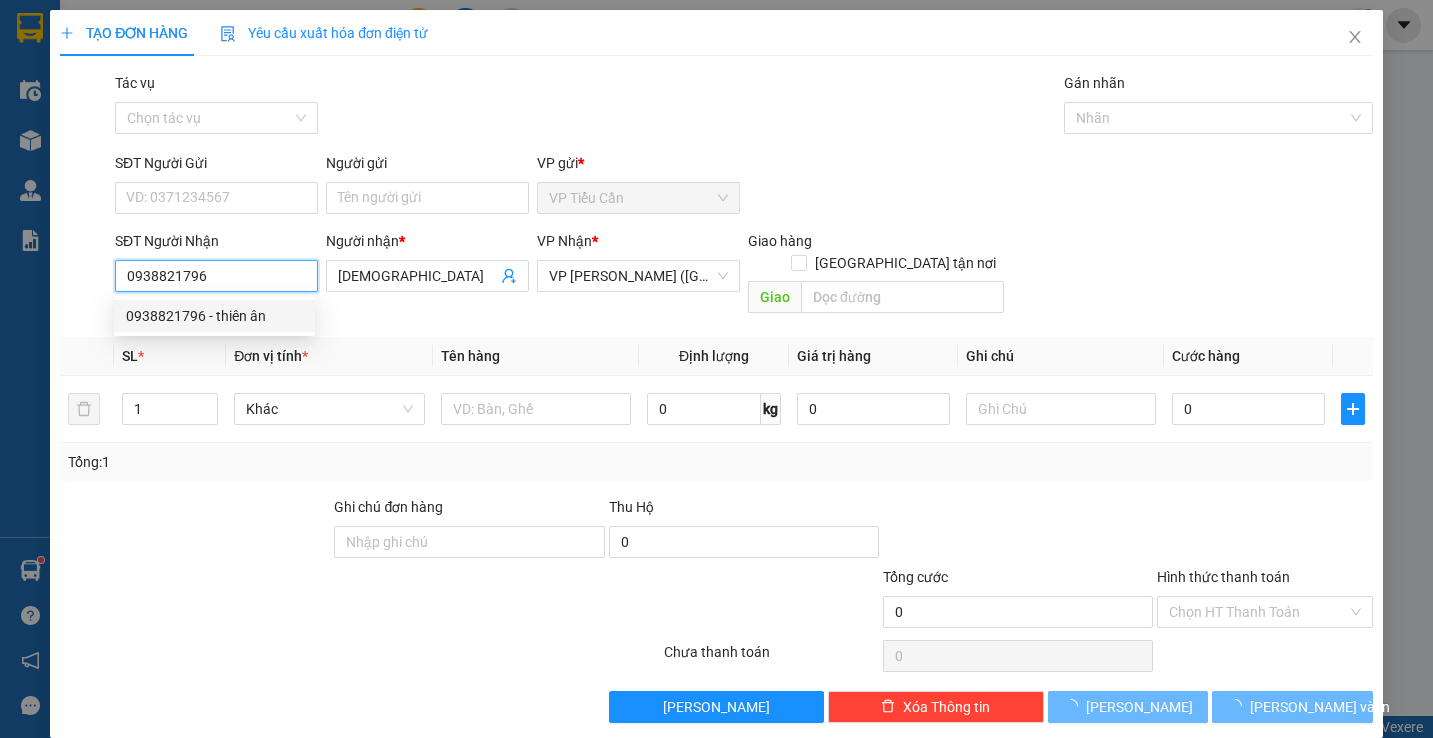 type on "35.000" 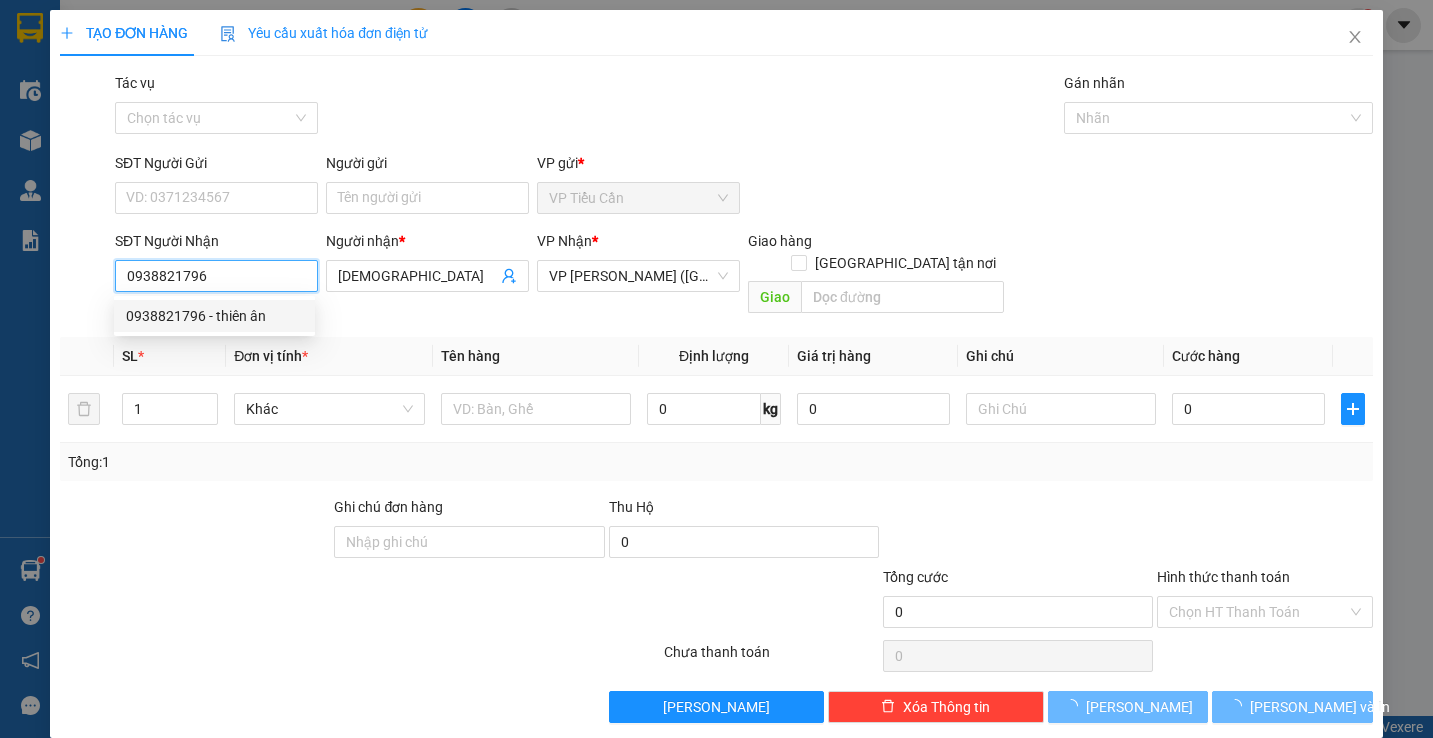 type on "35.000" 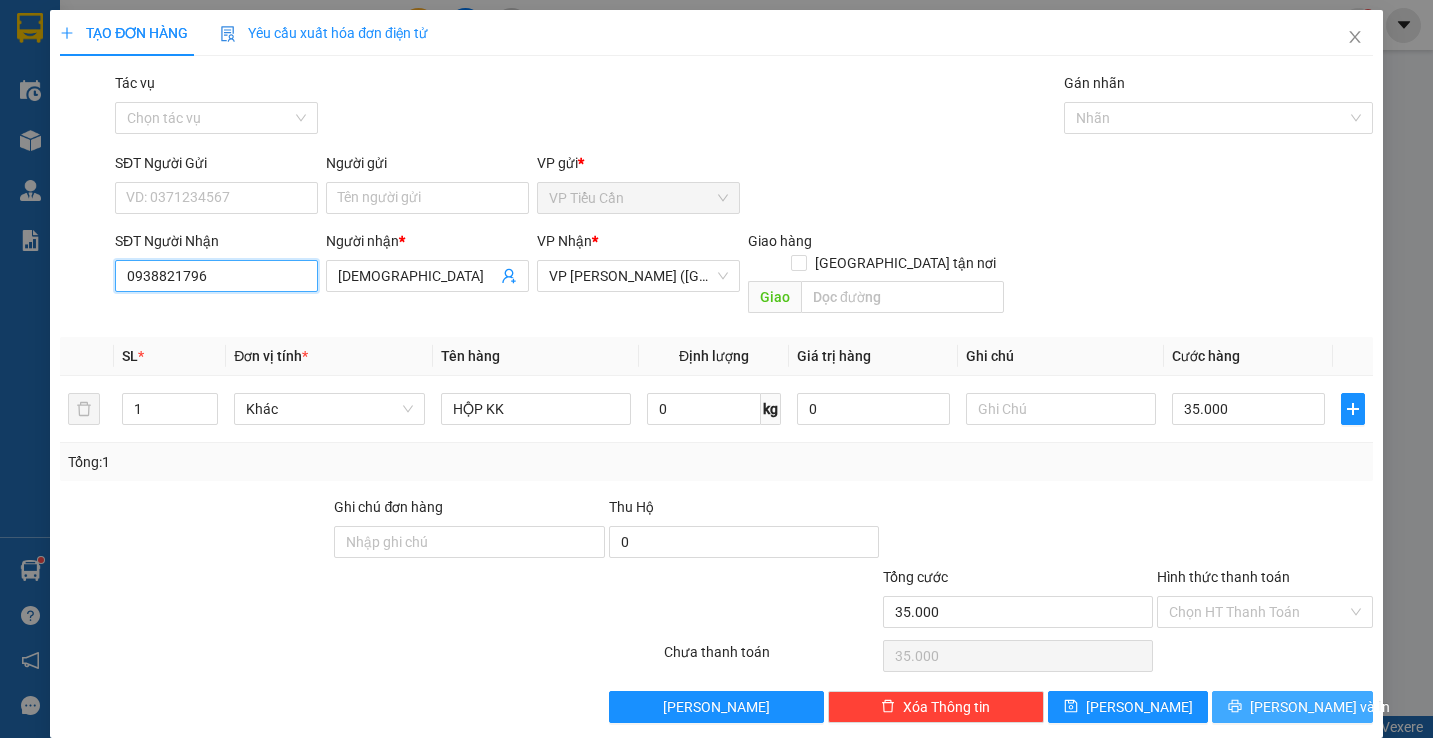 type on "0938821796" 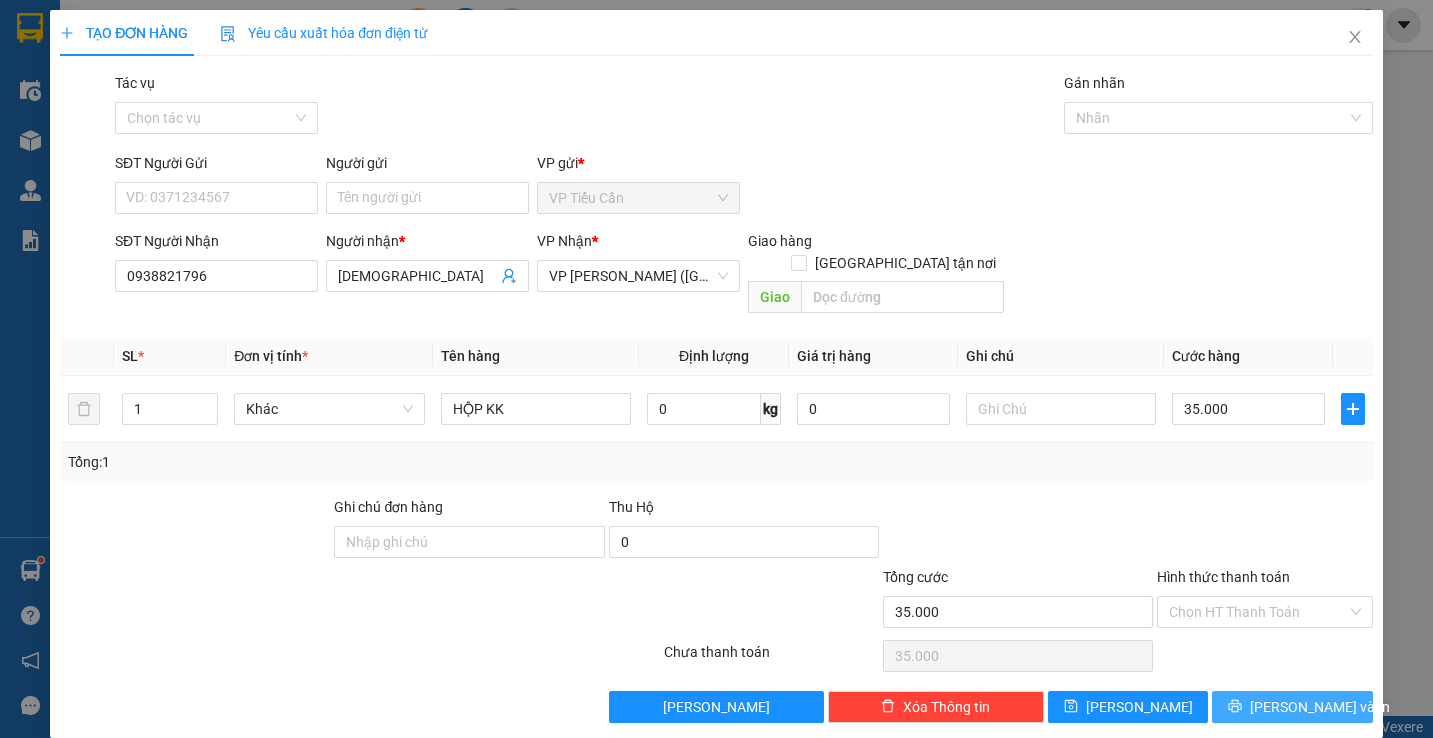 click on "[PERSON_NAME] và In" at bounding box center (1320, 707) 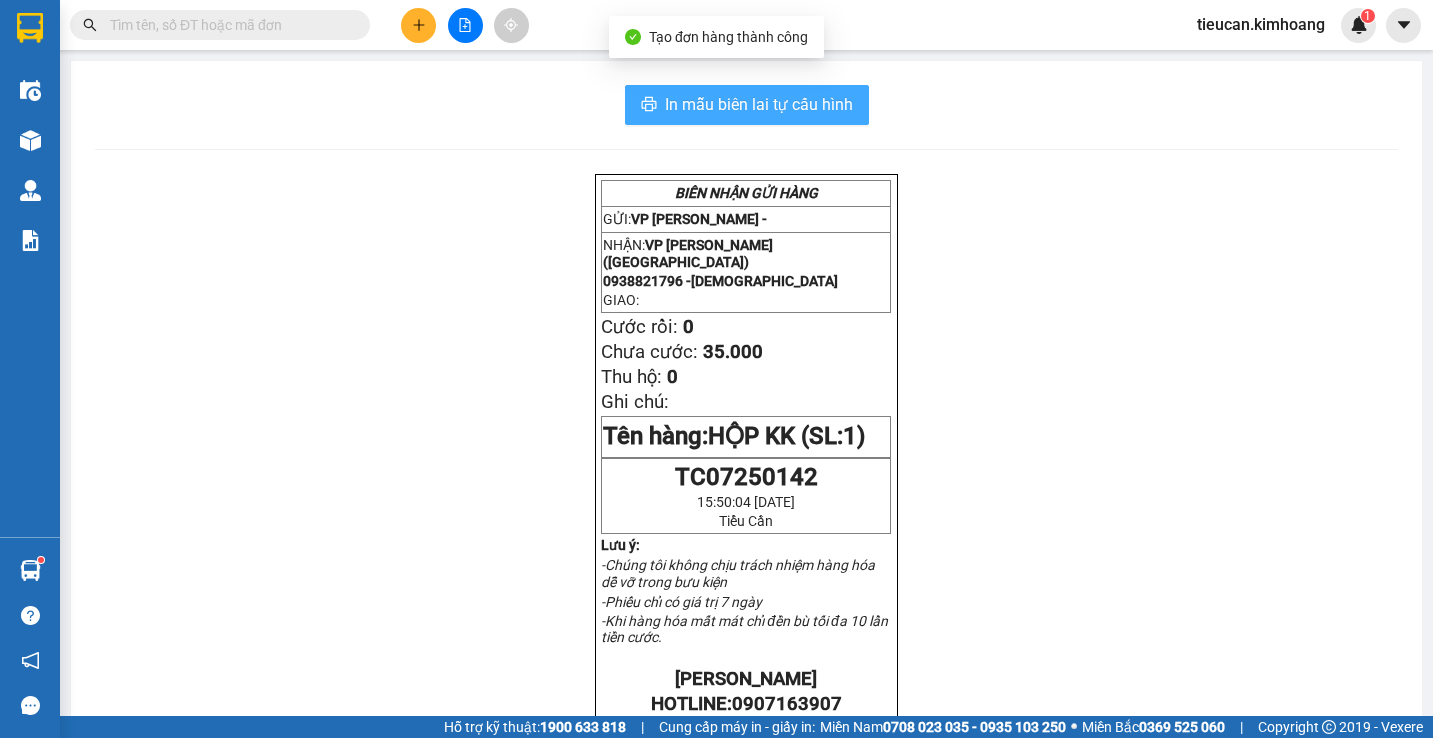 click on "In mẫu biên lai tự cấu hình" at bounding box center (759, 104) 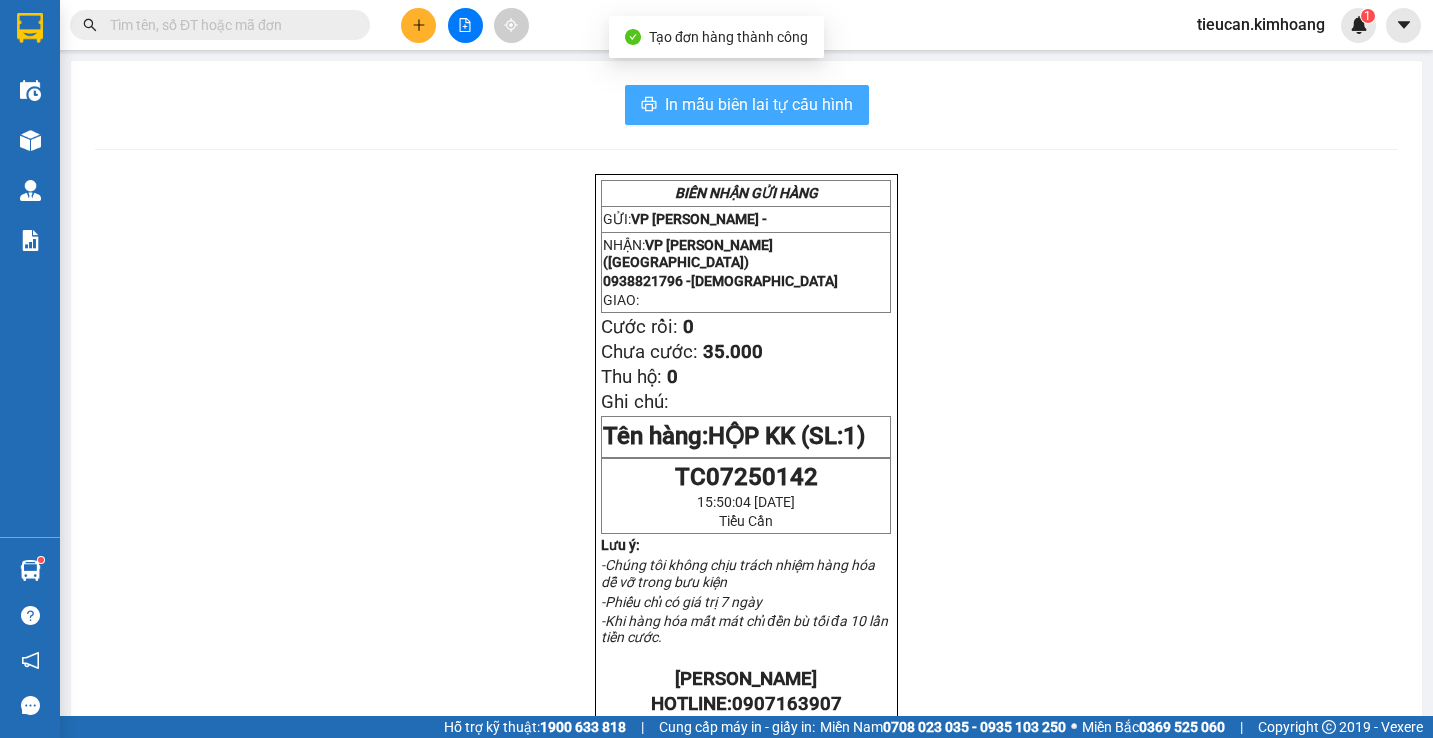 scroll, scrollTop: 0, scrollLeft: 0, axis: both 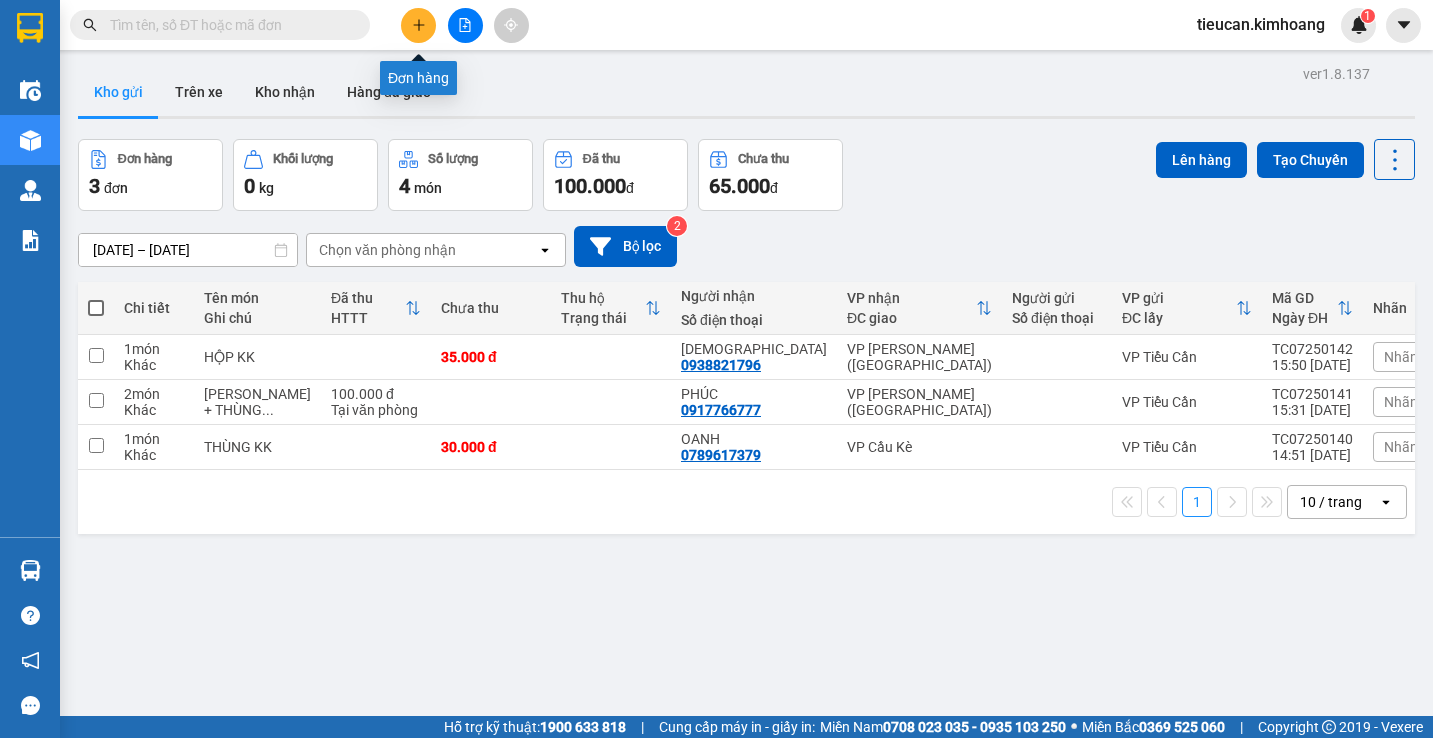 click at bounding box center [418, 25] 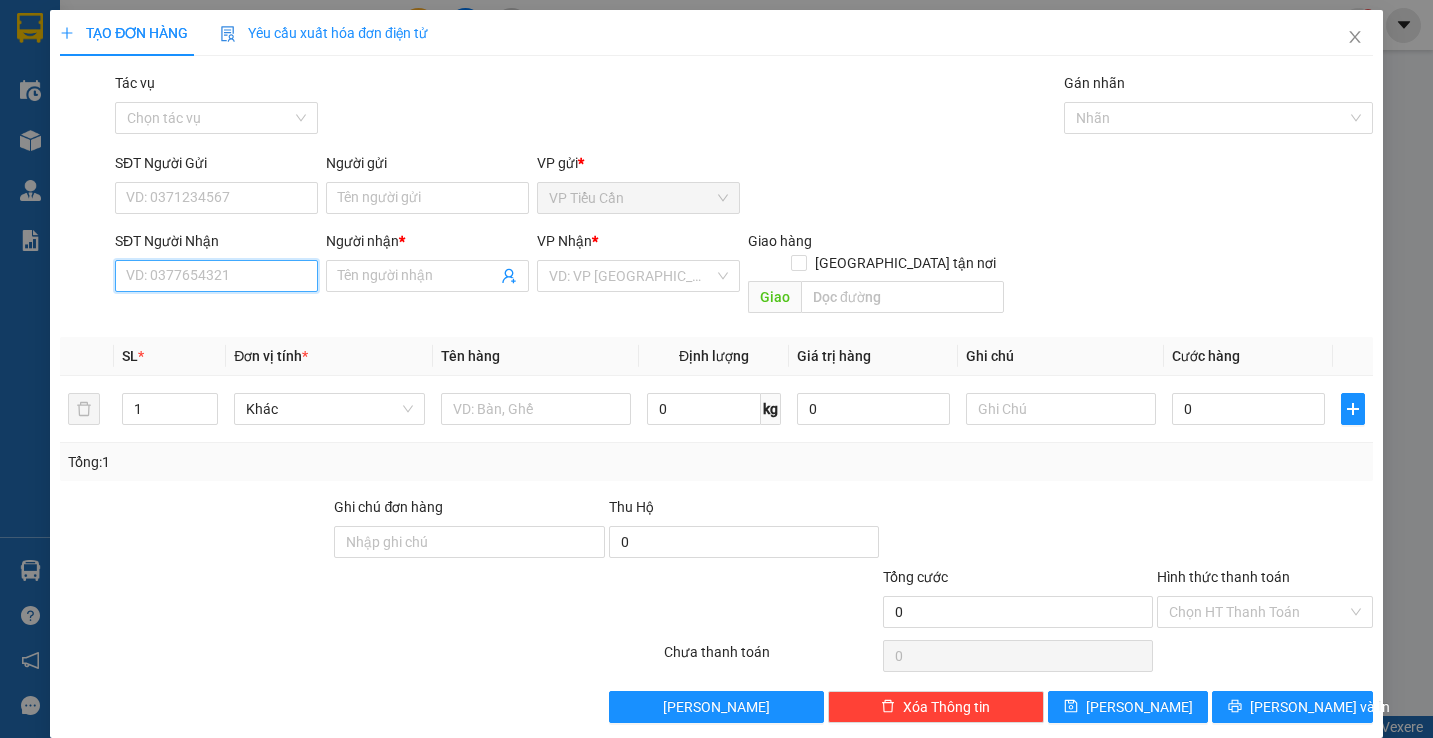 click on "SĐT Người Nhận" at bounding box center (216, 276) 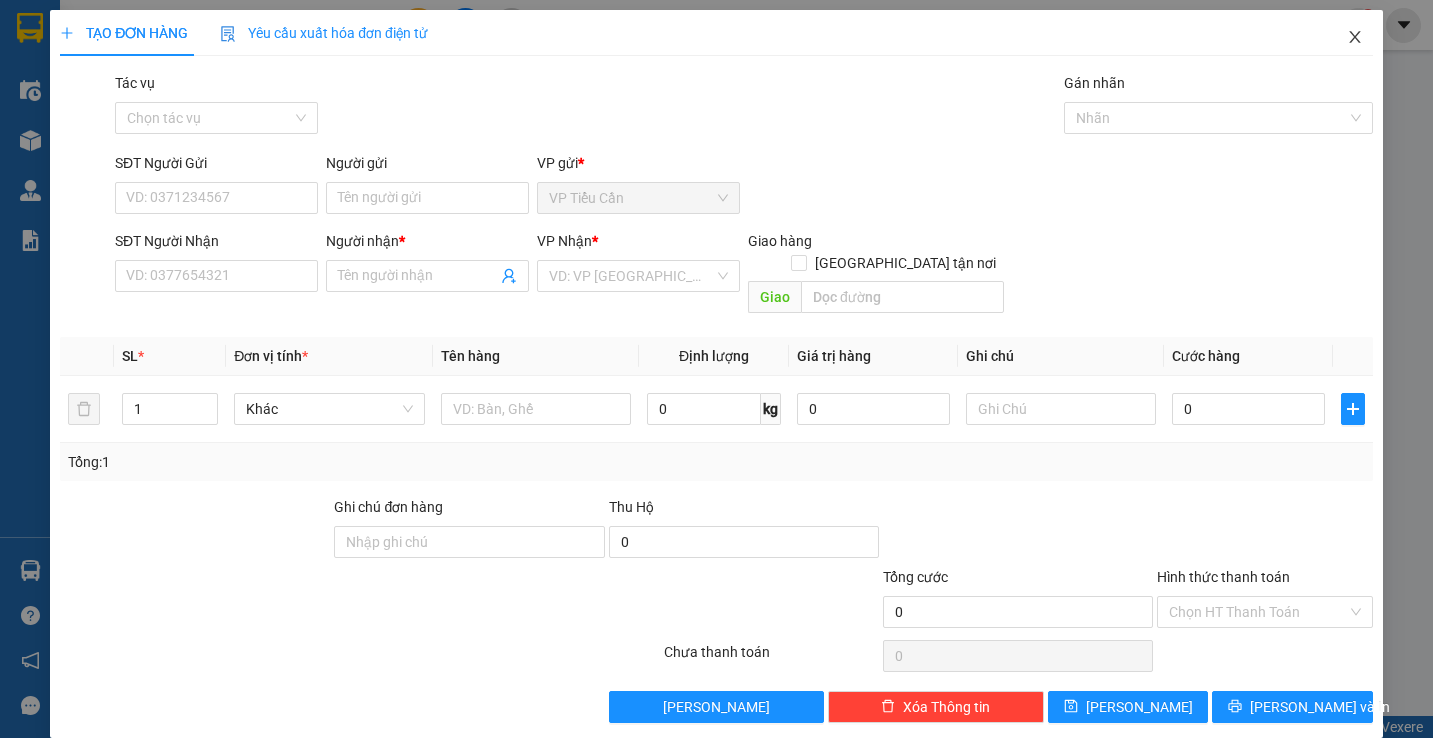 click at bounding box center [1355, 38] 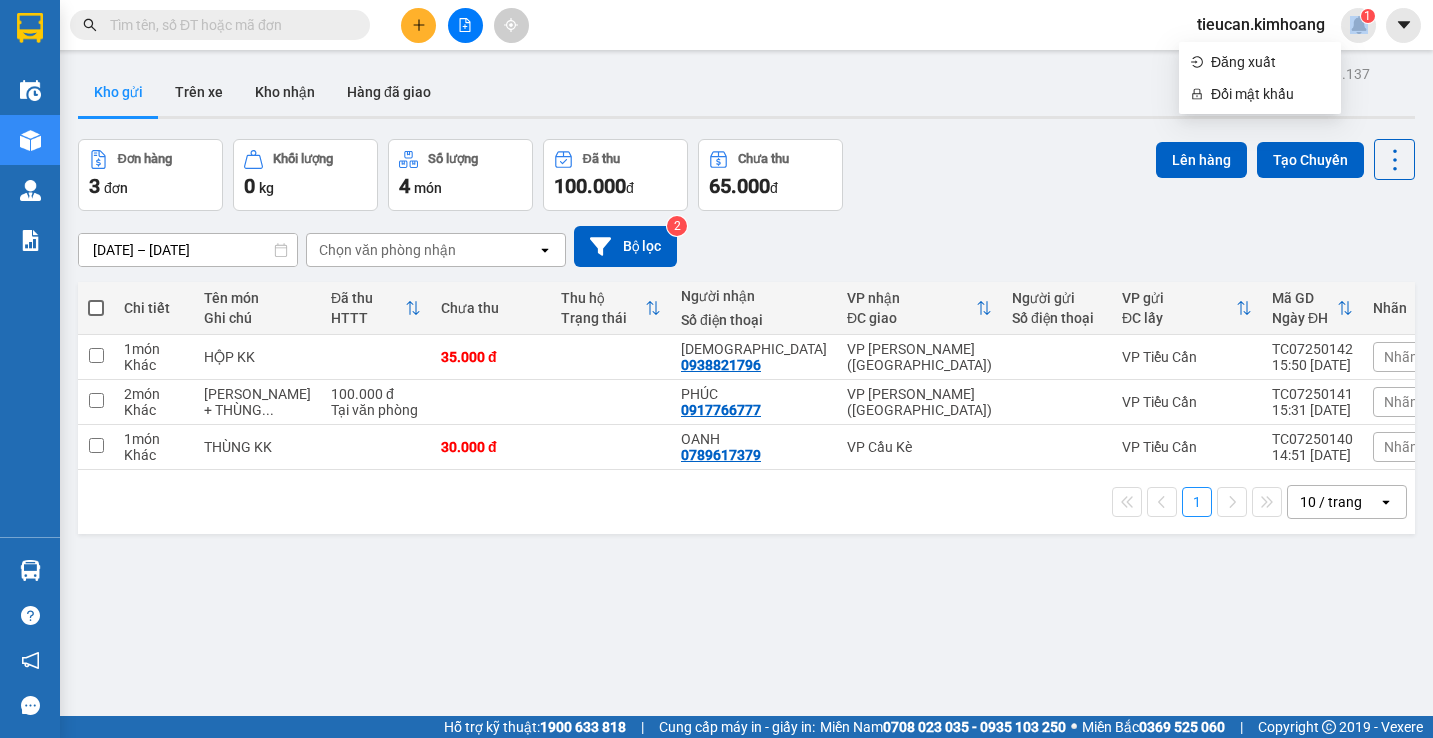 click at bounding box center (96, 308) 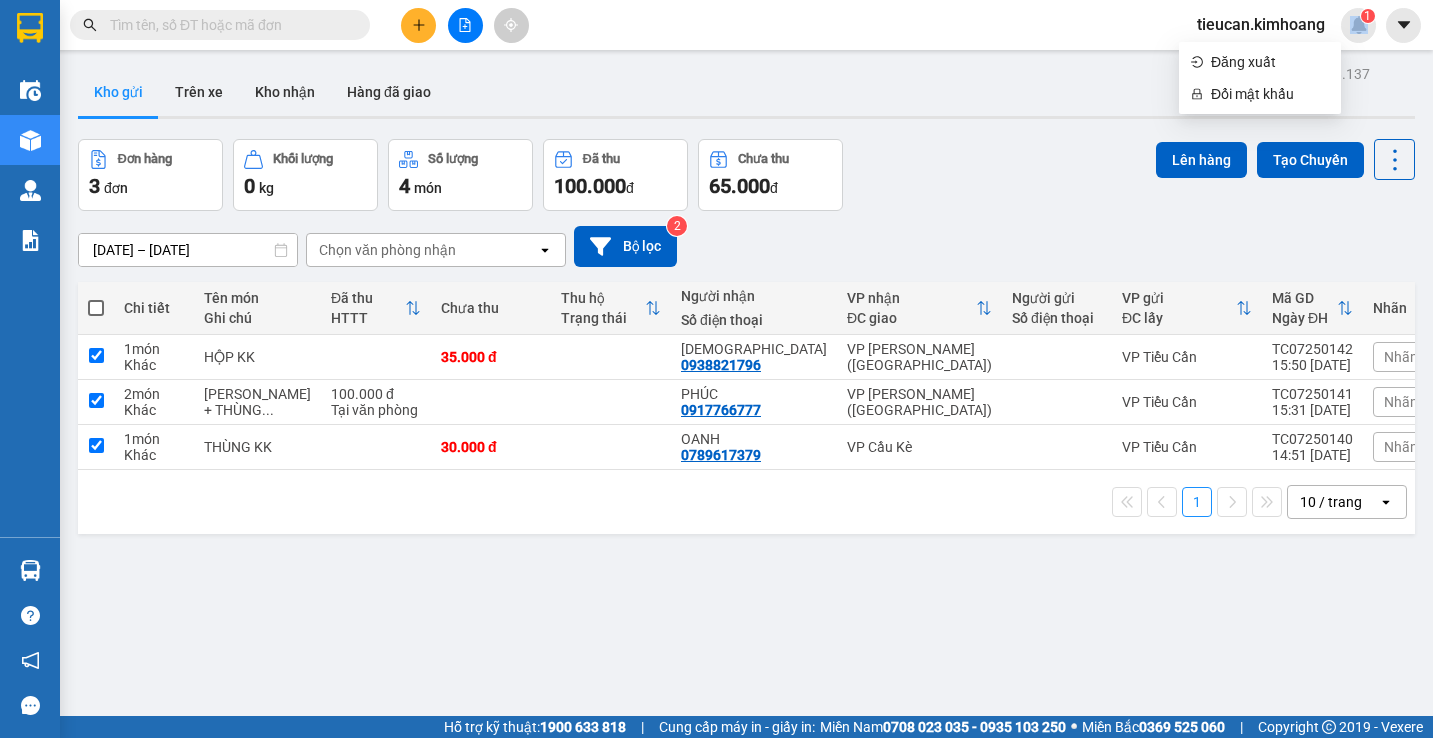 checkbox on "true" 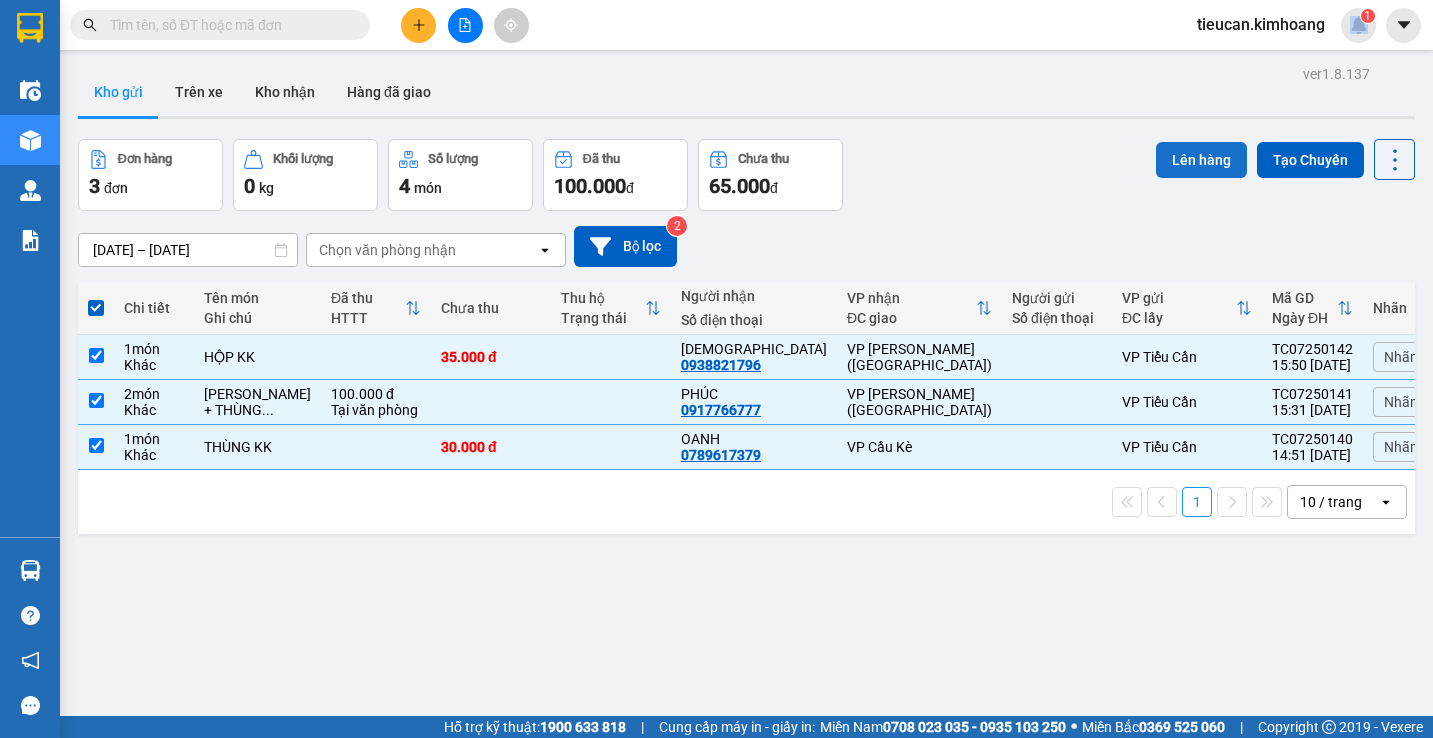 click on "Lên hàng" at bounding box center (1201, 160) 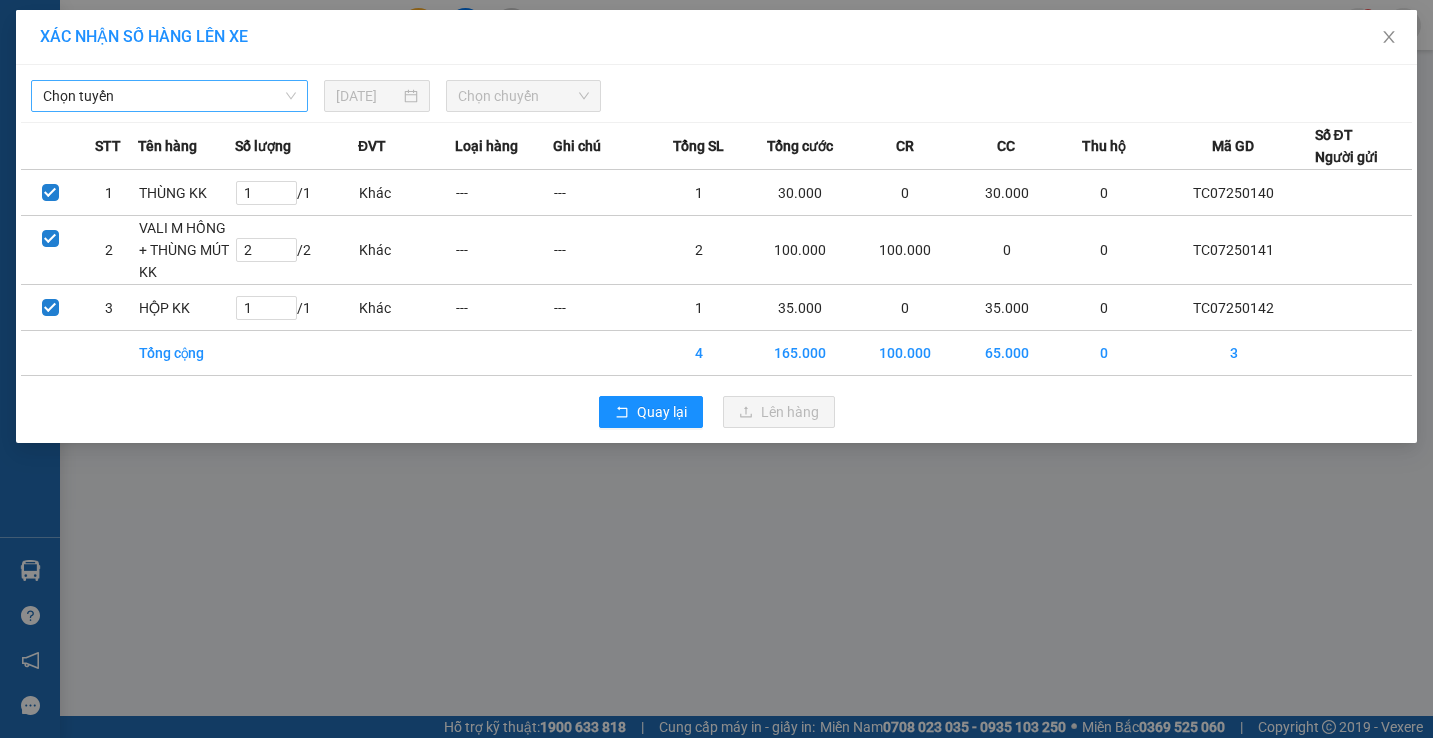 click on "Chọn tuyến" at bounding box center [169, 96] 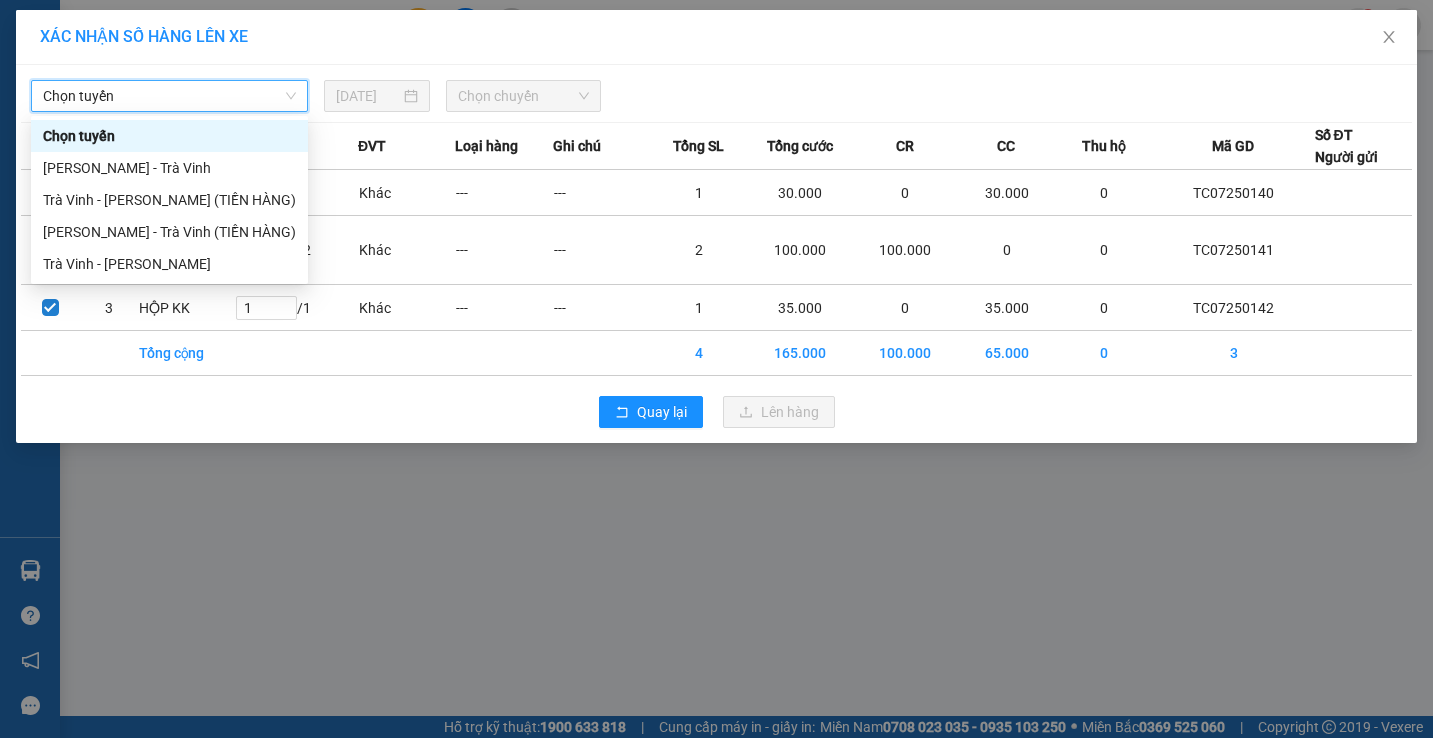 click on "Chọn tuyến" at bounding box center [169, 96] 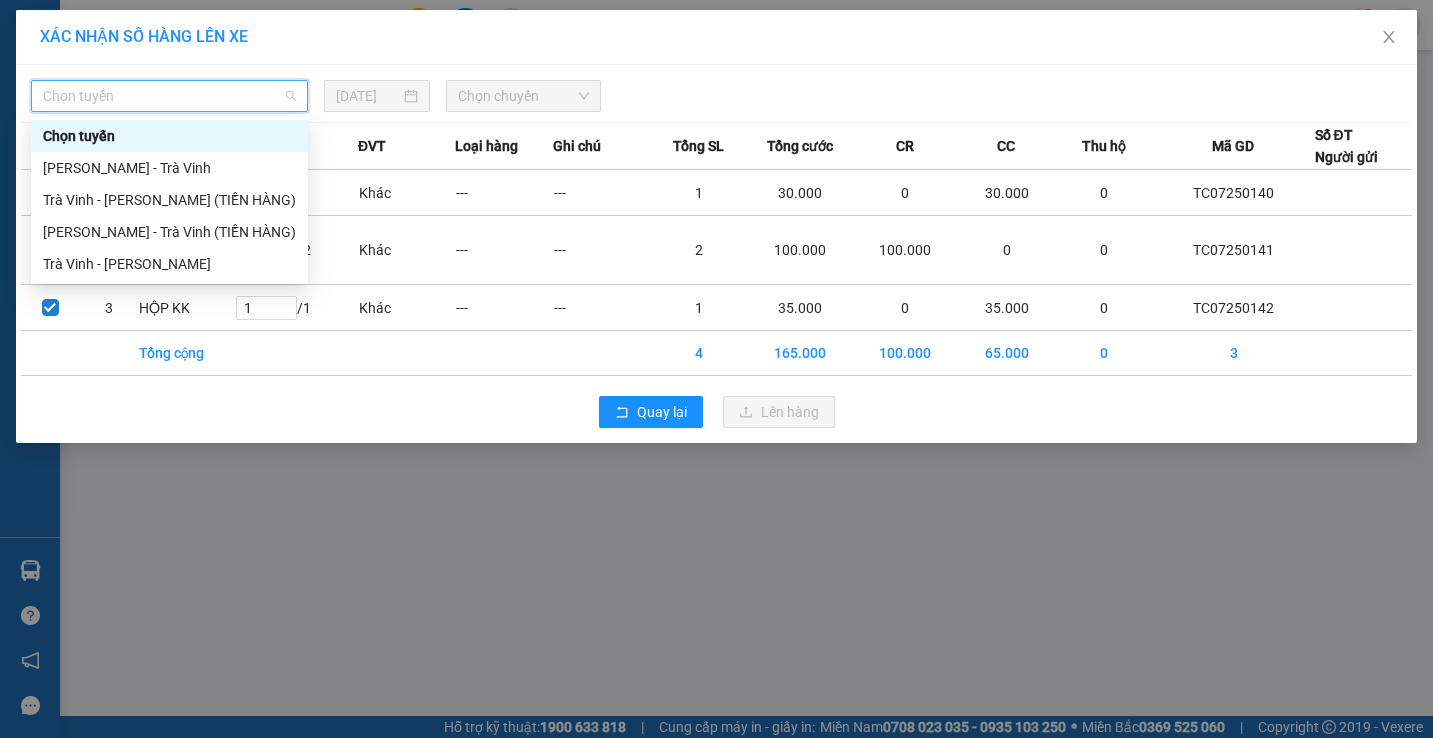 click on "Chọn tuyến" at bounding box center [169, 96] 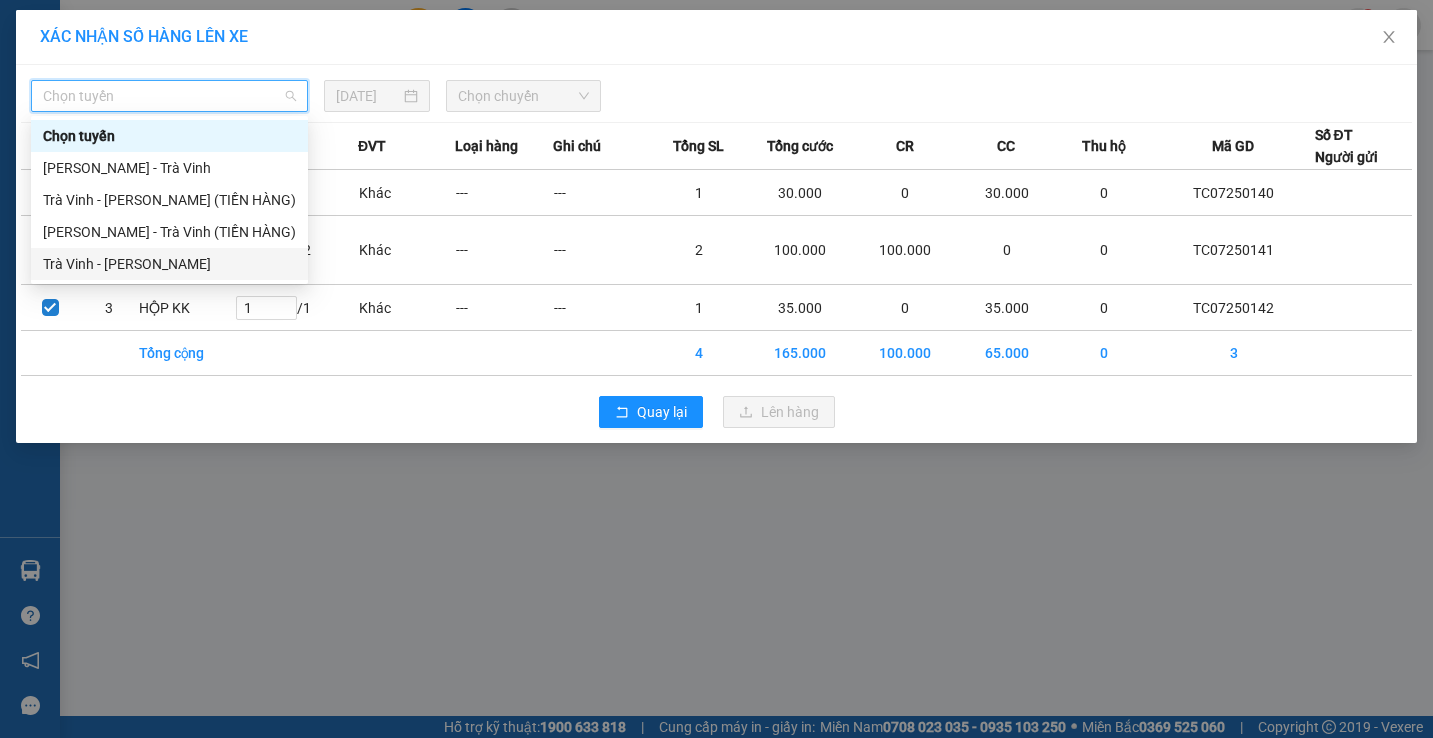 click on "Trà Vinh - Hồ Chí Minh" at bounding box center [169, 264] 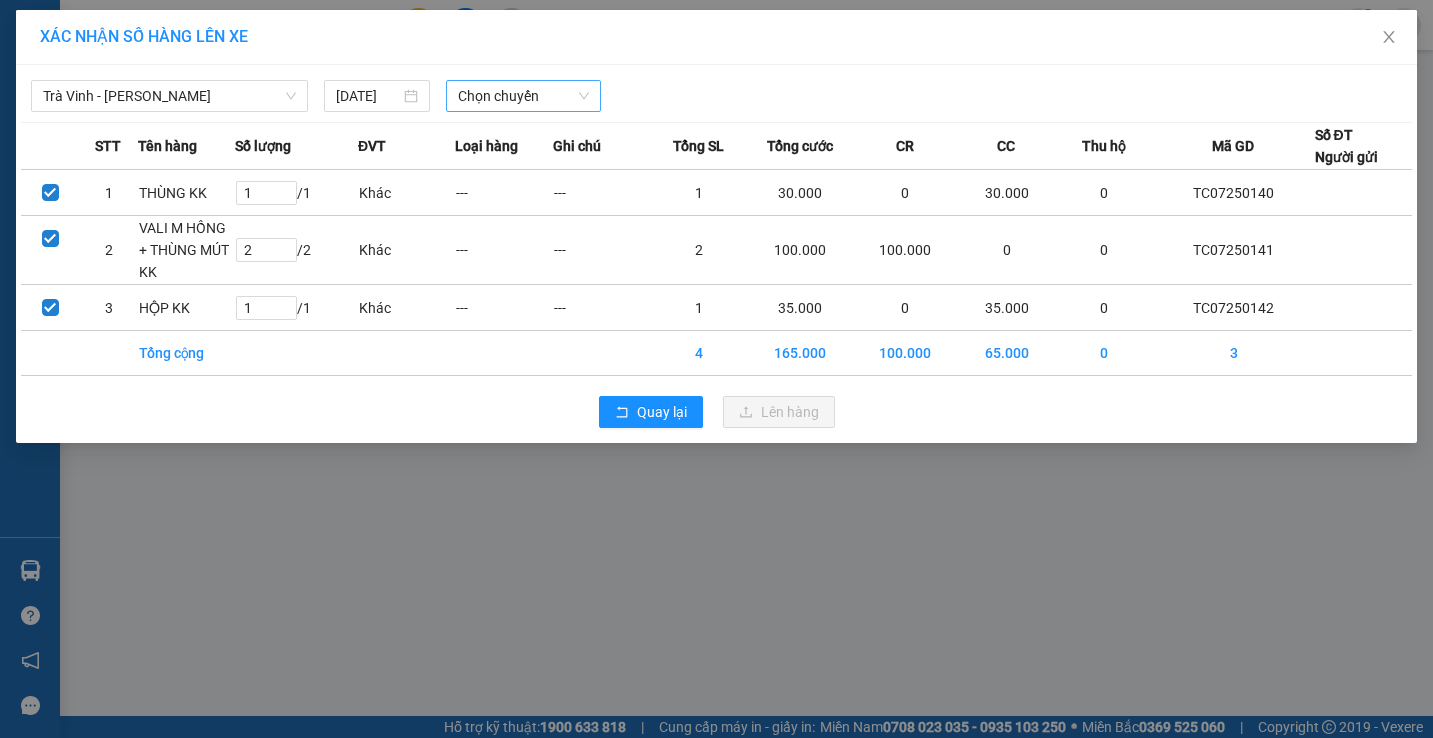 click on "Chọn chuyến" at bounding box center (523, 96) 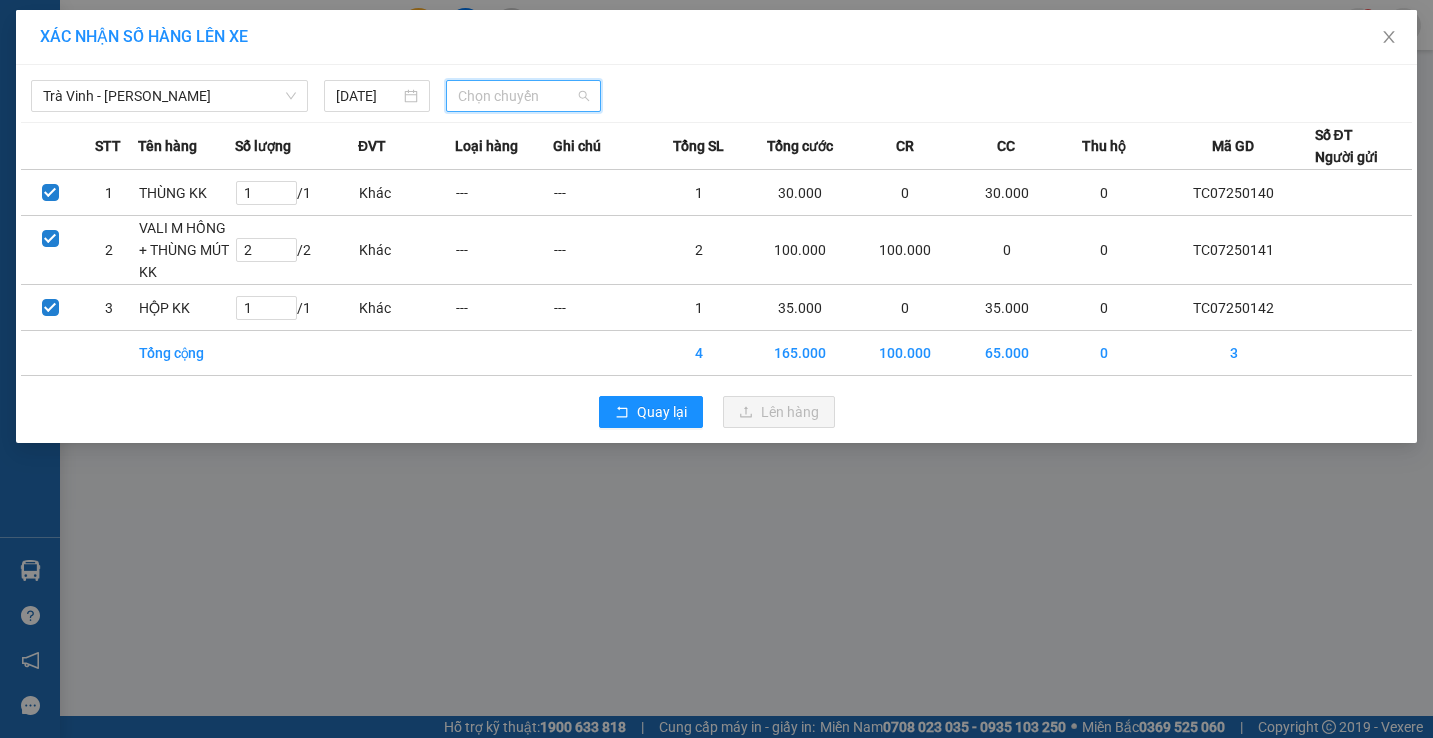 click on "Chọn chuyến" at bounding box center (523, 96) 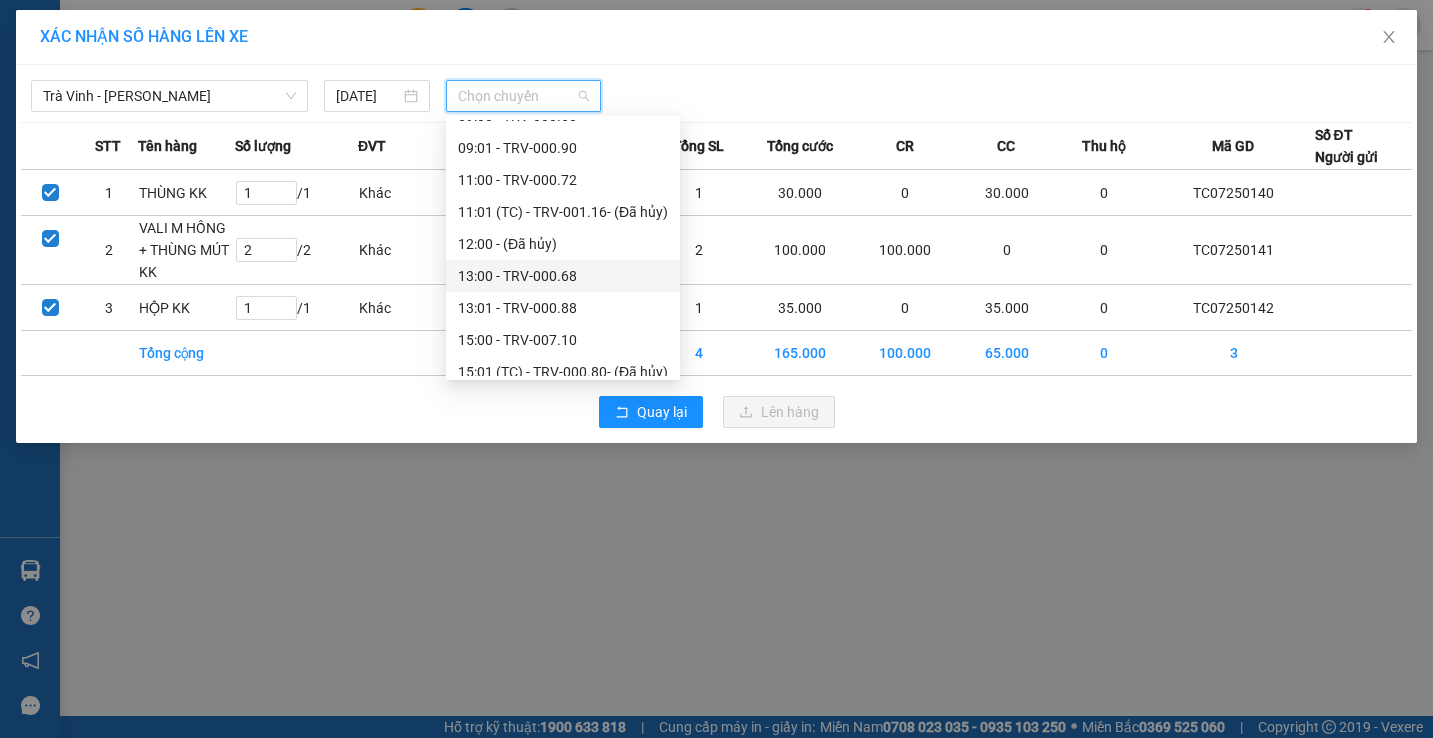 scroll, scrollTop: 608, scrollLeft: 0, axis: vertical 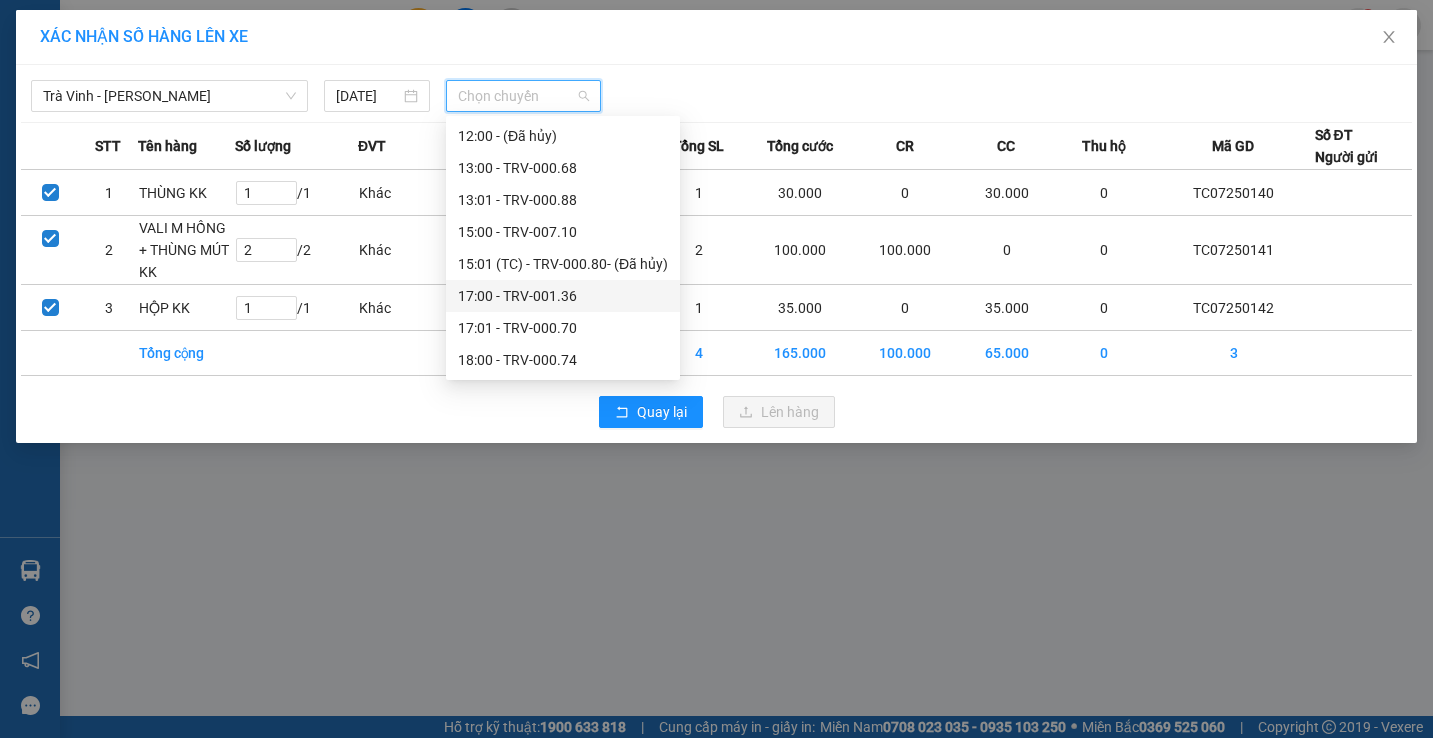 click on "17:00     - TRV-001.36" at bounding box center [563, 296] 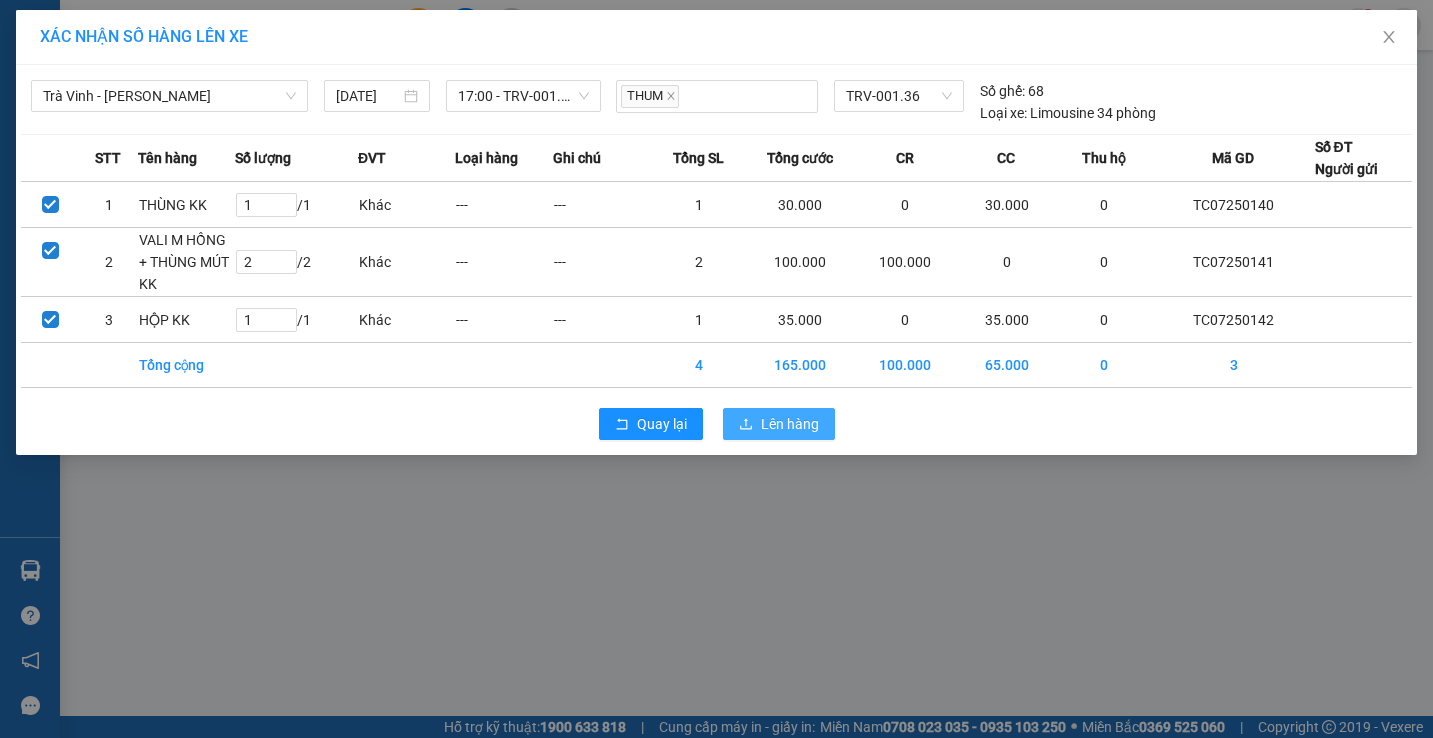 click on "Lên hàng" at bounding box center (790, 424) 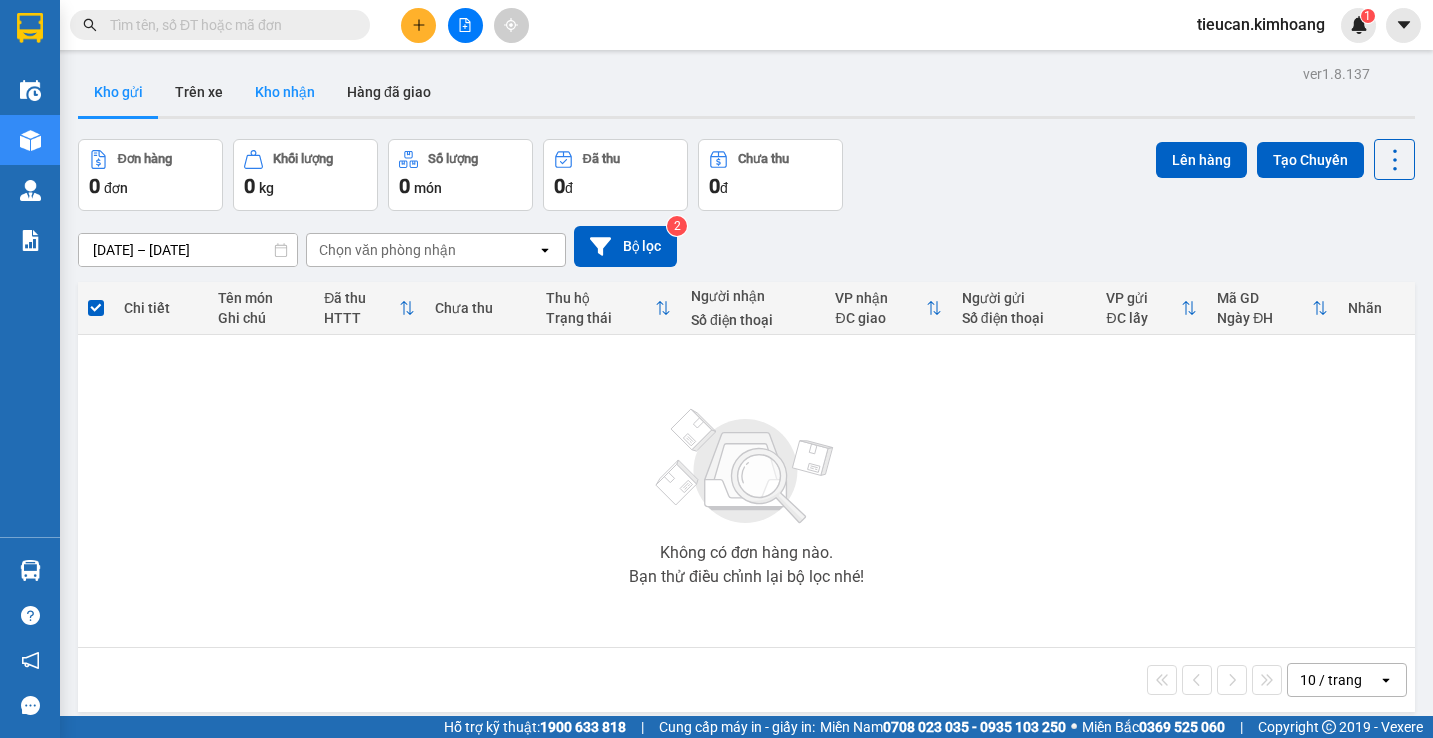 click on "Kho nhận" at bounding box center (285, 92) 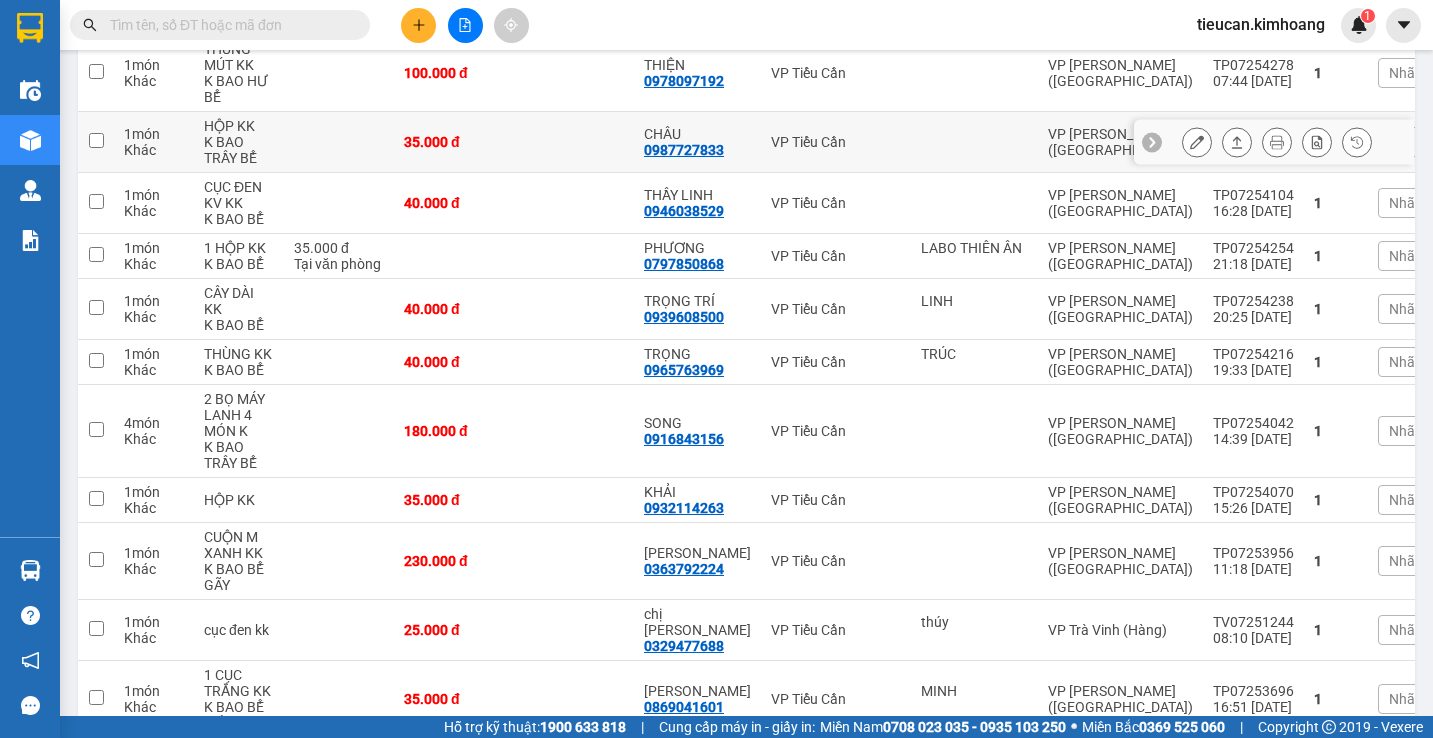 scroll, scrollTop: 400, scrollLeft: 0, axis: vertical 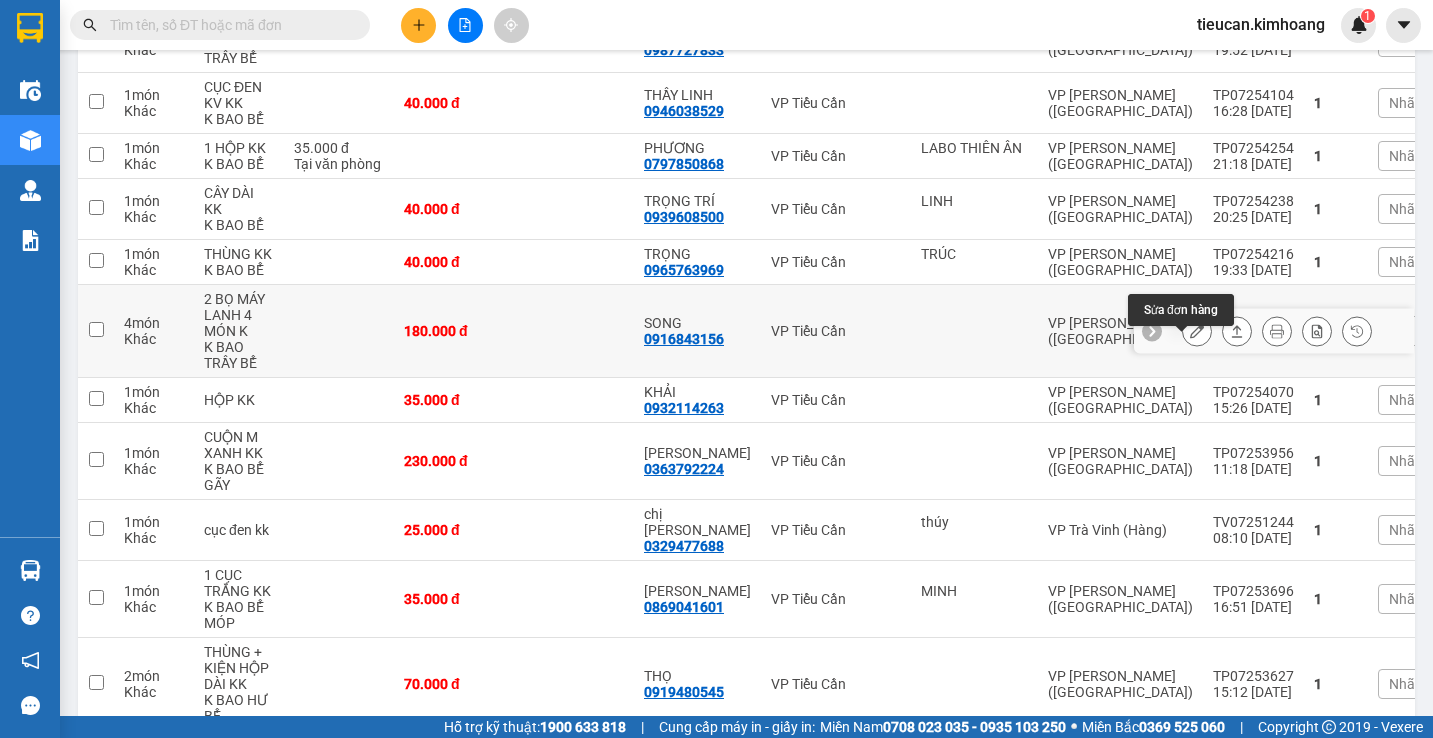 click 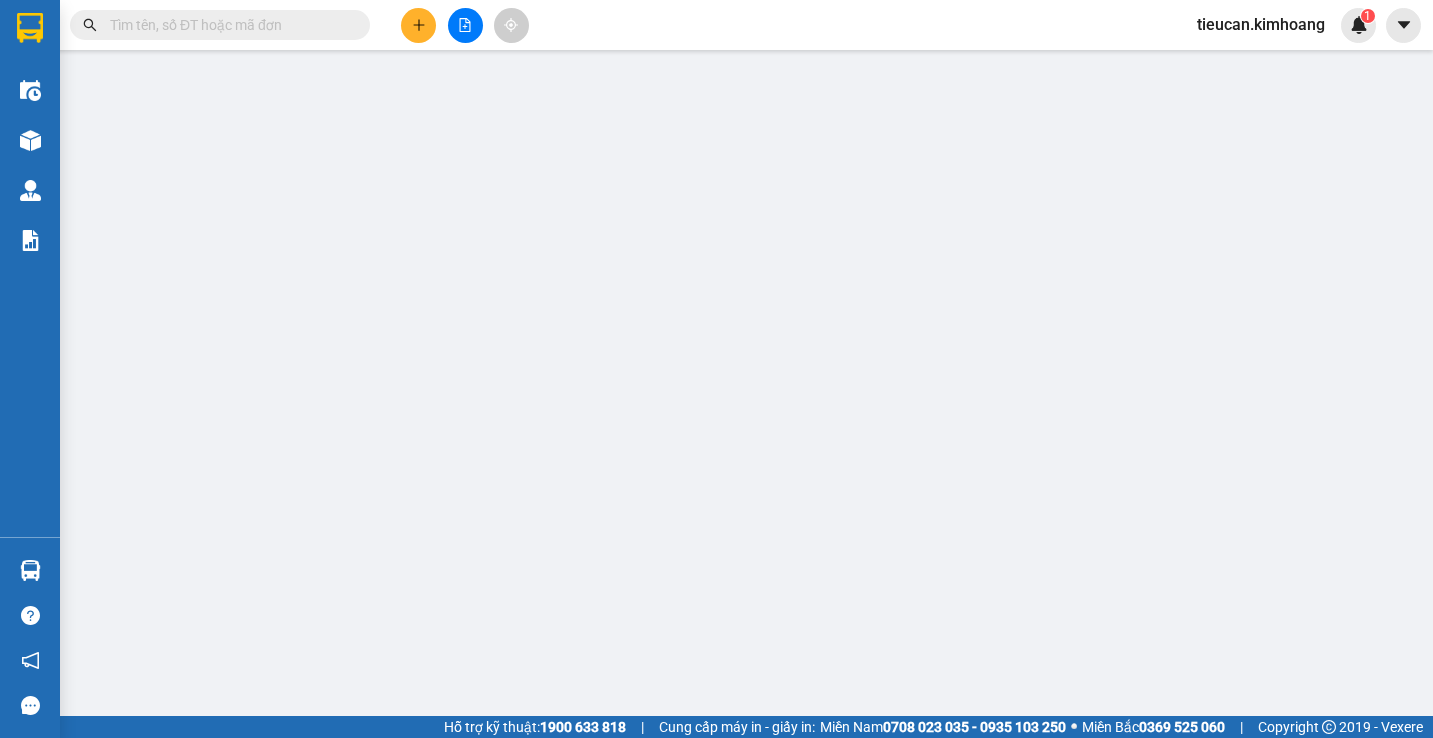 type on "0916843156" 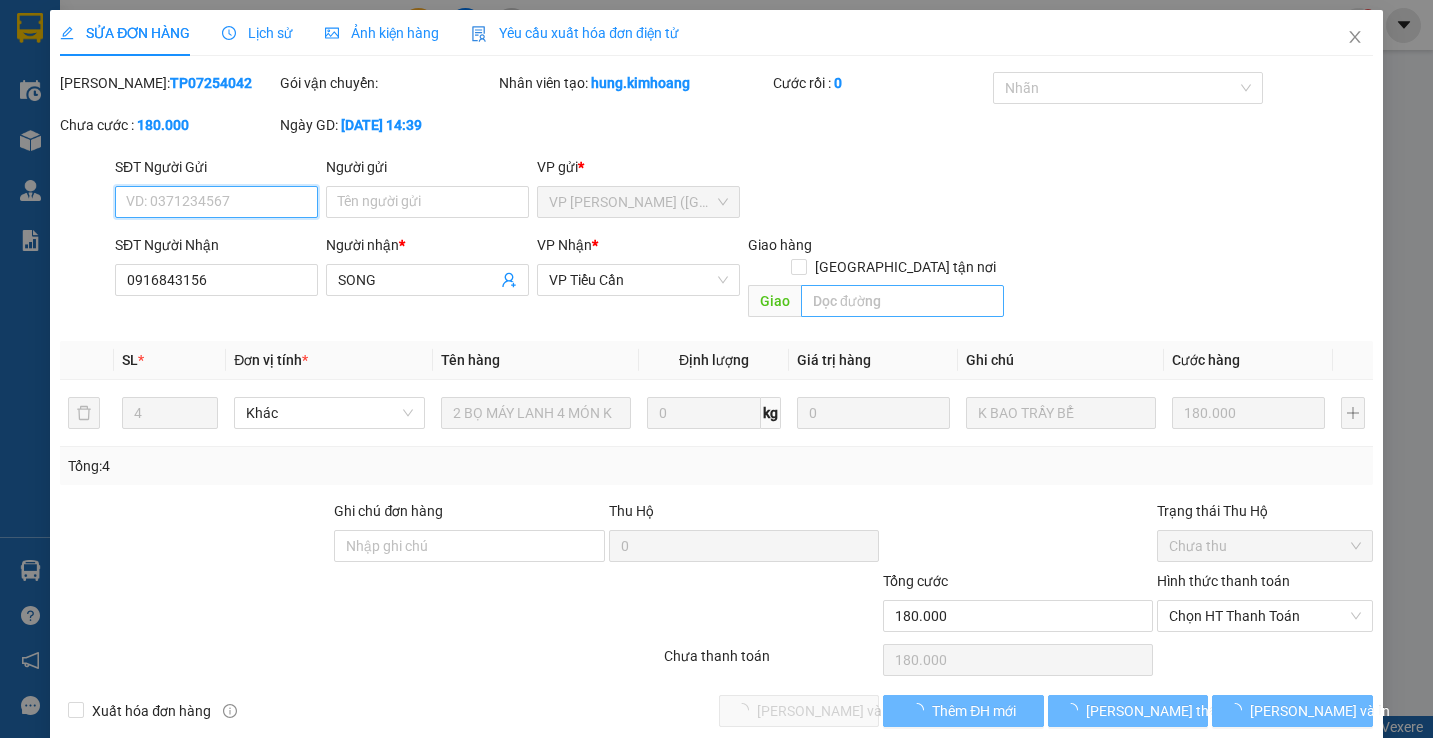 scroll, scrollTop: 0, scrollLeft: 0, axis: both 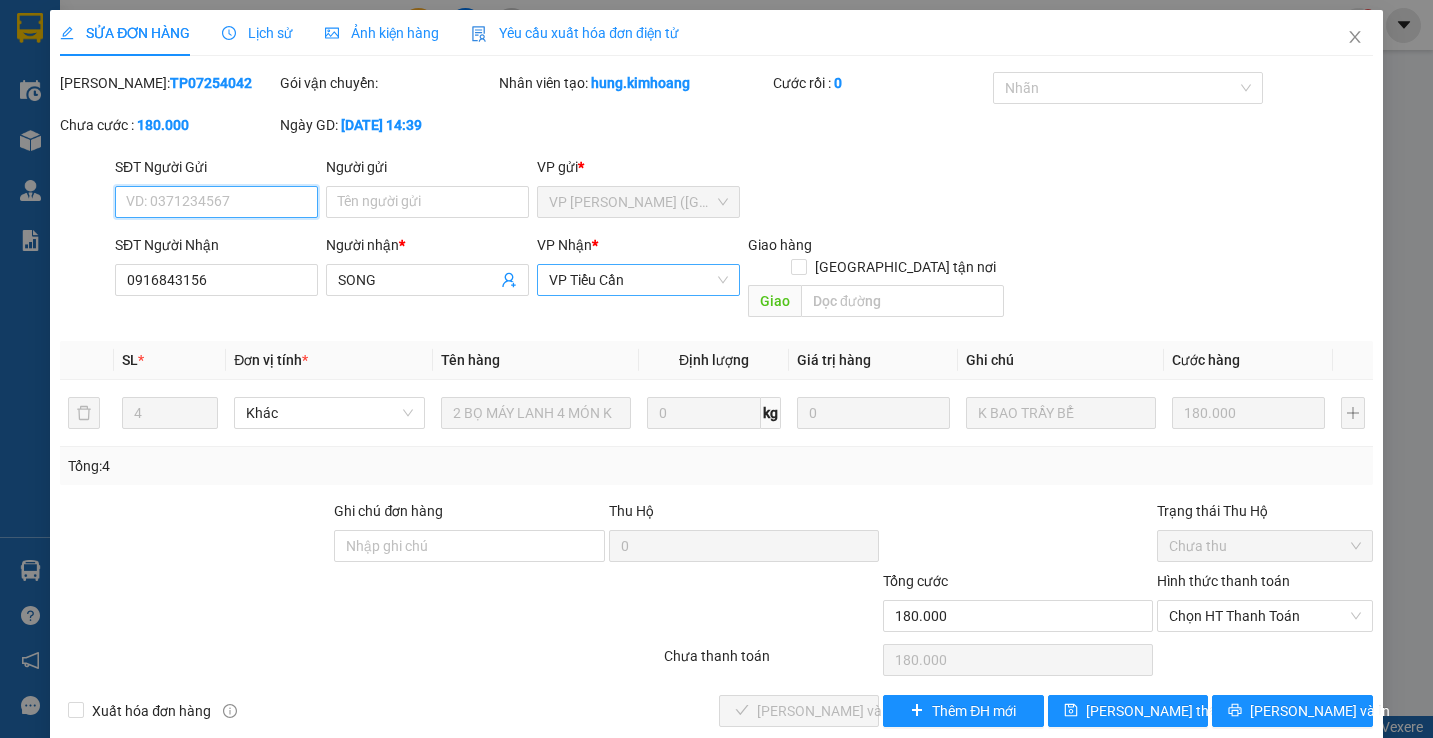 click on "VP Tiểu Cần" at bounding box center [638, 280] 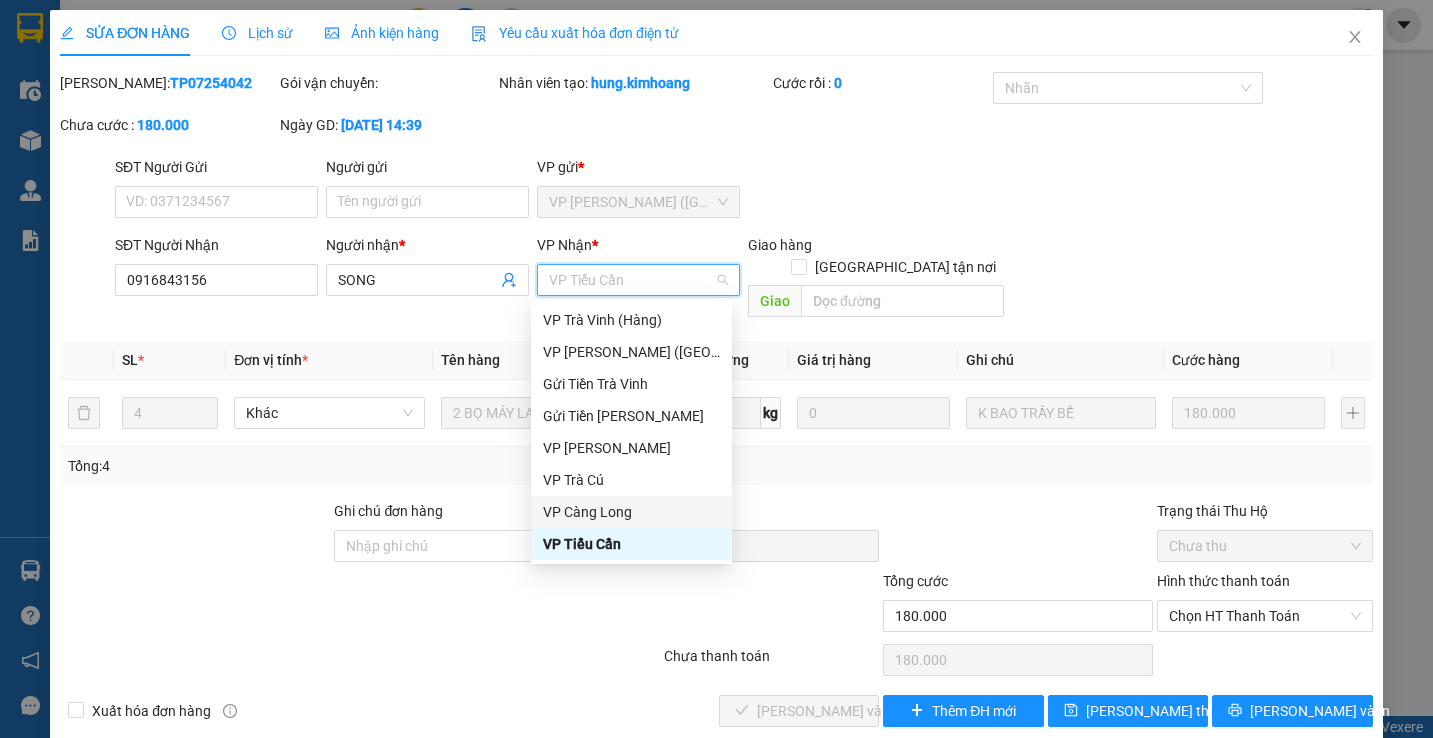 scroll, scrollTop: 160, scrollLeft: 0, axis: vertical 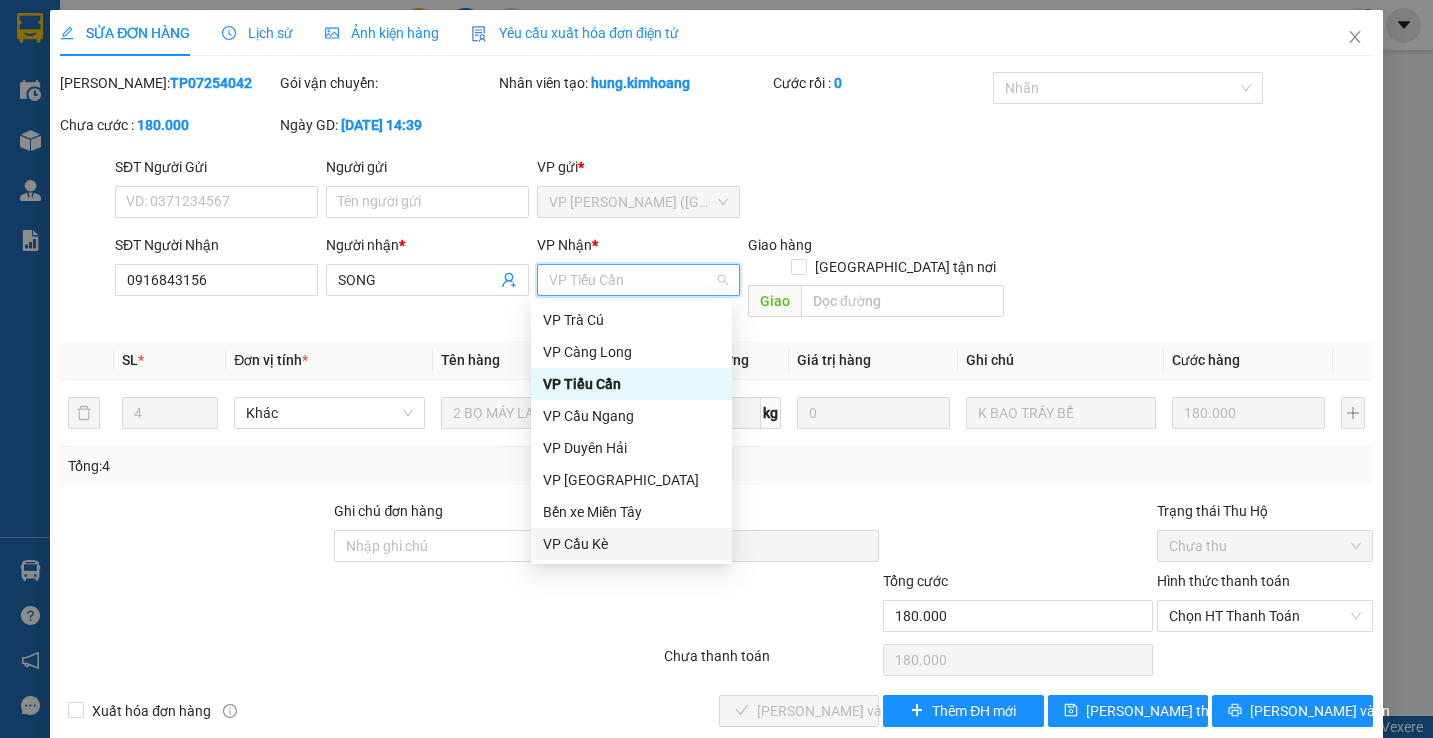 click on "VP Cầu Kè" at bounding box center (631, 544) 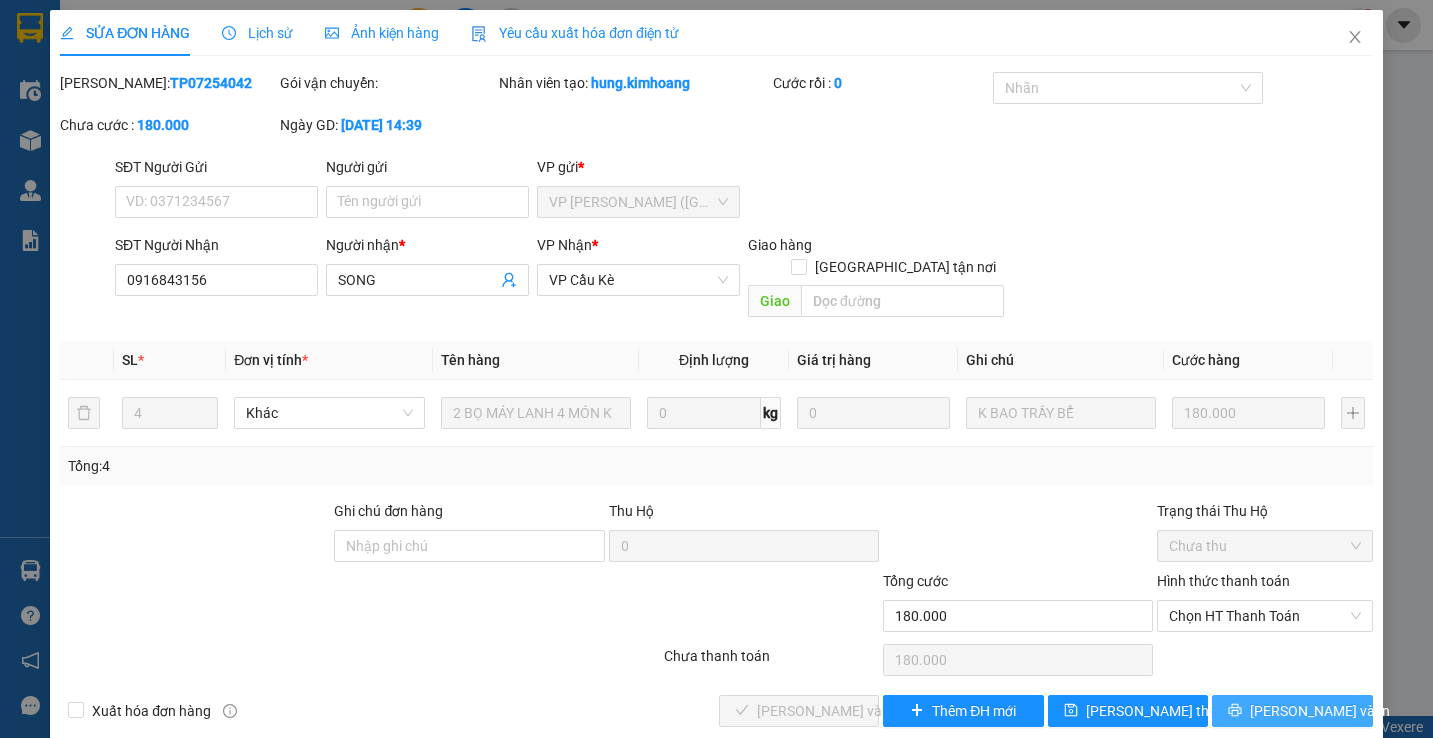 click on "Lưu và In" at bounding box center [1320, 711] 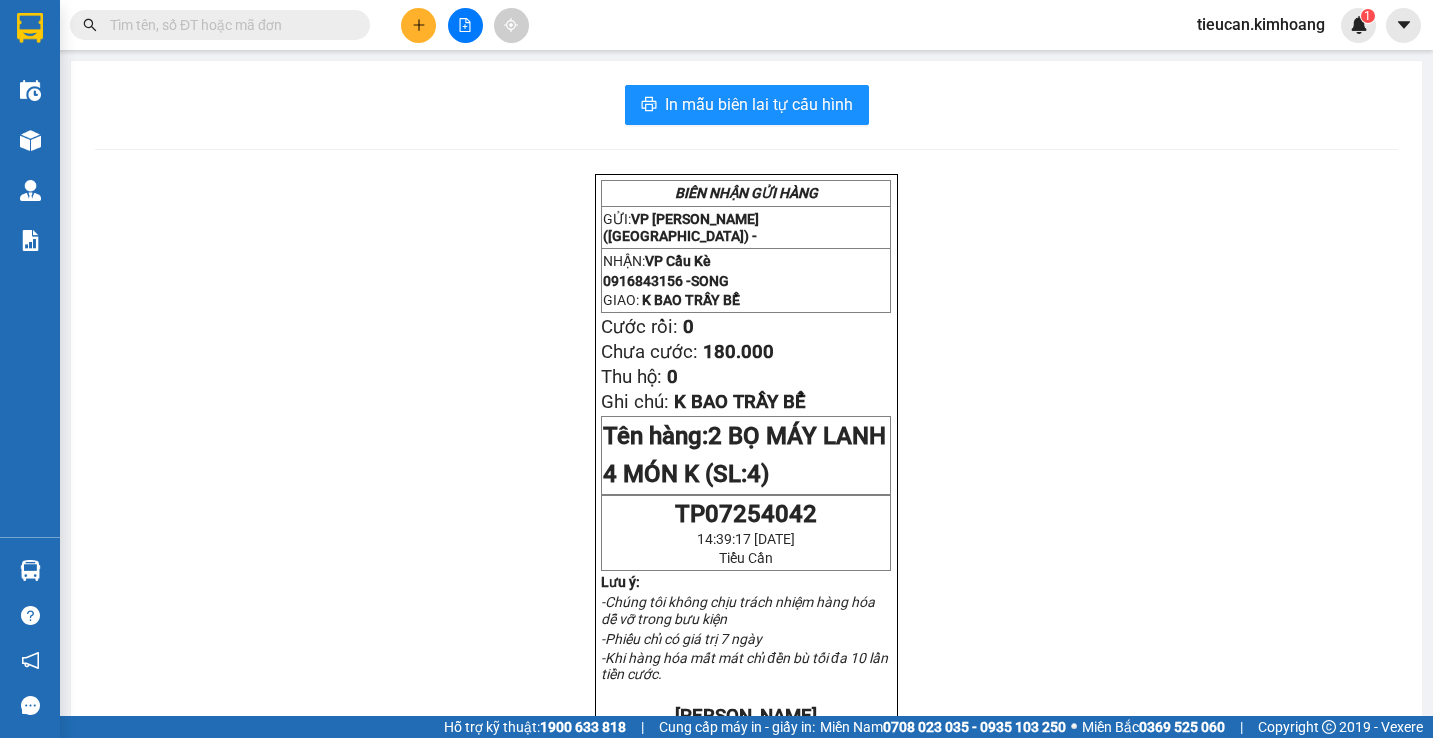 click on "In mẫu biên lai tự cấu hình
BIÊN NHẬN GỬI HÀNG
GỬI:  VP Trần Phú (Hàng) -
NHẬN:  VP Cầu Kè
0916843156 -  SONG
GIAO:    K BAO TRẦY BỂ
Cước rồi:   0
Chưa cước:   180.000
Thu hộ:   0
Ghi chú:   K BAO TRẦY BỂ
Tên hàng:  2 BỌ MÁY LANH 4 MÓN K  (SL:  4)
TP07254042
14:39:17 - 10/07/2025
Tiểu Cần
Lưu ý:
-Chúng tôi không chịu trách nhiệm hàng hóa dễ vỡ trong bưu kiện
-Phiếu chỉ có giá trị 7 ngày
-Khi hàng hóa mất mát chỉ đền bù tối đa 10 lần tiền cước.
KIM HOÀNG
HOTLINE:  02839230880
GỬI:  VP Trần Phú (Hàng) -
NHẬN:  VP Cầu Kè
0916843156 -  SONG
GIAO :    K BAO TRẦY BỂ
Cước rồi:   0
Chưa cước:   180.000
Thu hộ:   0
Ghi chú:   K BAO TRẦY BỂ
Tên hàng:  2 BỌ MÁY LANH 4 MÓN K  (SL:  4)
TP07254042
Tiểu Cần" at bounding box center [746, 698] 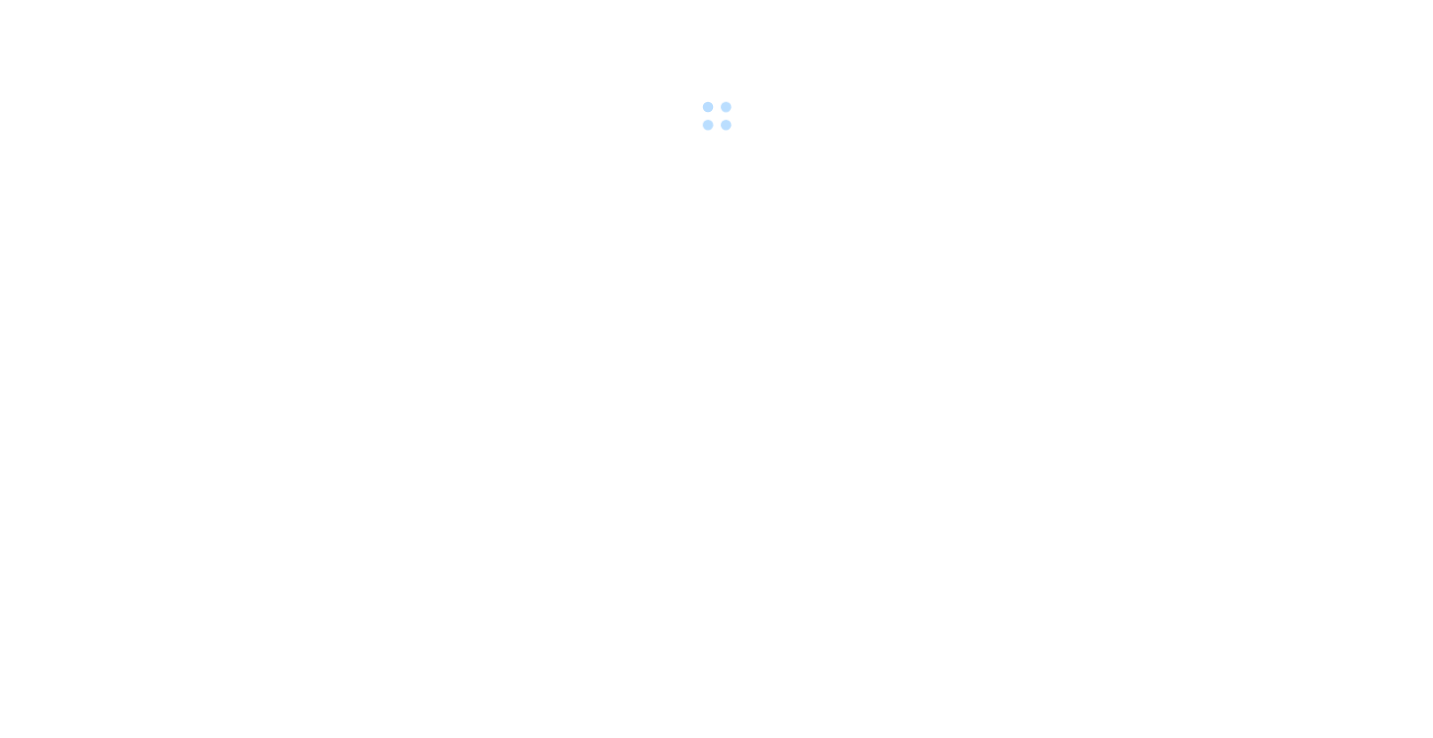 scroll, scrollTop: 0, scrollLeft: 0, axis: both 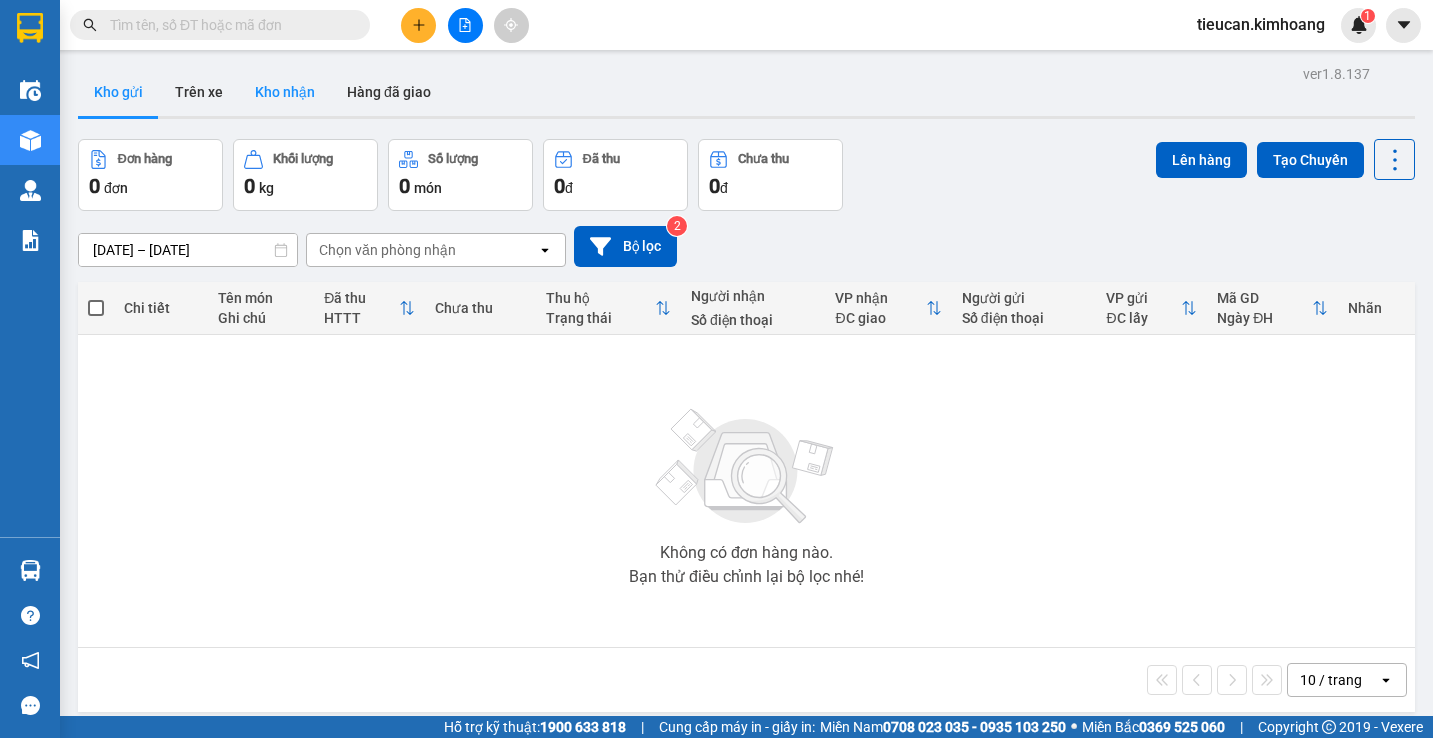 click on "Kho nhận" at bounding box center [285, 92] 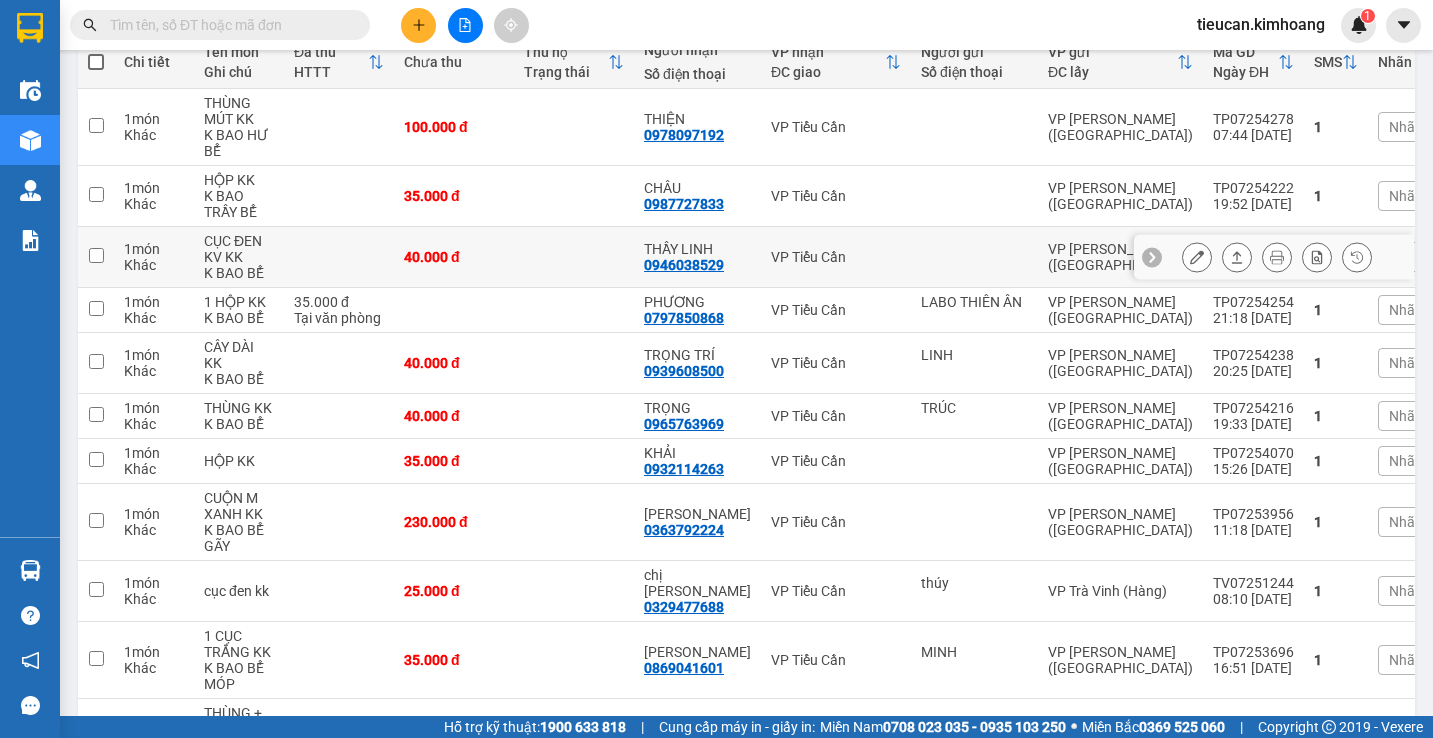 scroll, scrollTop: 346, scrollLeft: 0, axis: vertical 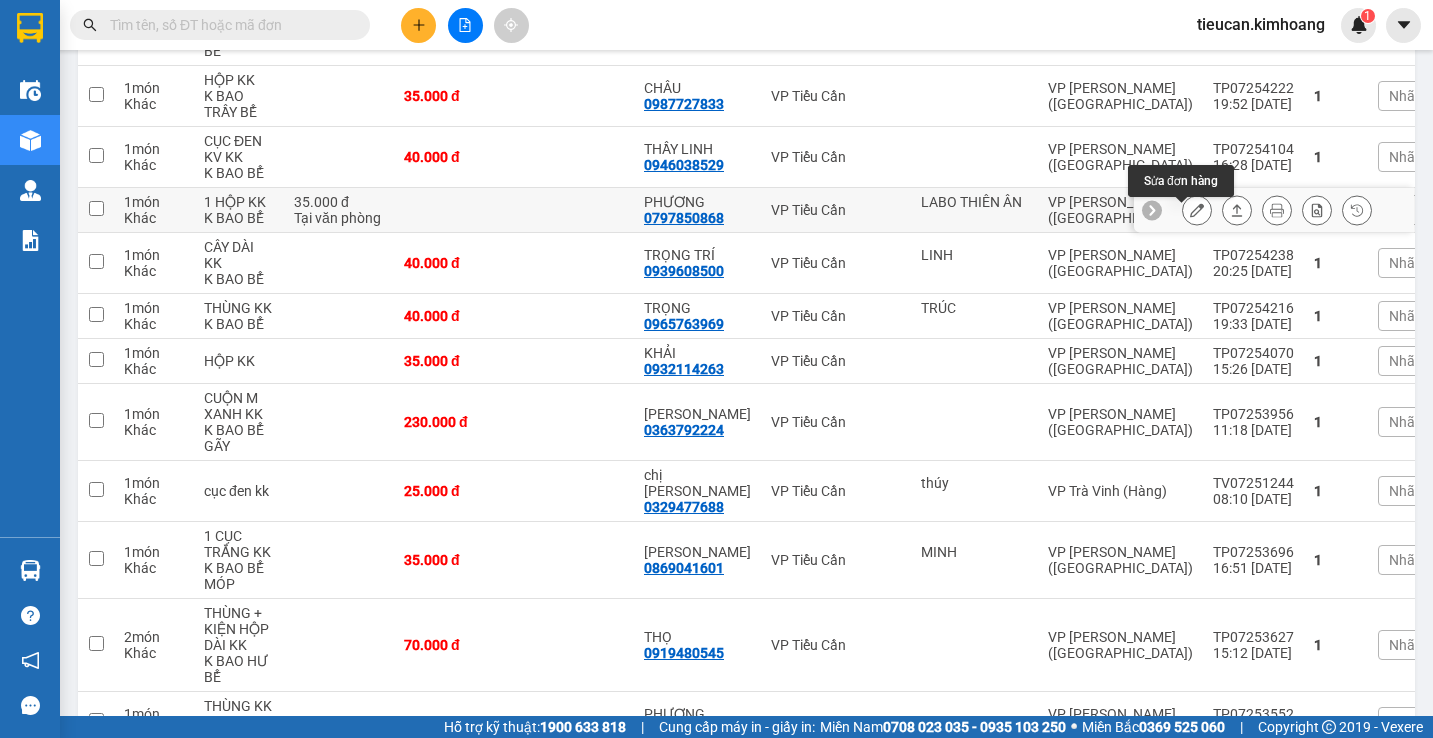 click 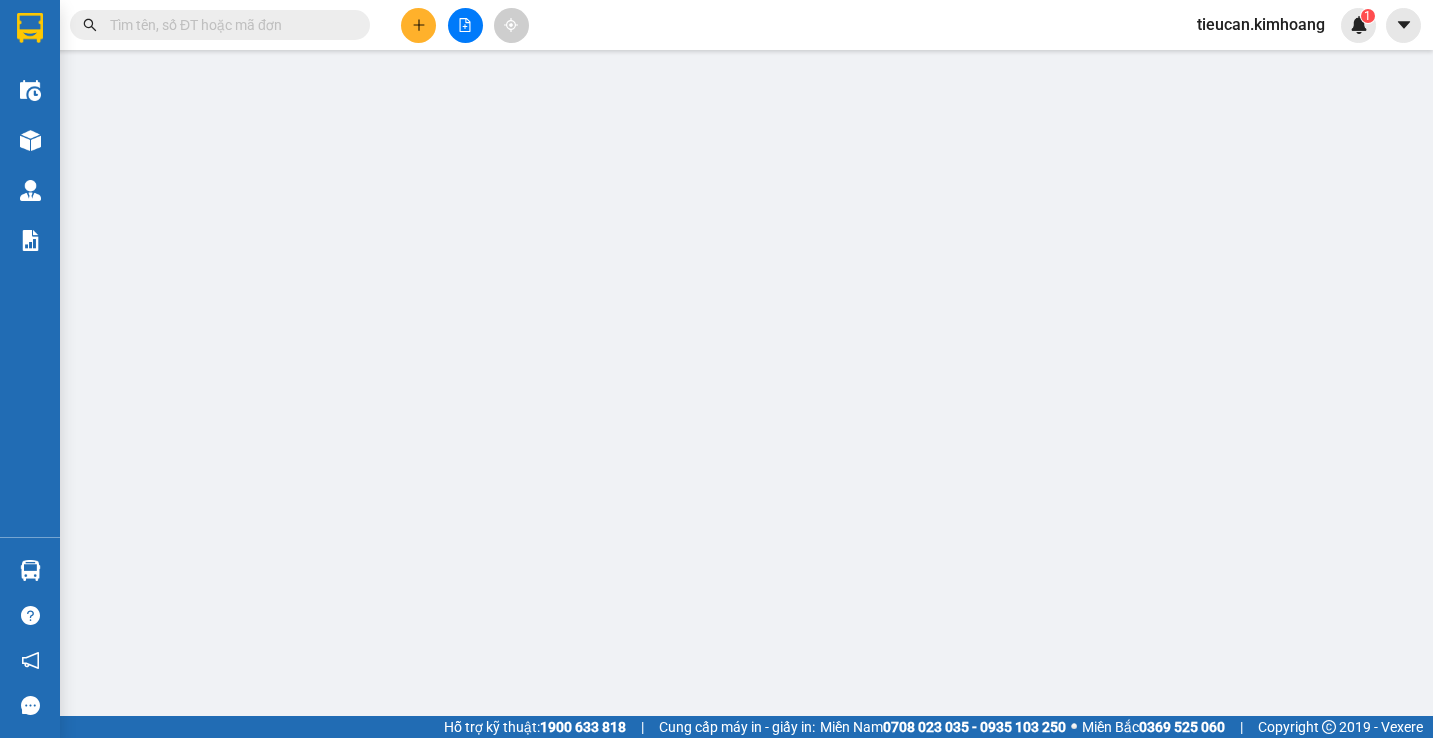 scroll, scrollTop: 0, scrollLeft: 0, axis: both 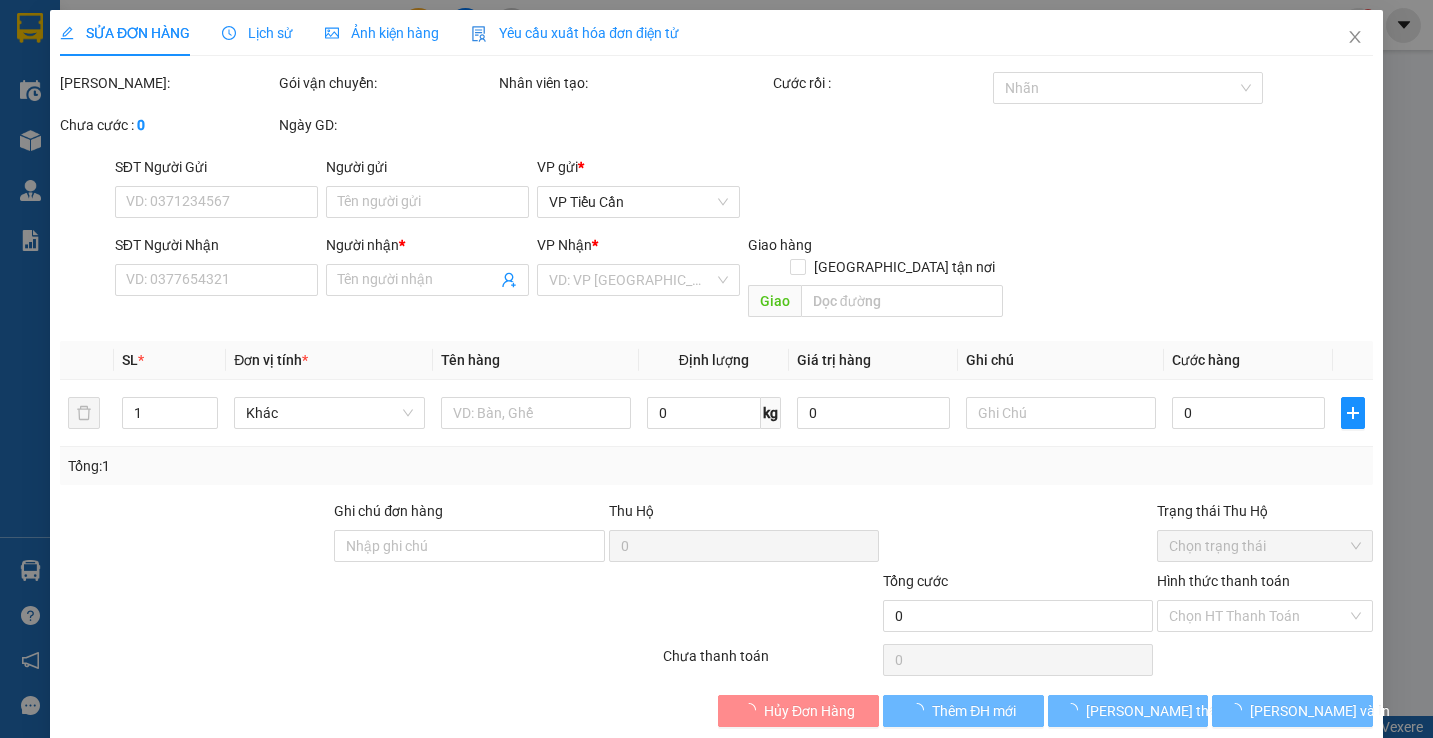 type on "LABO THIÊN ÂN" 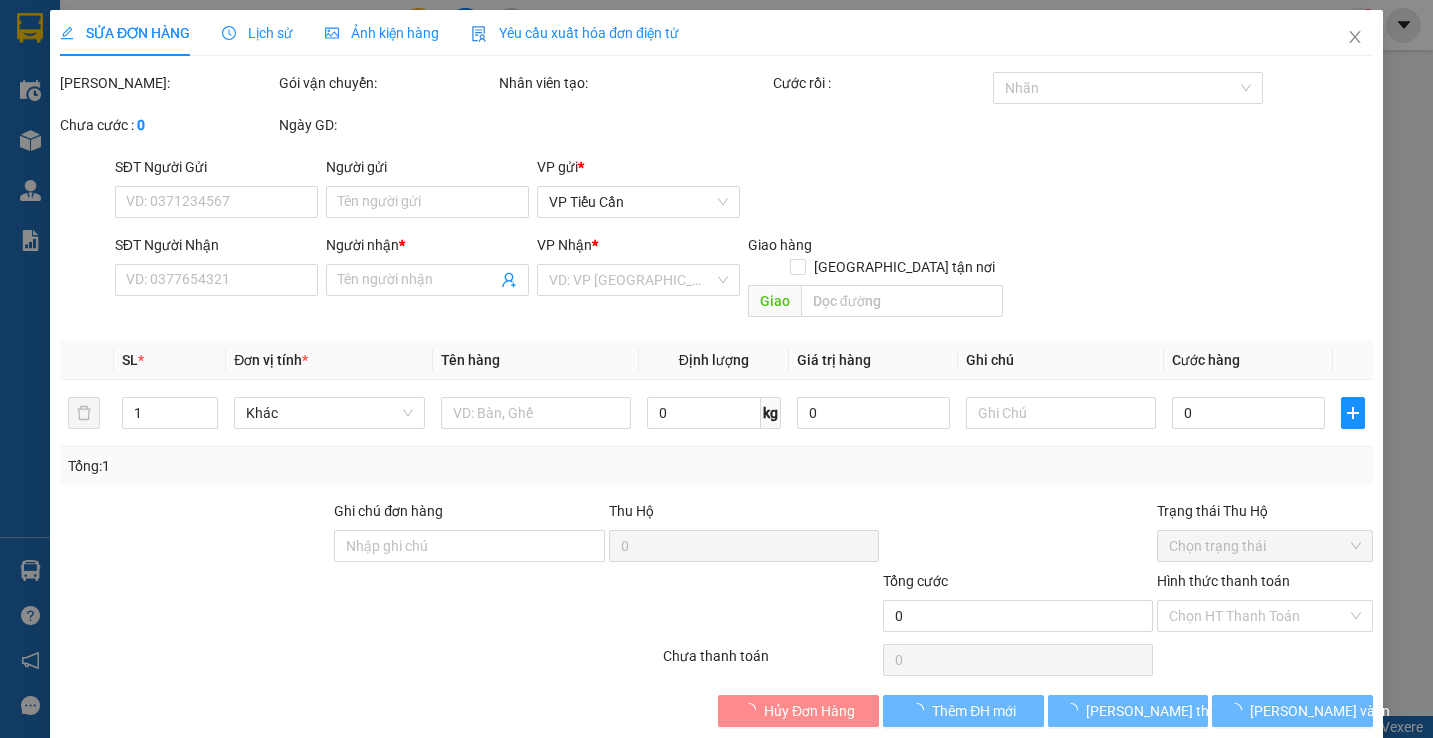 type on "0797850868" 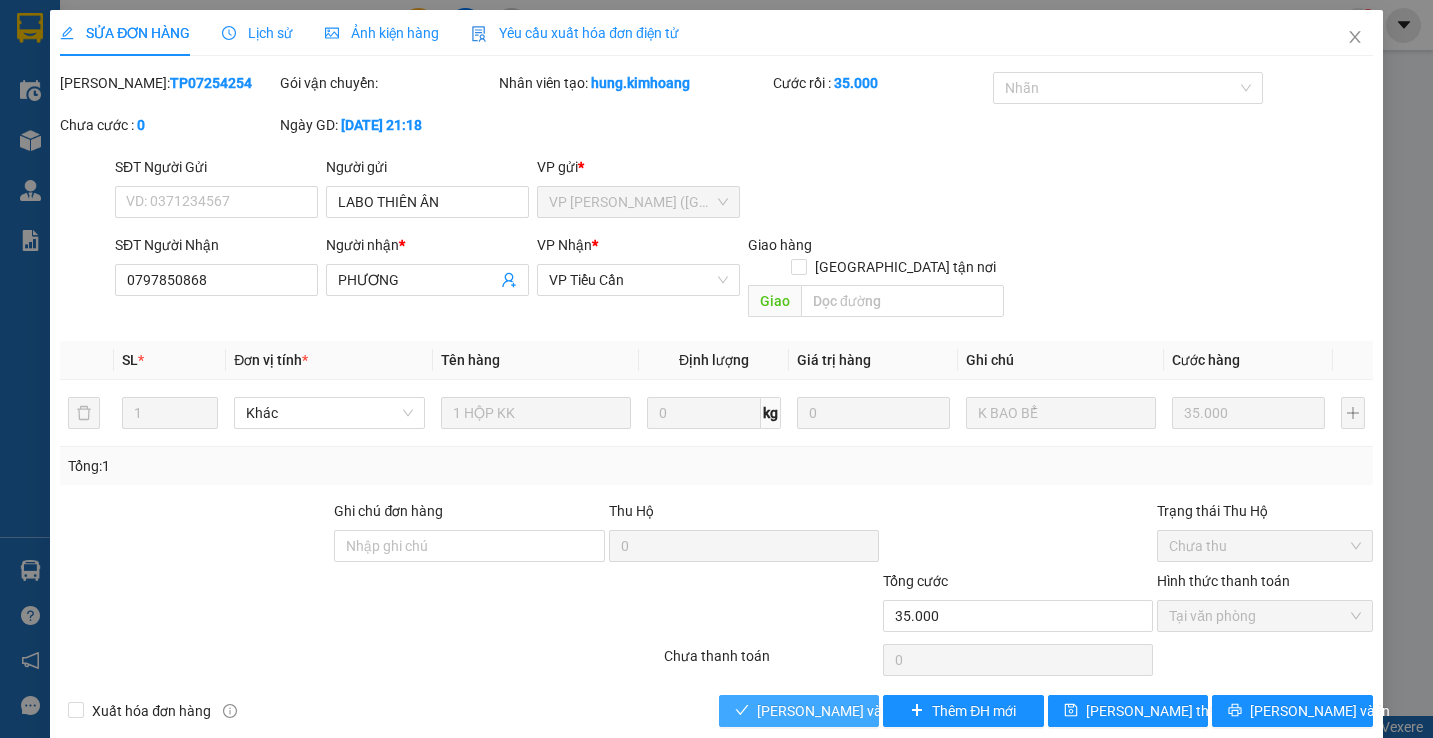click on "Lưu và Giao hàng" at bounding box center (853, 711) 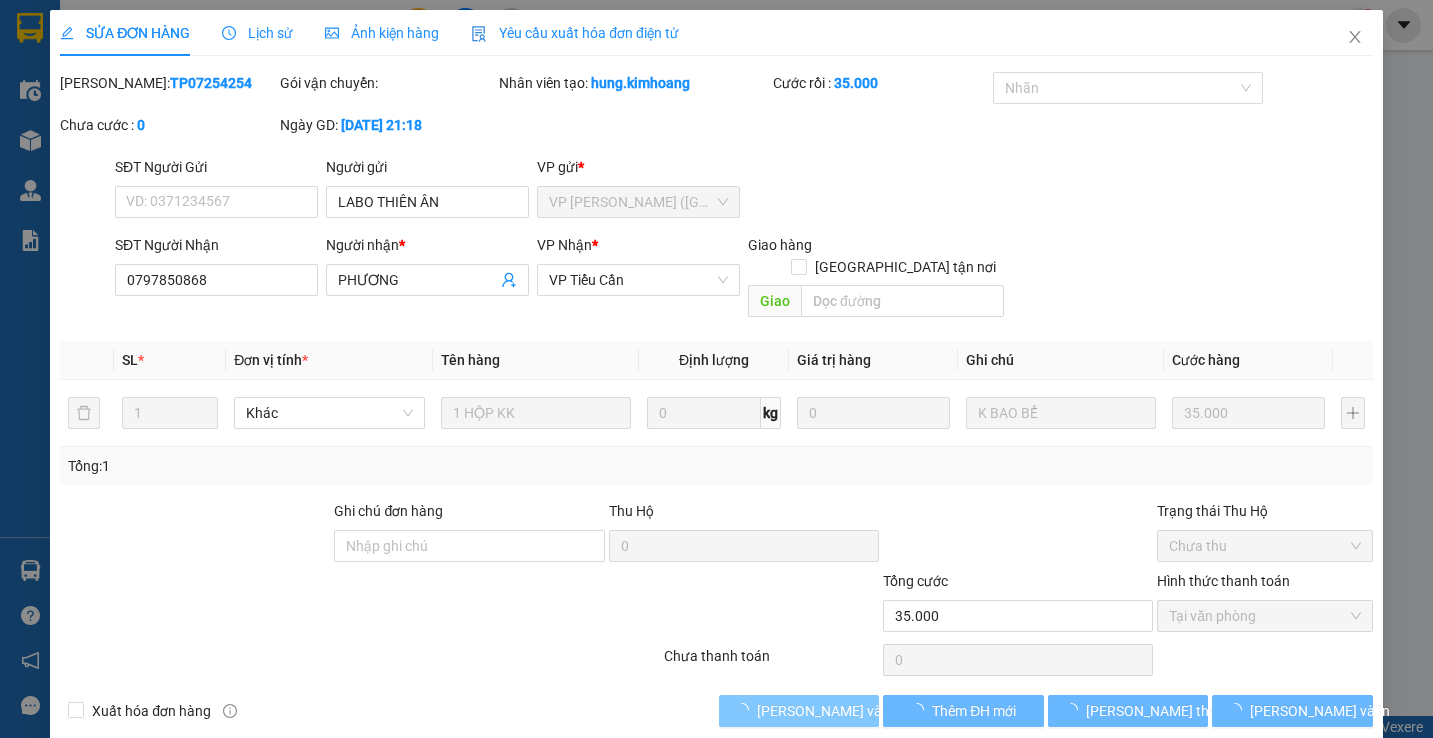 click on "Lưu và Giao hàng" at bounding box center [853, 711] 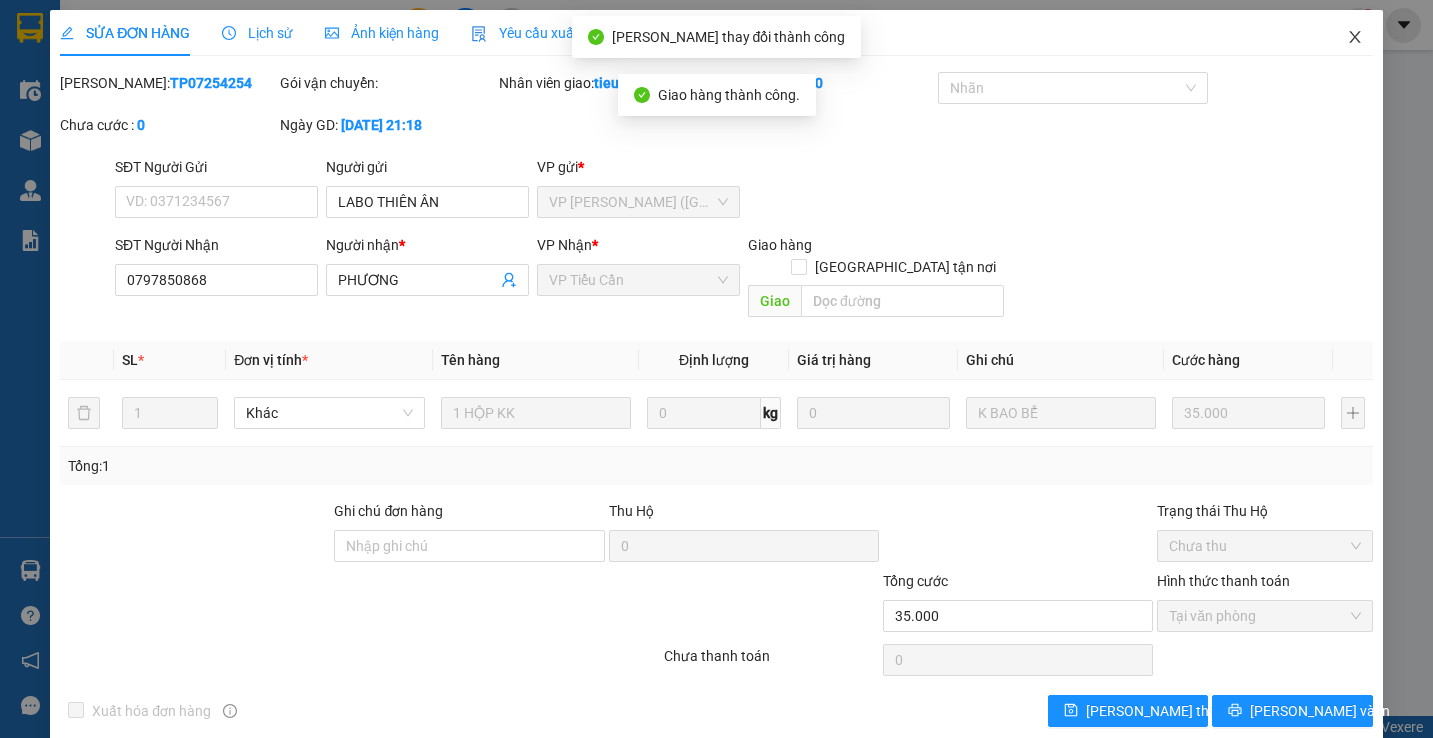 click 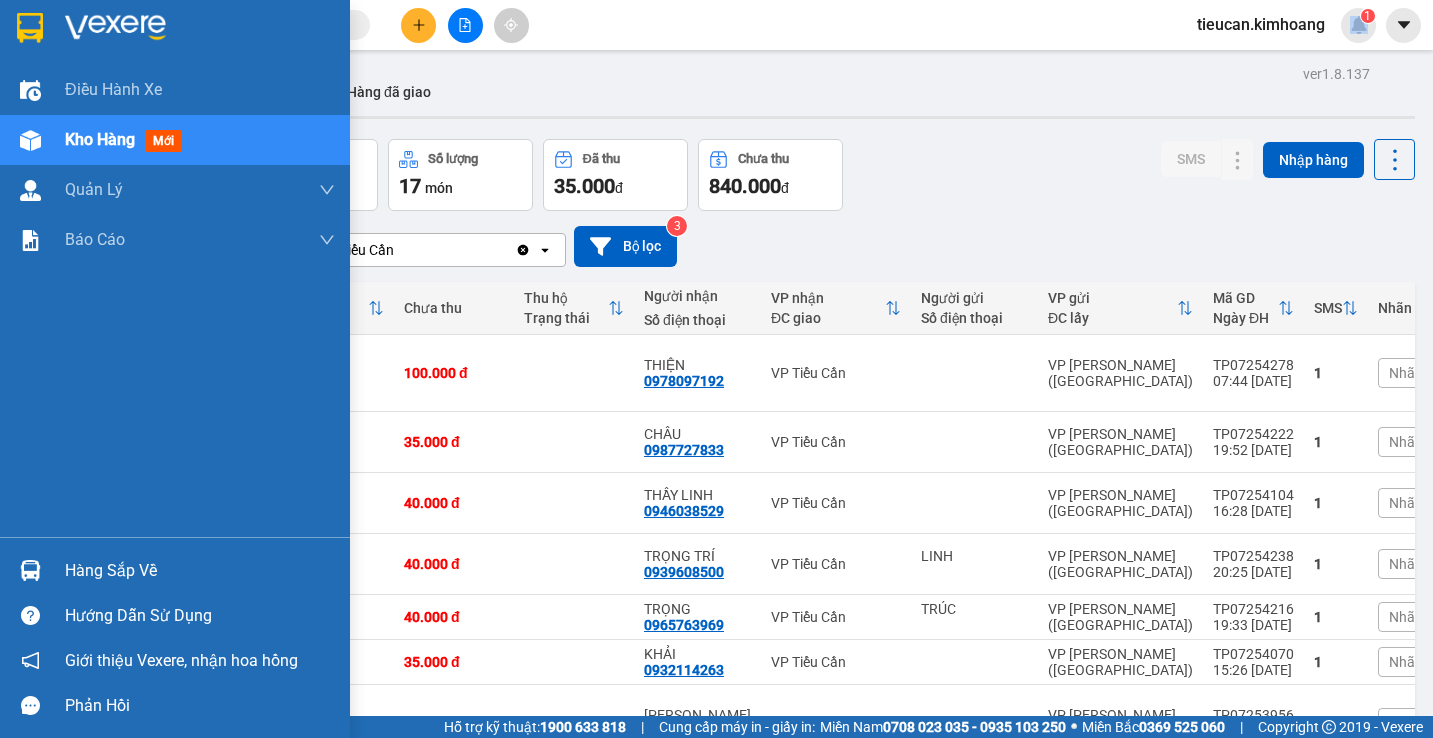 click on "Hàng sắp về" at bounding box center (200, 571) 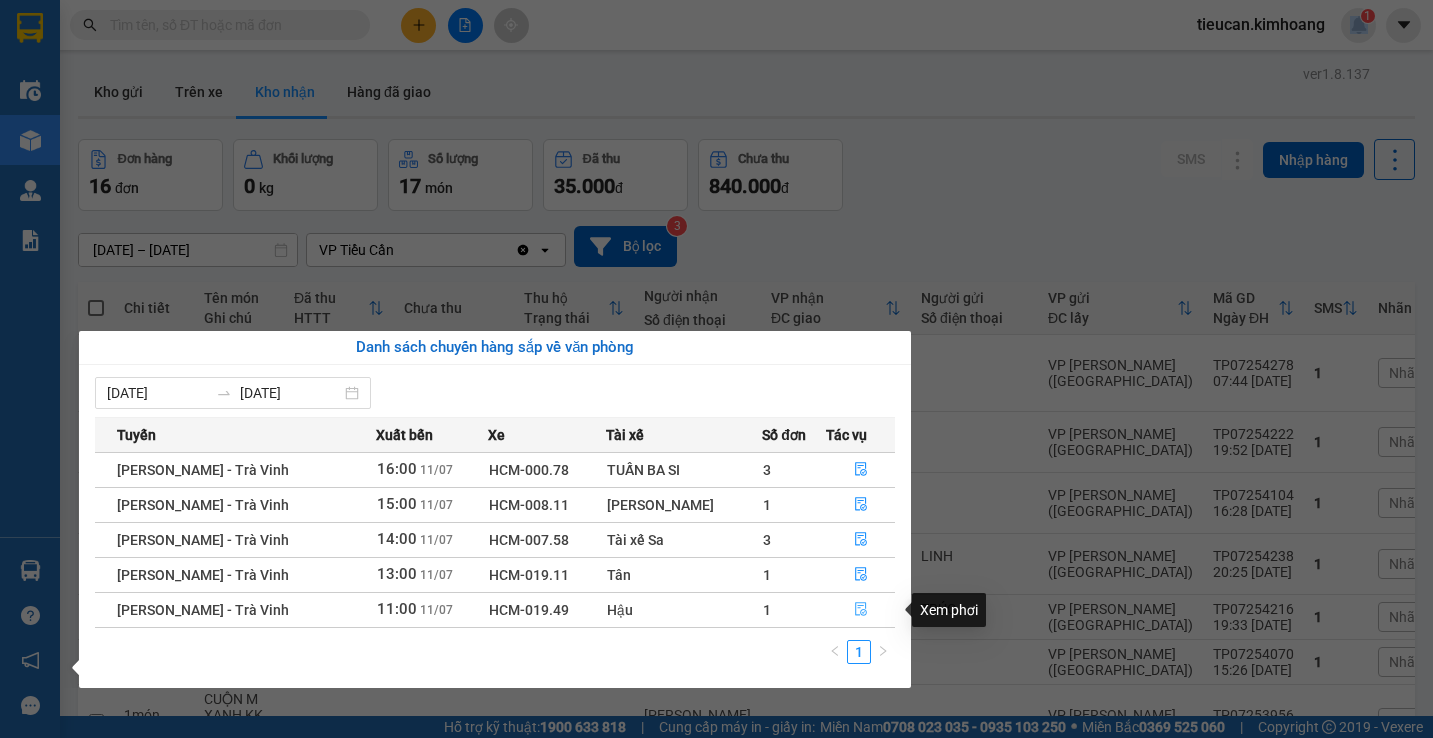 click 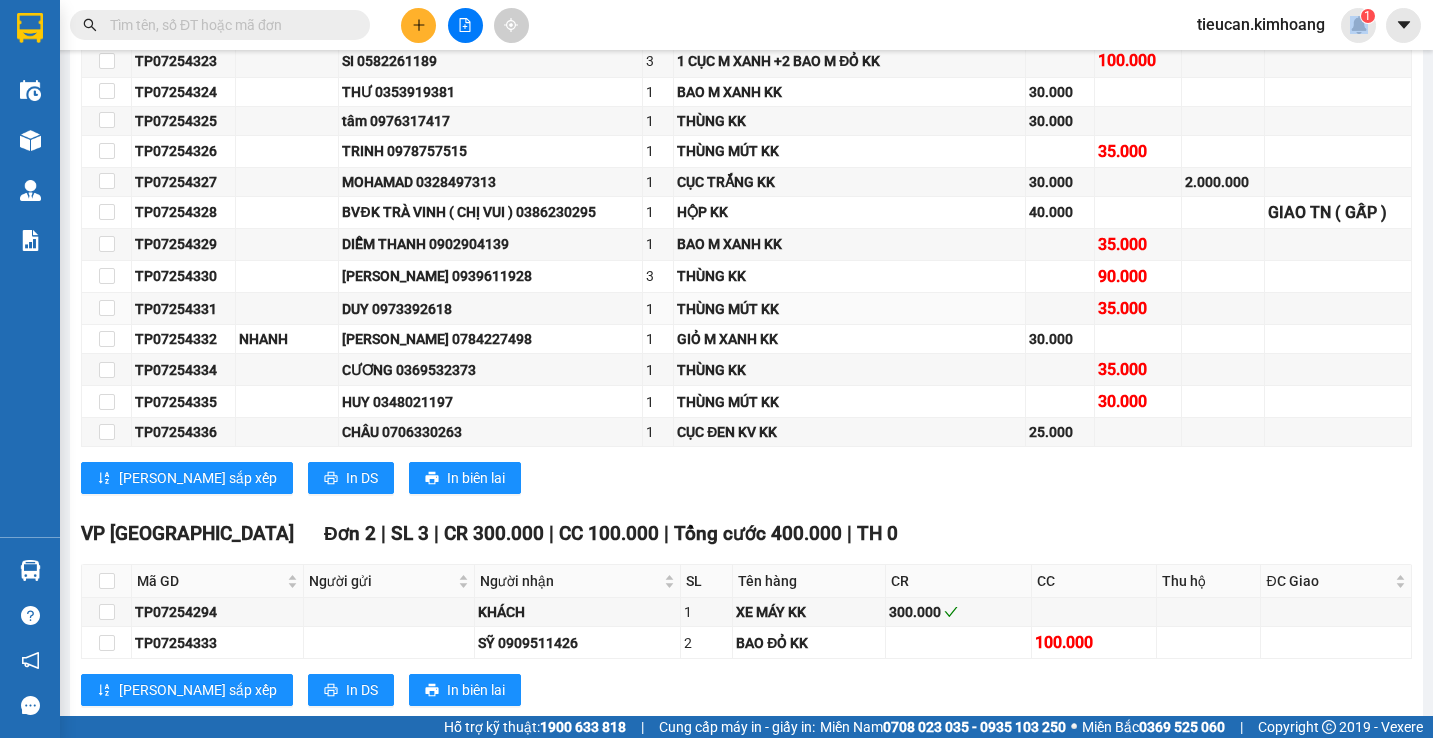scroll, scrollTop: 1800, scrollLeft: 0, axis: vertical 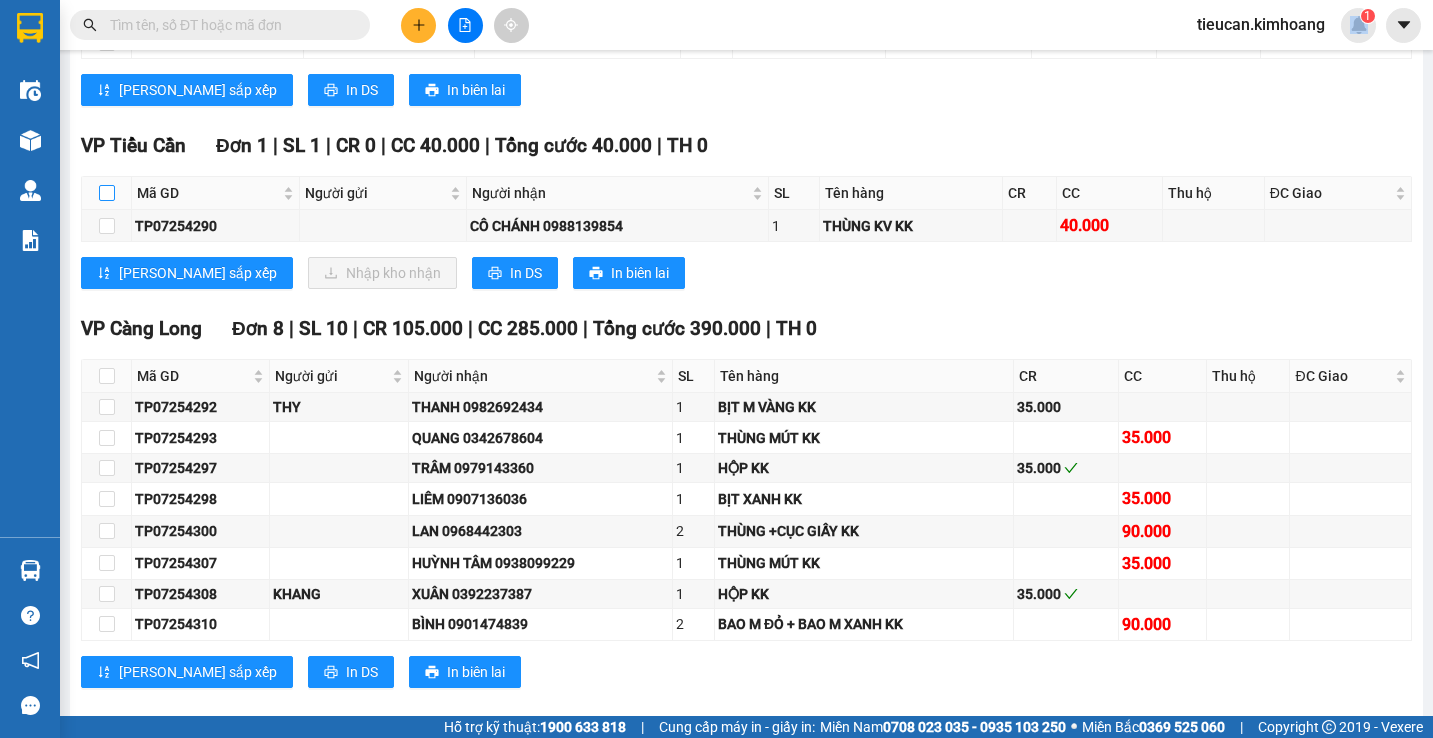 click at bounding box center (107, 193) 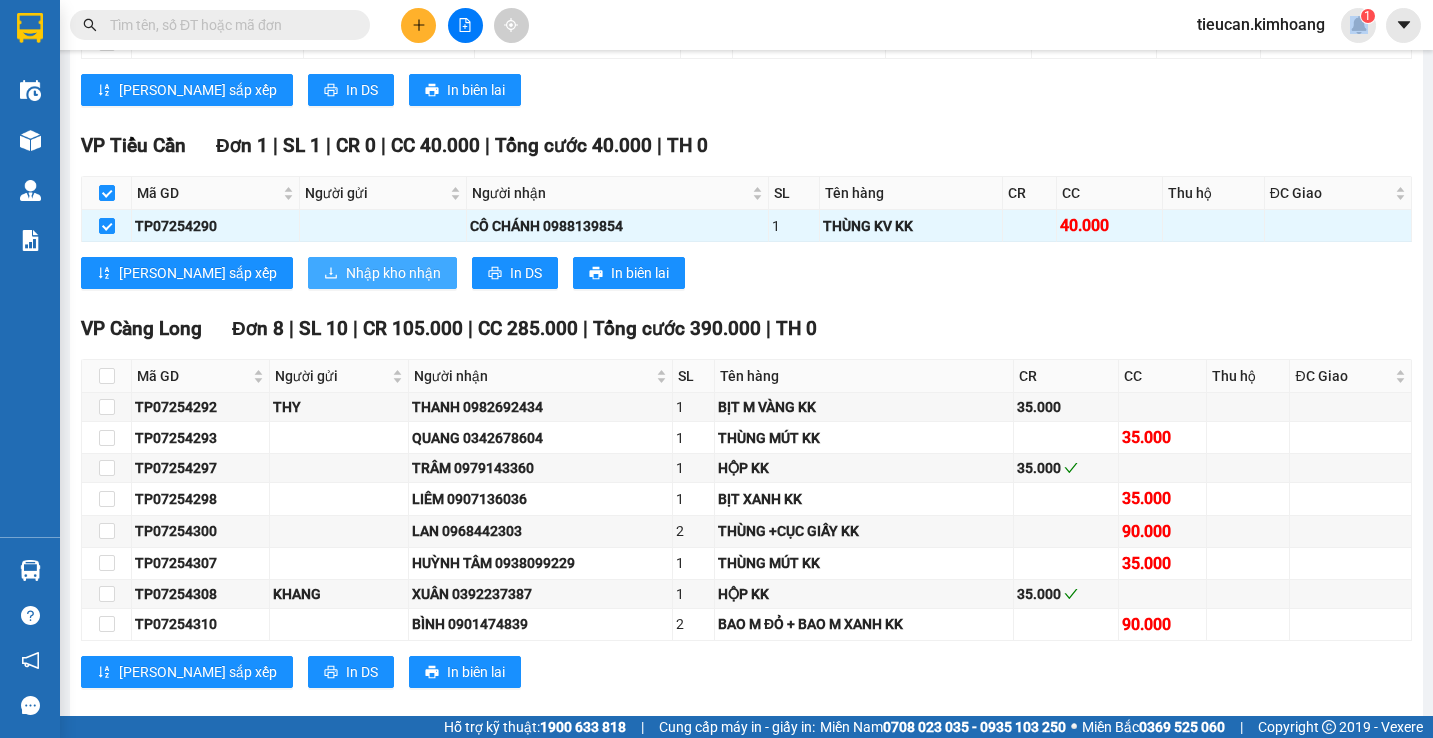 click on "Nhập kho nhận" at bounding box center [393, 273] 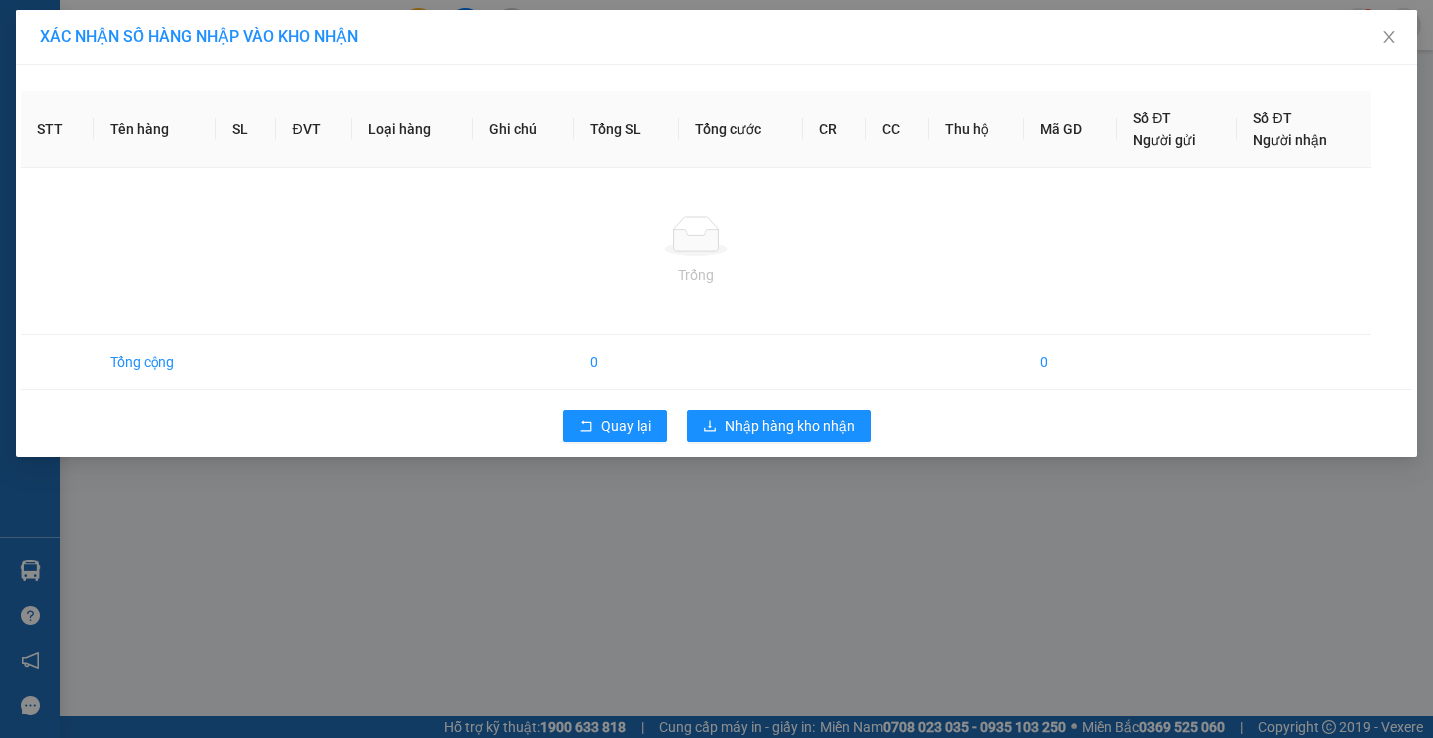 scroll, scrollTop: 0, scrollLeft: 0, axis: both 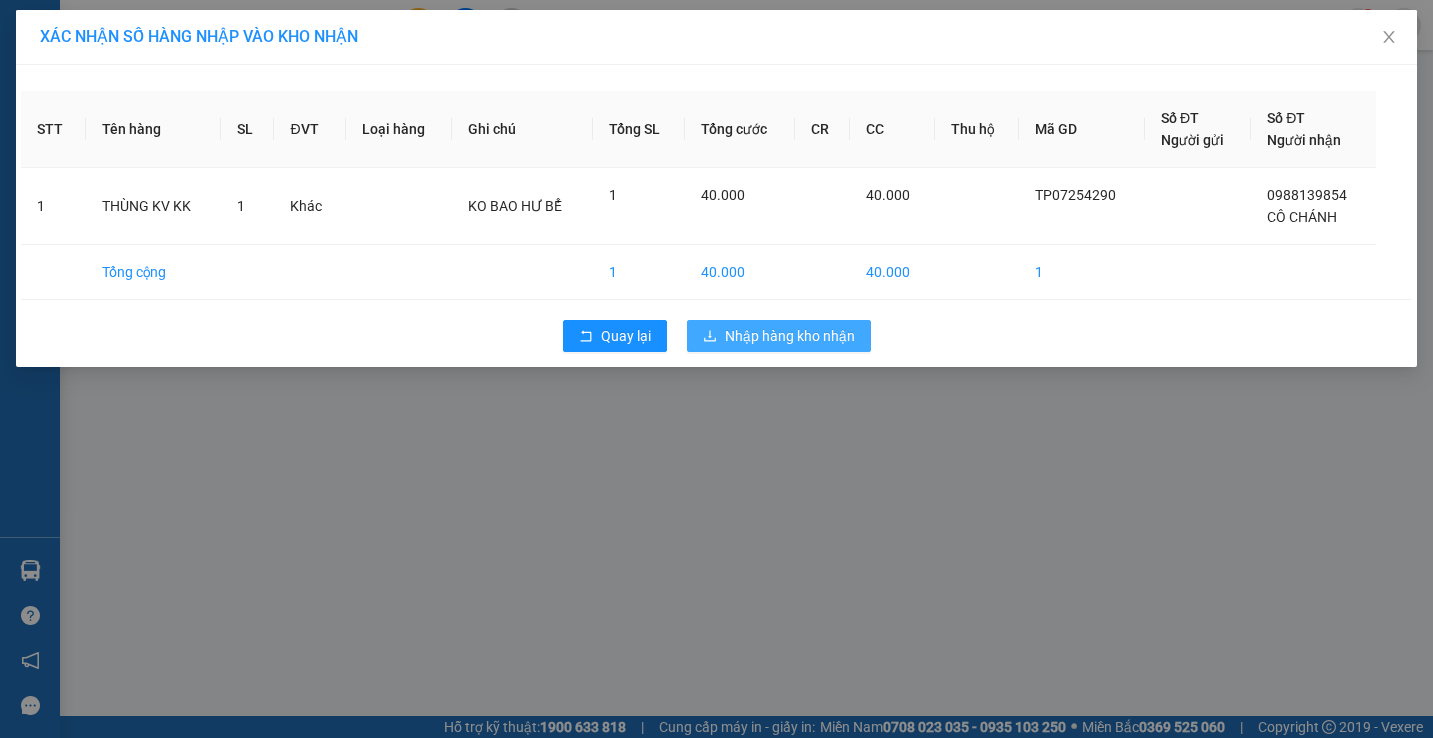 click on "Nhập hàng kho nhận" at bounding box center [779, 336] 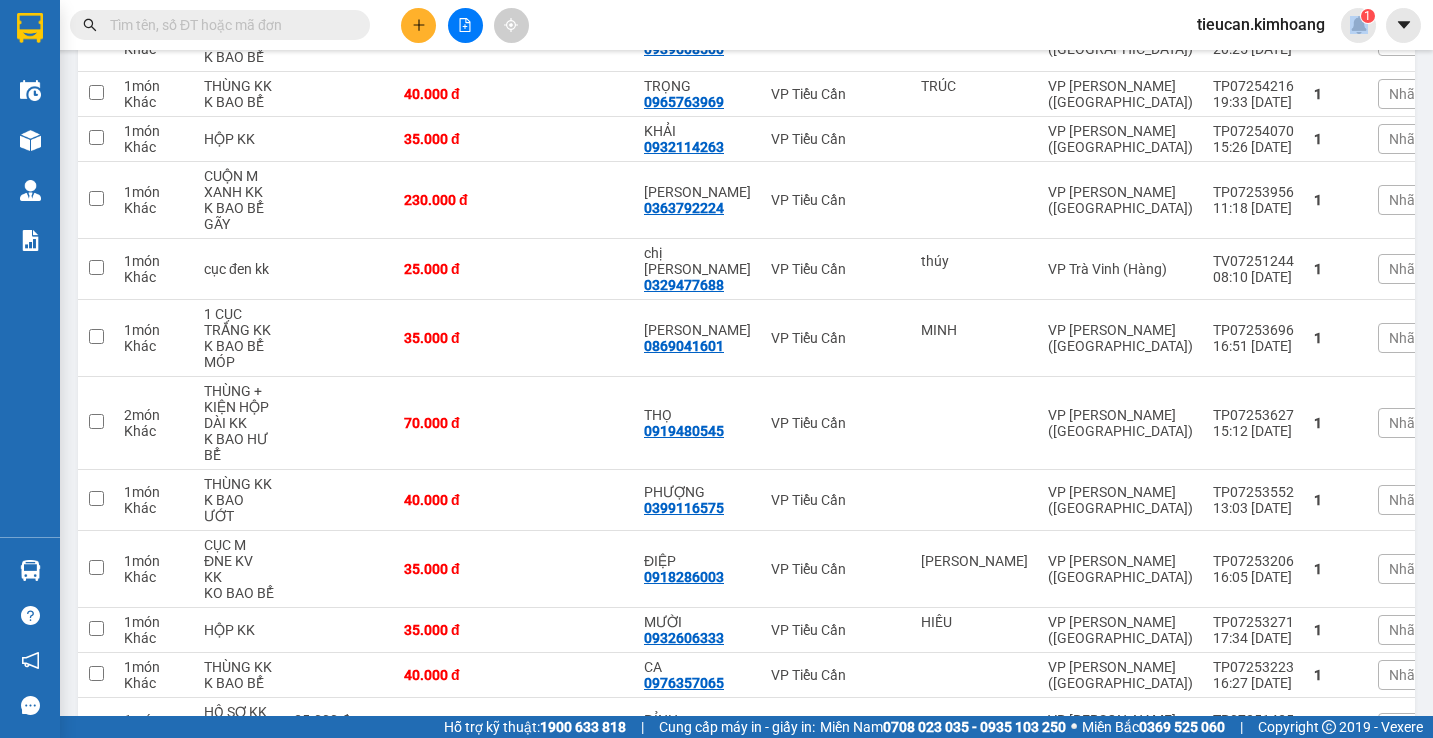 scroll, scrollTop: 700, scrollLeft: 0, axis: vertical 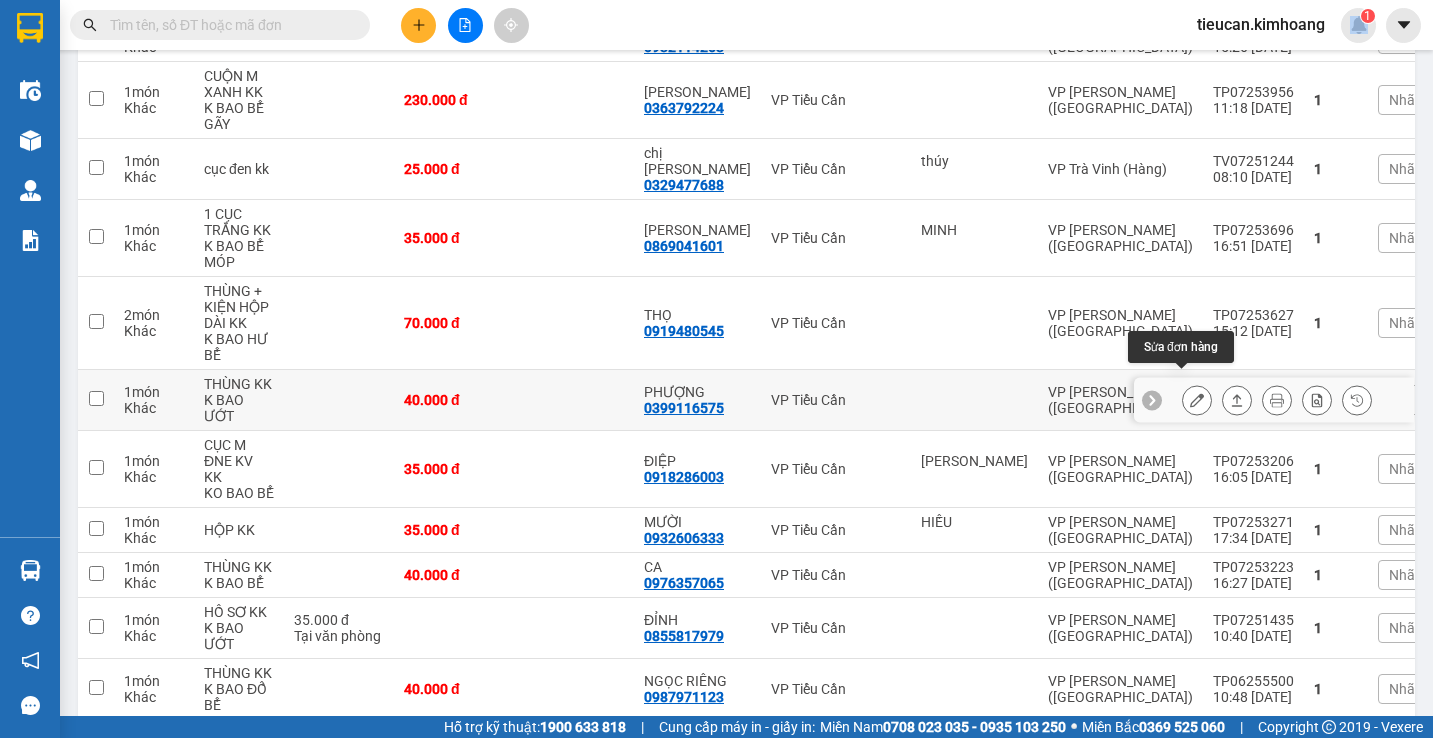 click 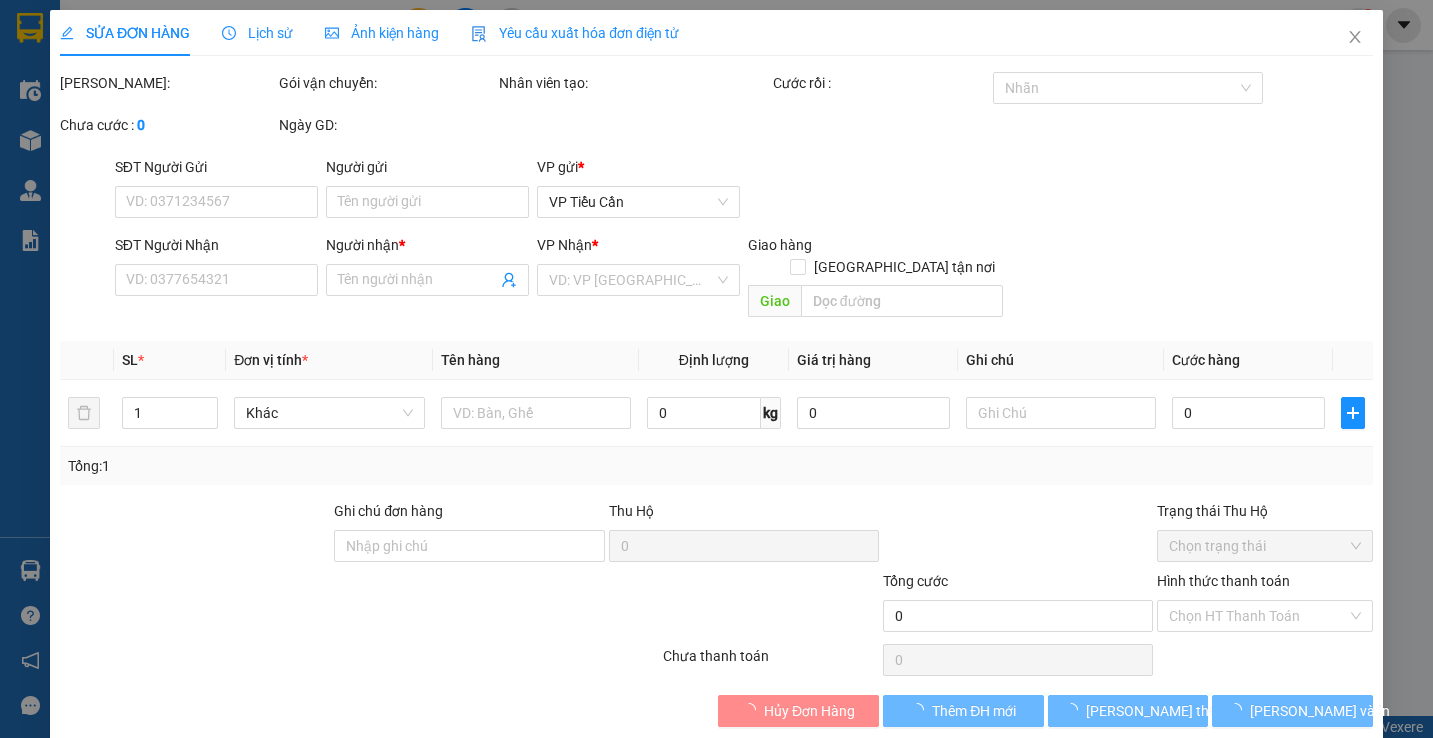 type on "0399116575" 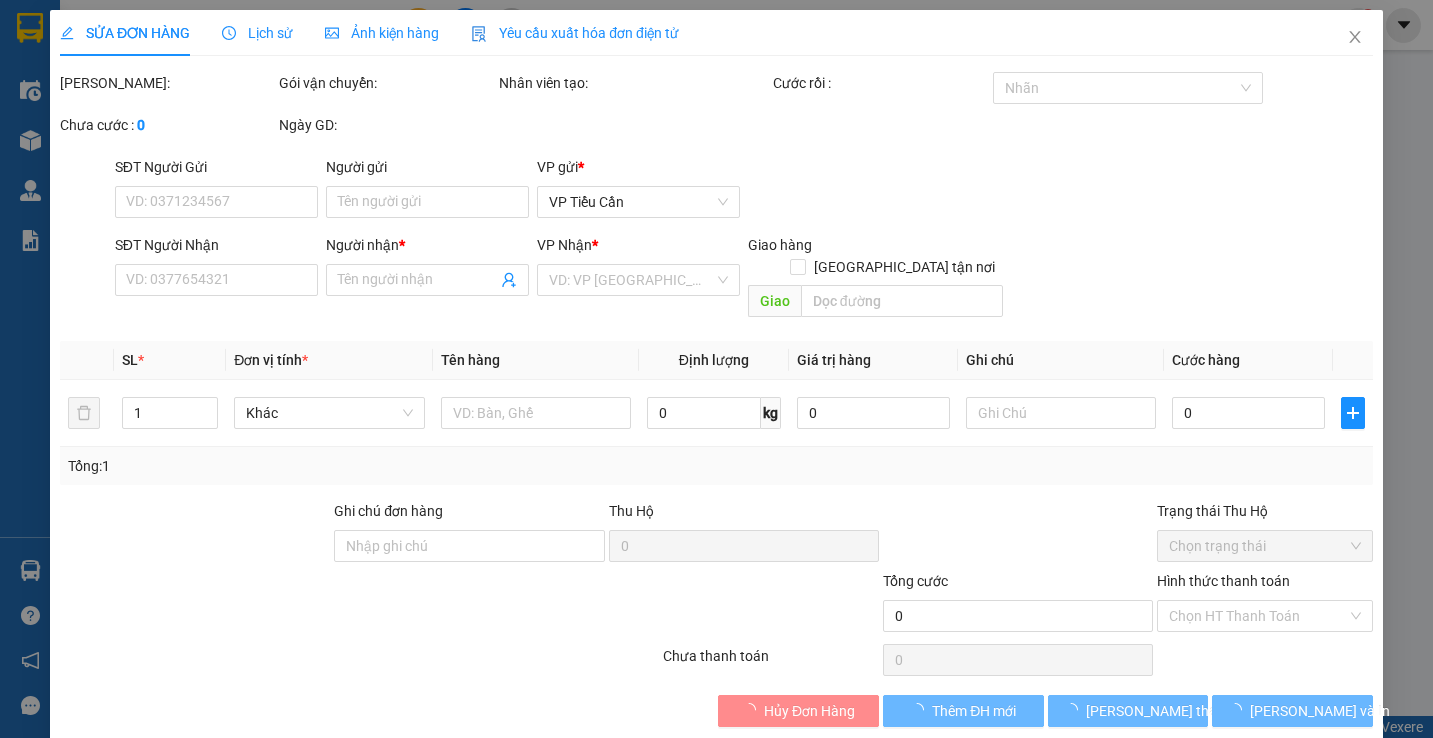 type on "PHƯỢNG" 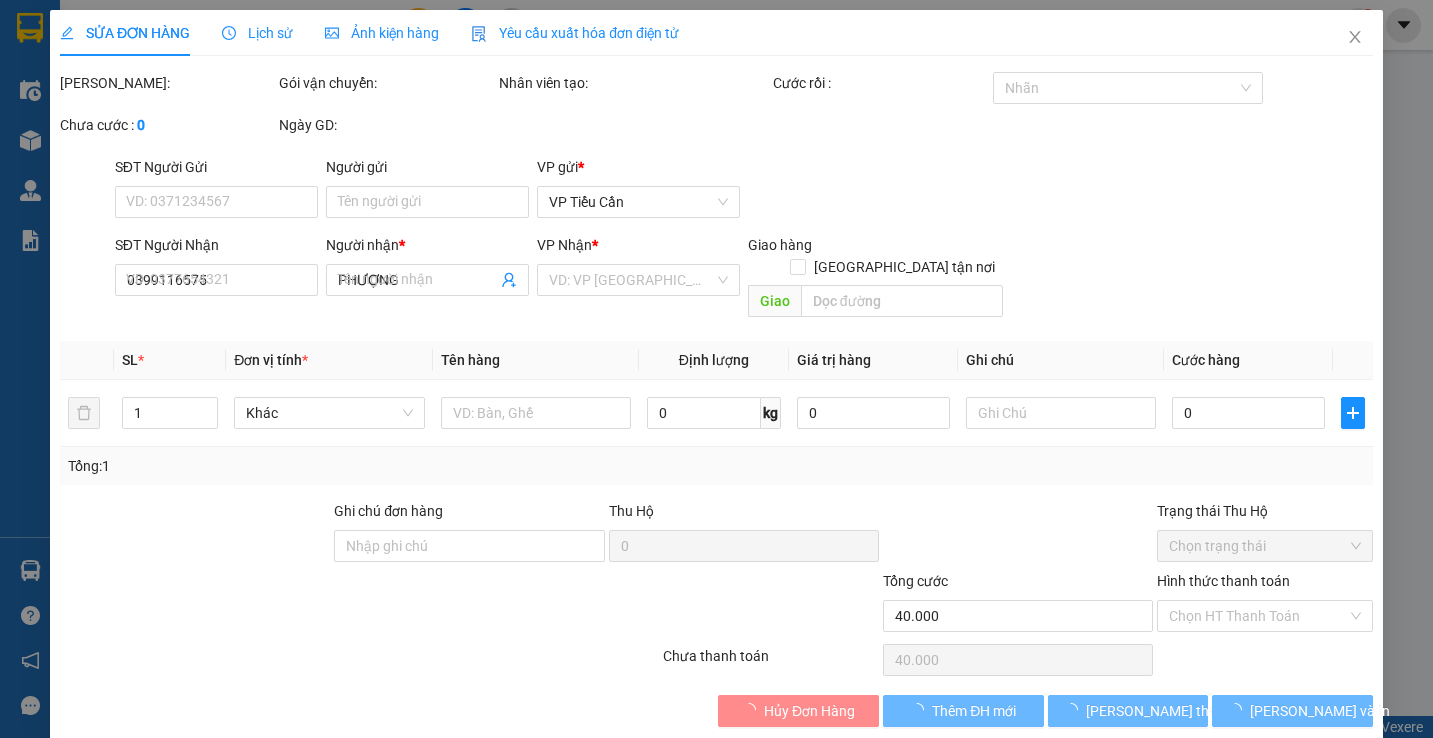 scroll, scrollTop: 0, scrollLeft: 0, axis: both 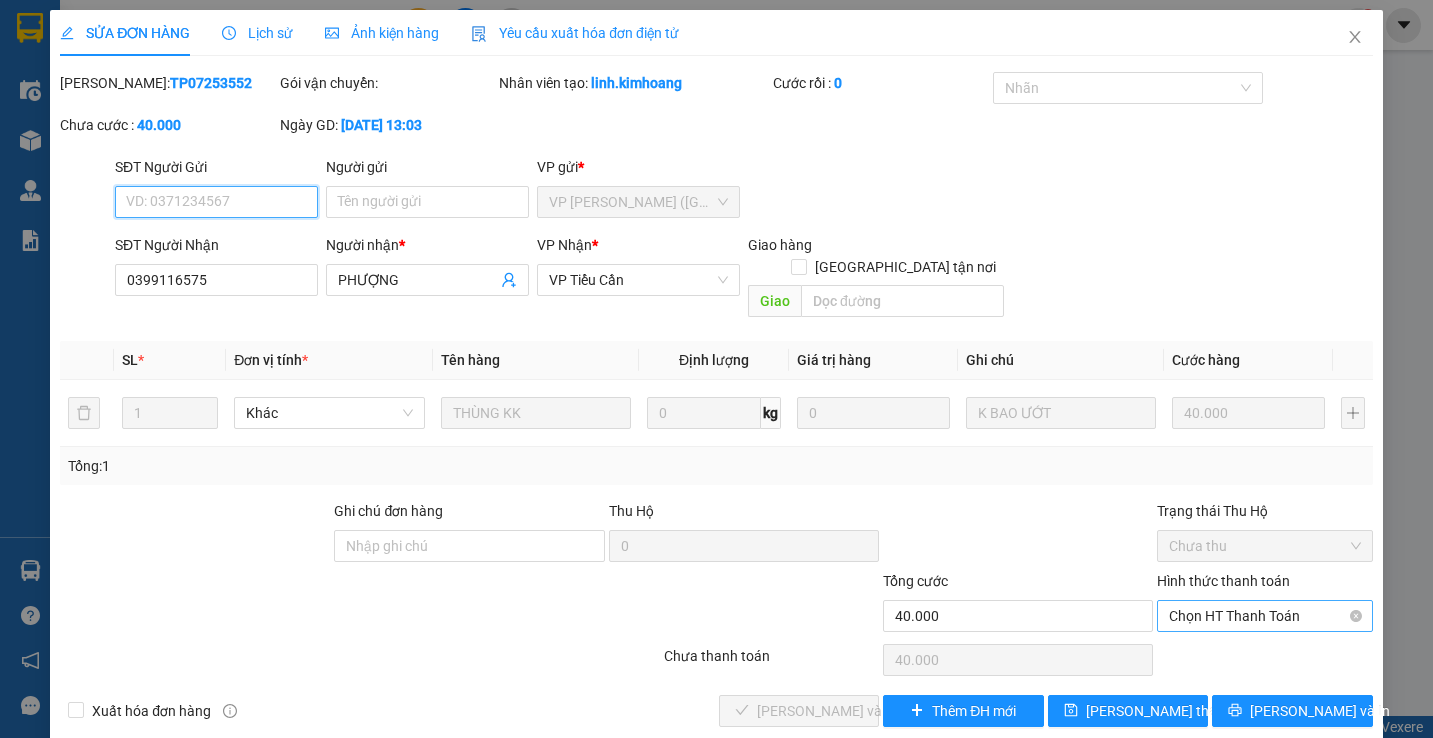 click on "Chọn HT Thanh Toán" at bounding box center [1264, 616] 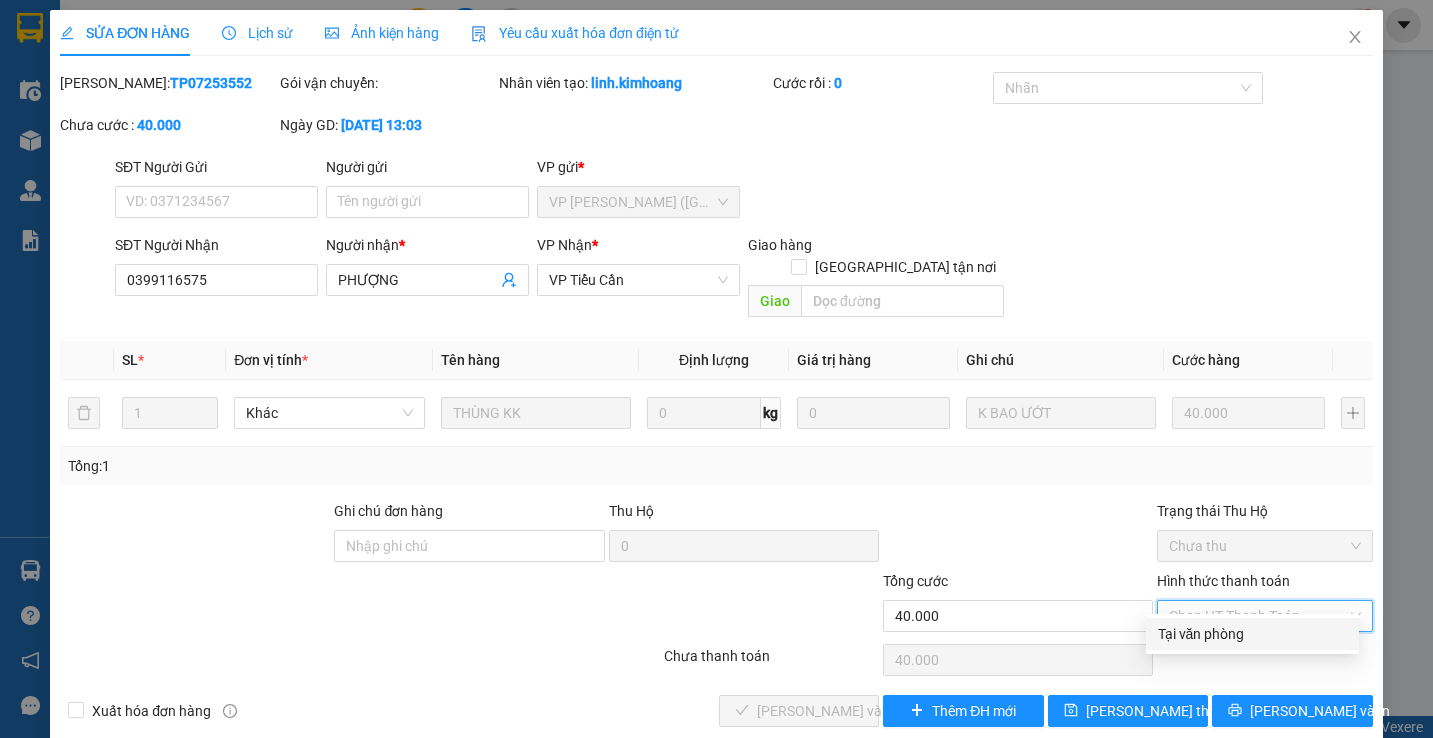 click on "Tại văn phòng" at bounding box center (1252, 634) 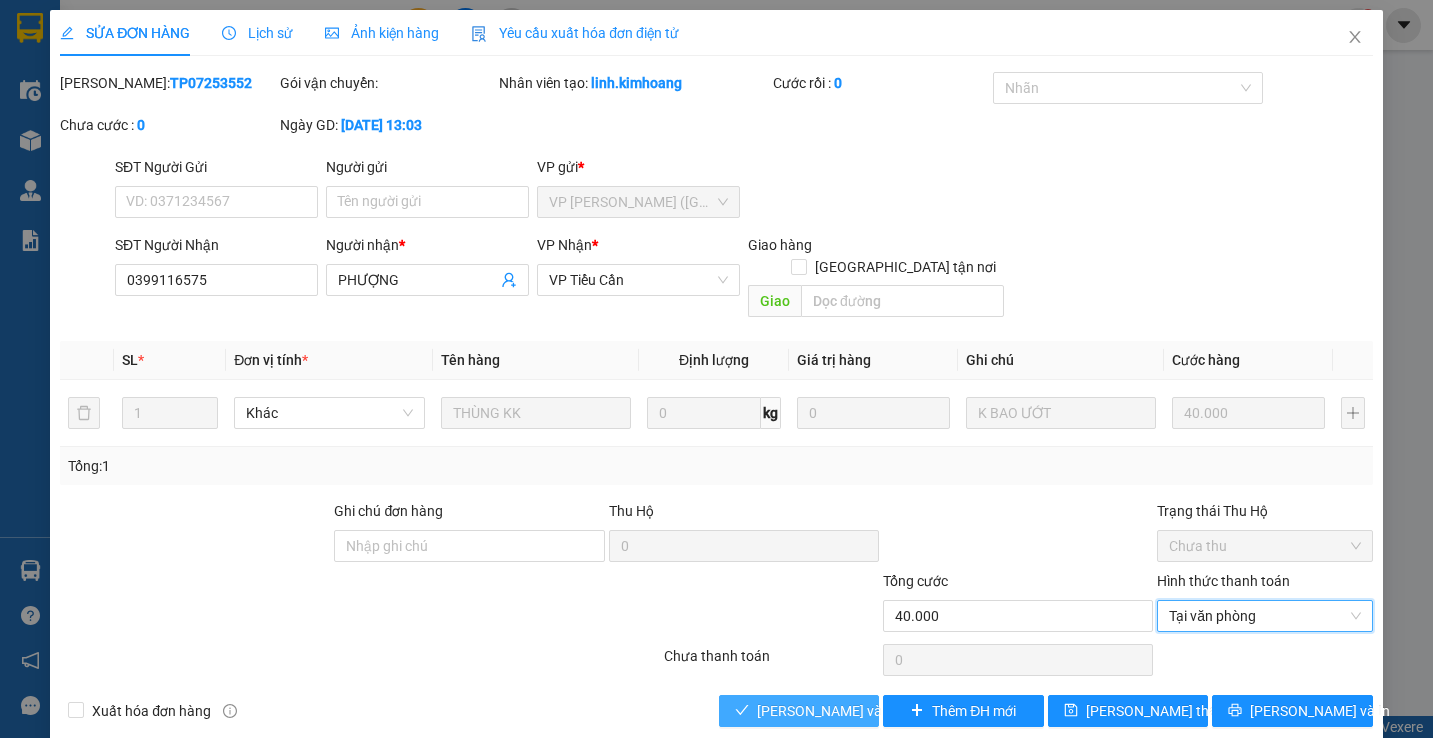 click on "[PERSON_NAME] và Giao hàng" at bounding box center [853, 711] 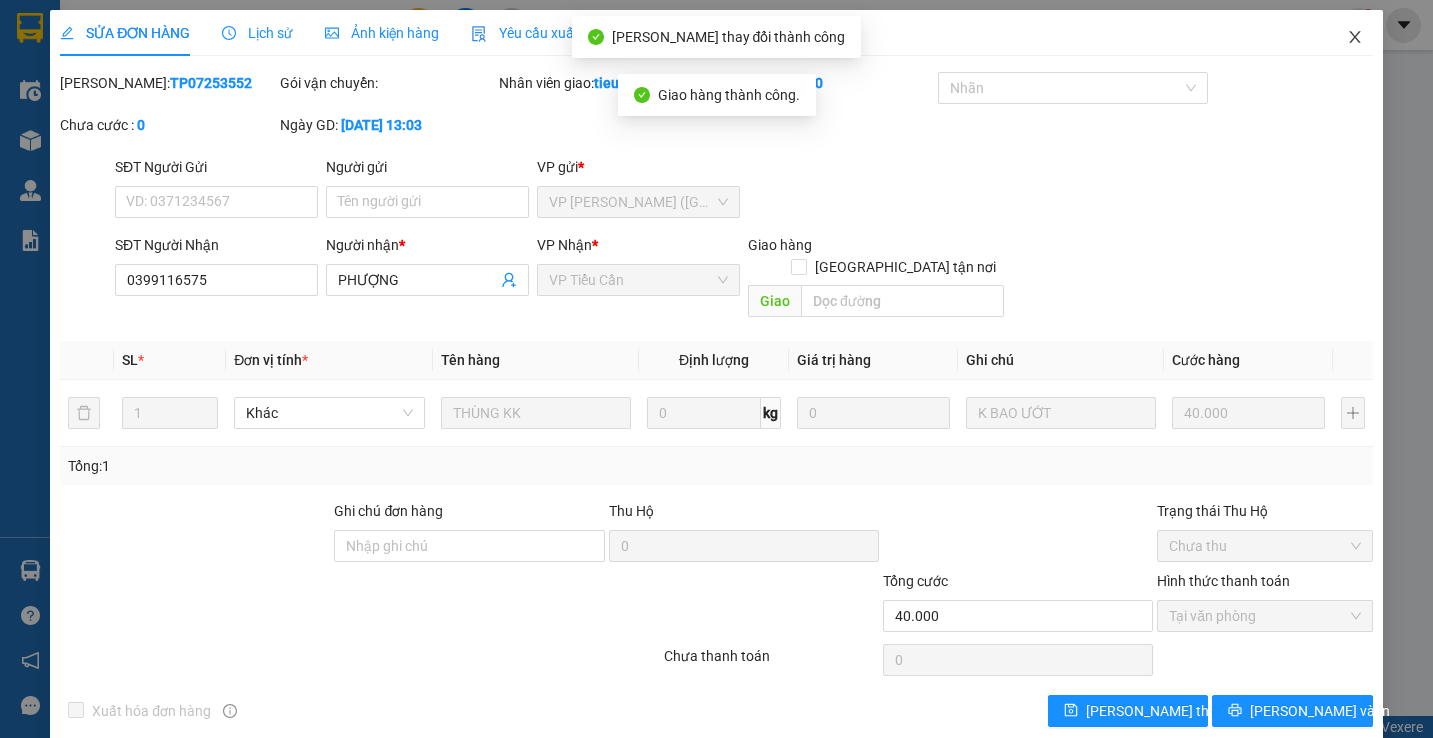 click 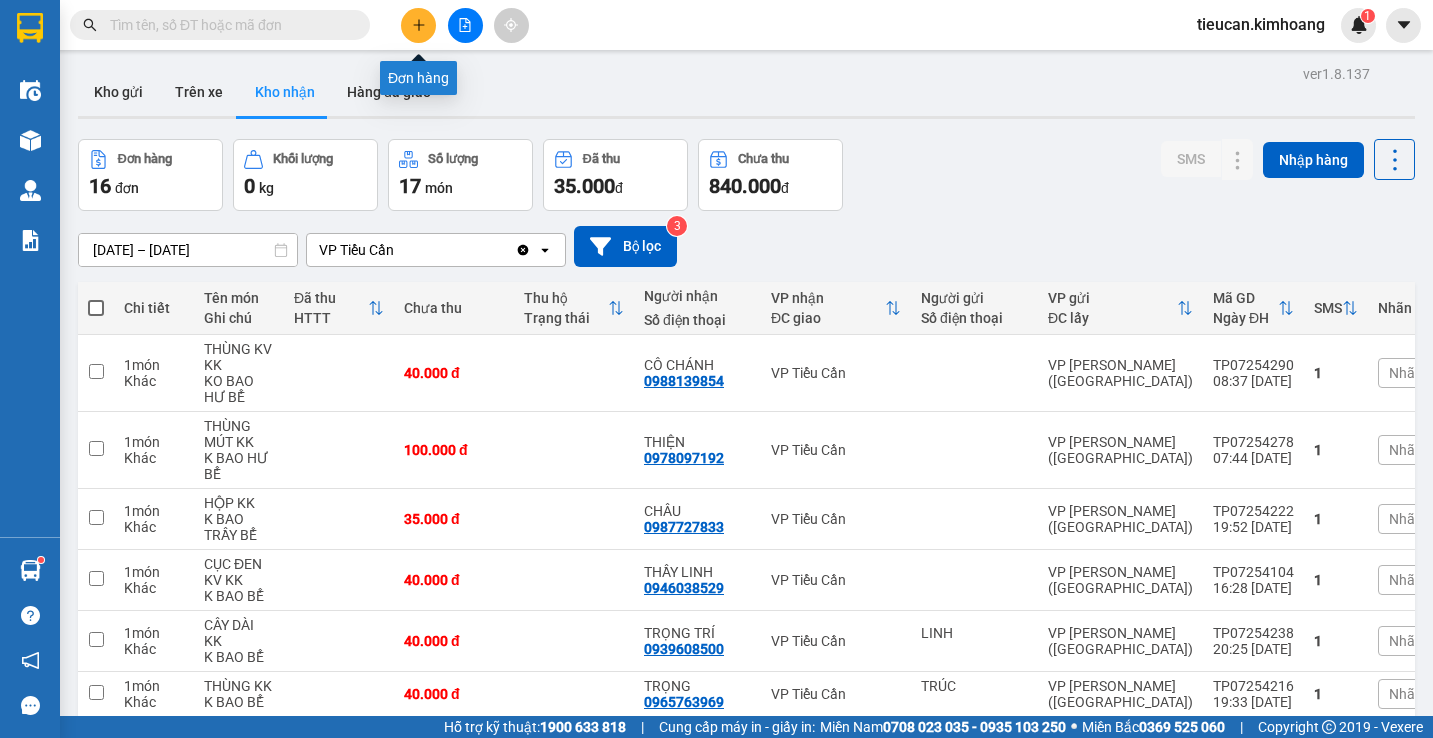 click 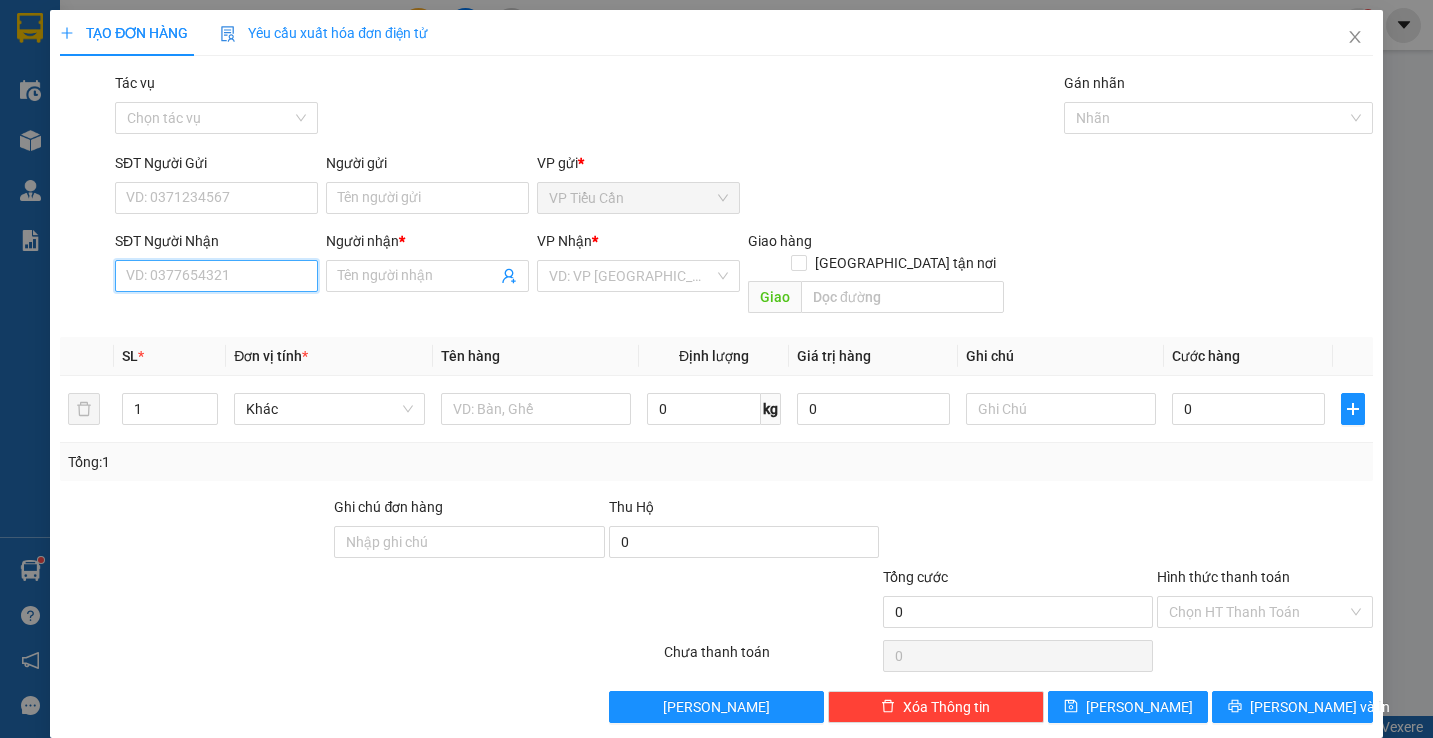 click on "SĐT Người Nhận" at bounding box center (216, 276) 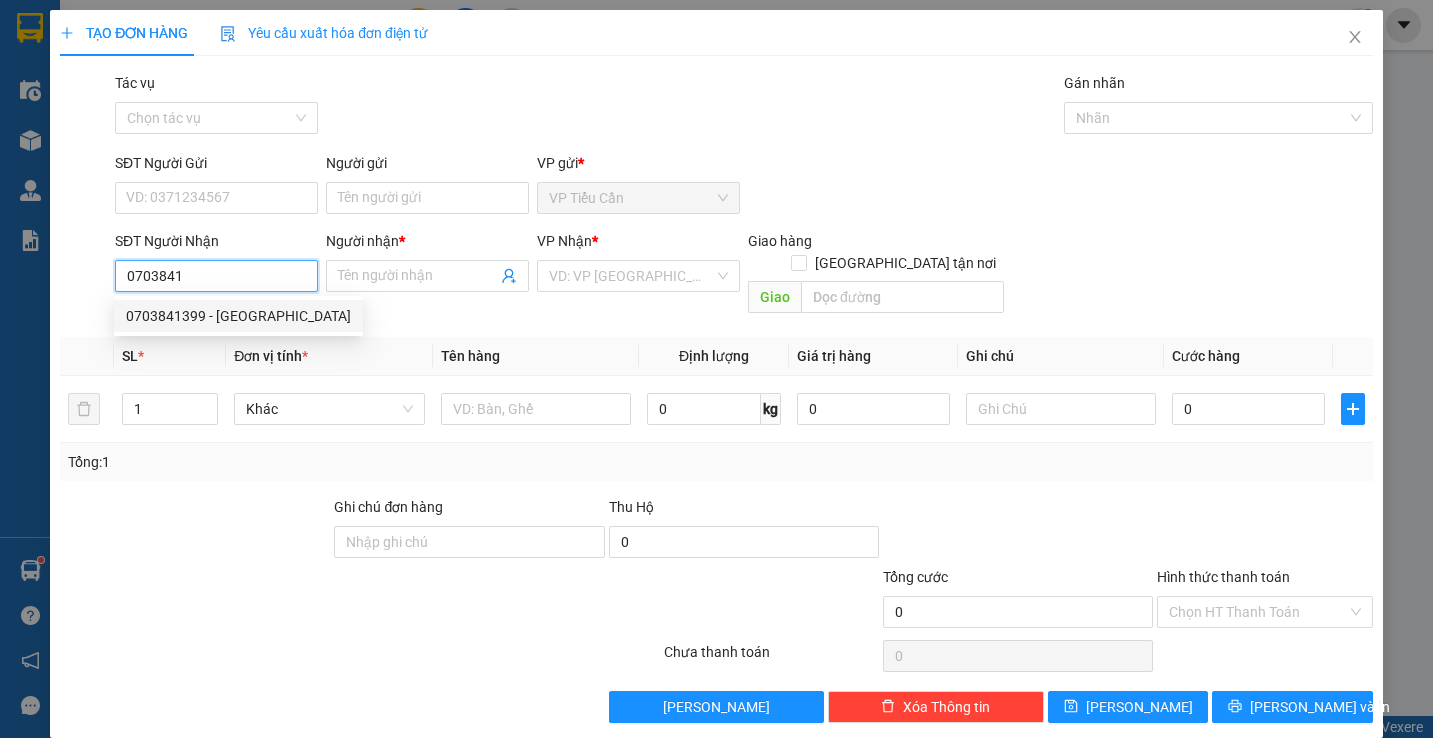 click on "0703841399 - PHÚ THANH" at bounding box center [238, 316] 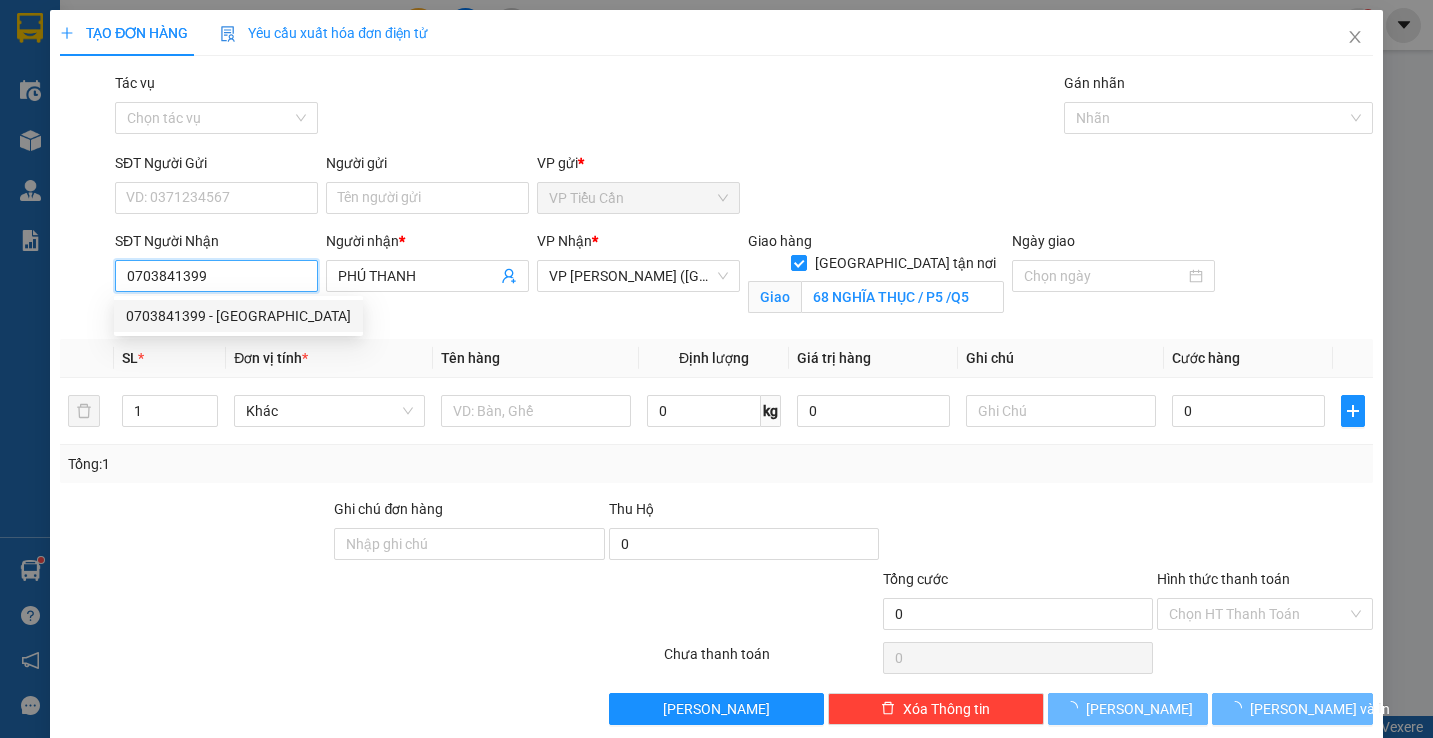 click on "0703841399 - PHÚ THANH" at bounding box center (238, 316) 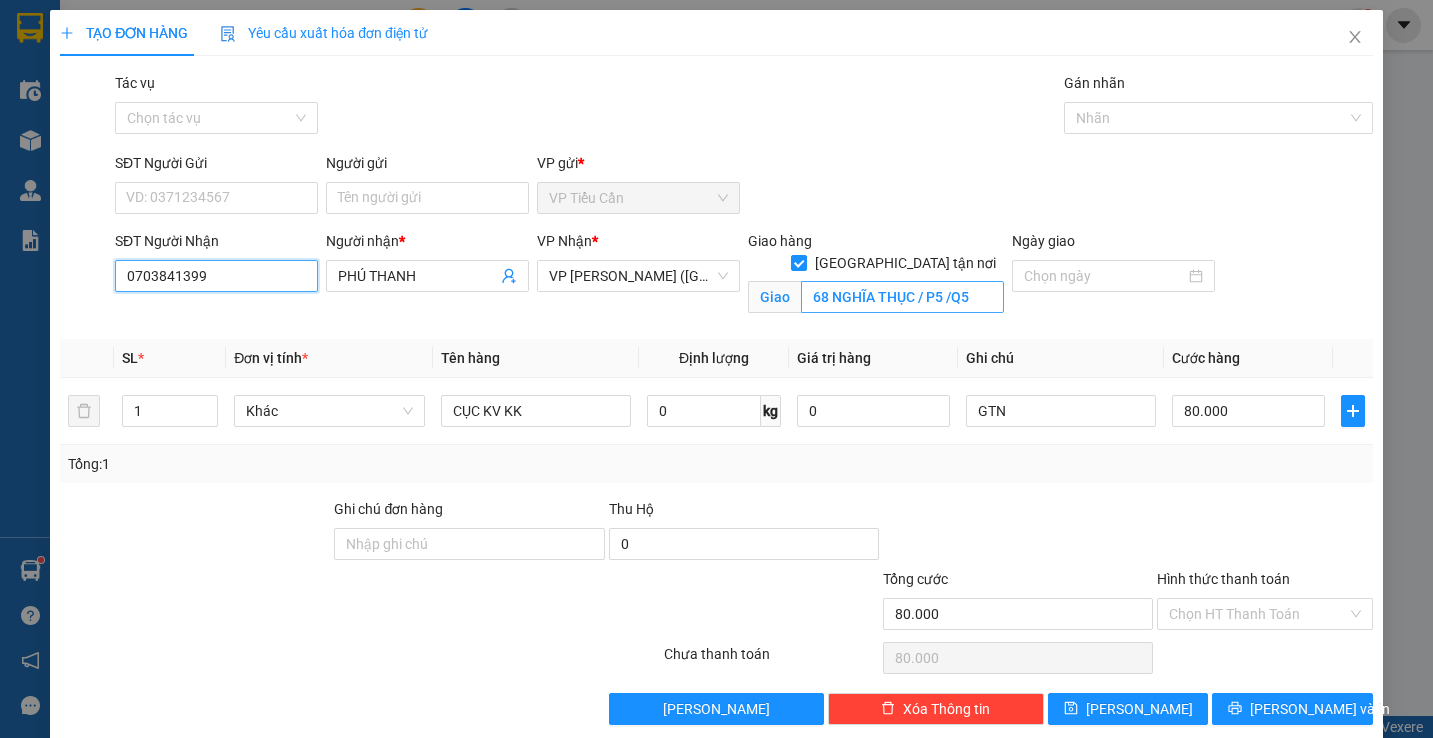 type on "0703841399" 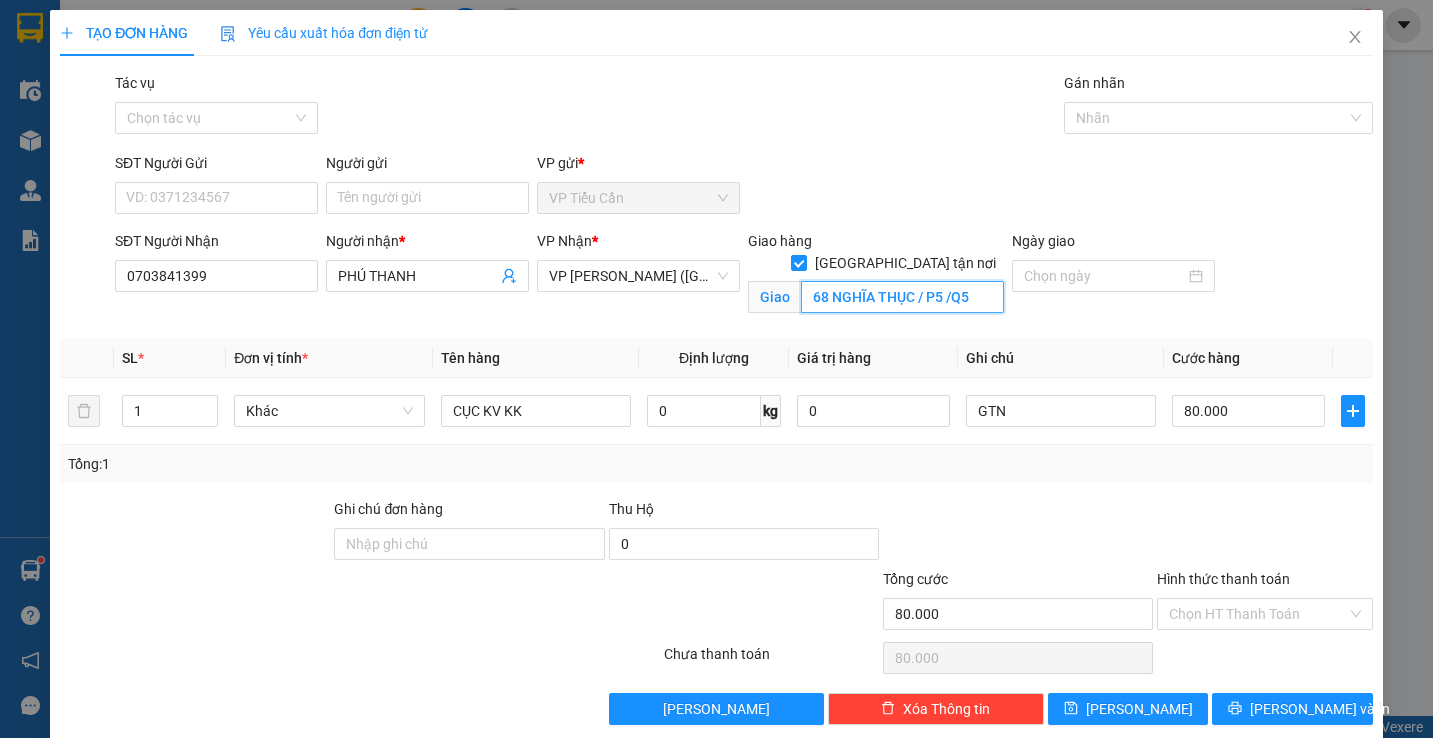 click on "68 NGHĨA THỤC / P5 /Q5" at bounding box center [902, 297] 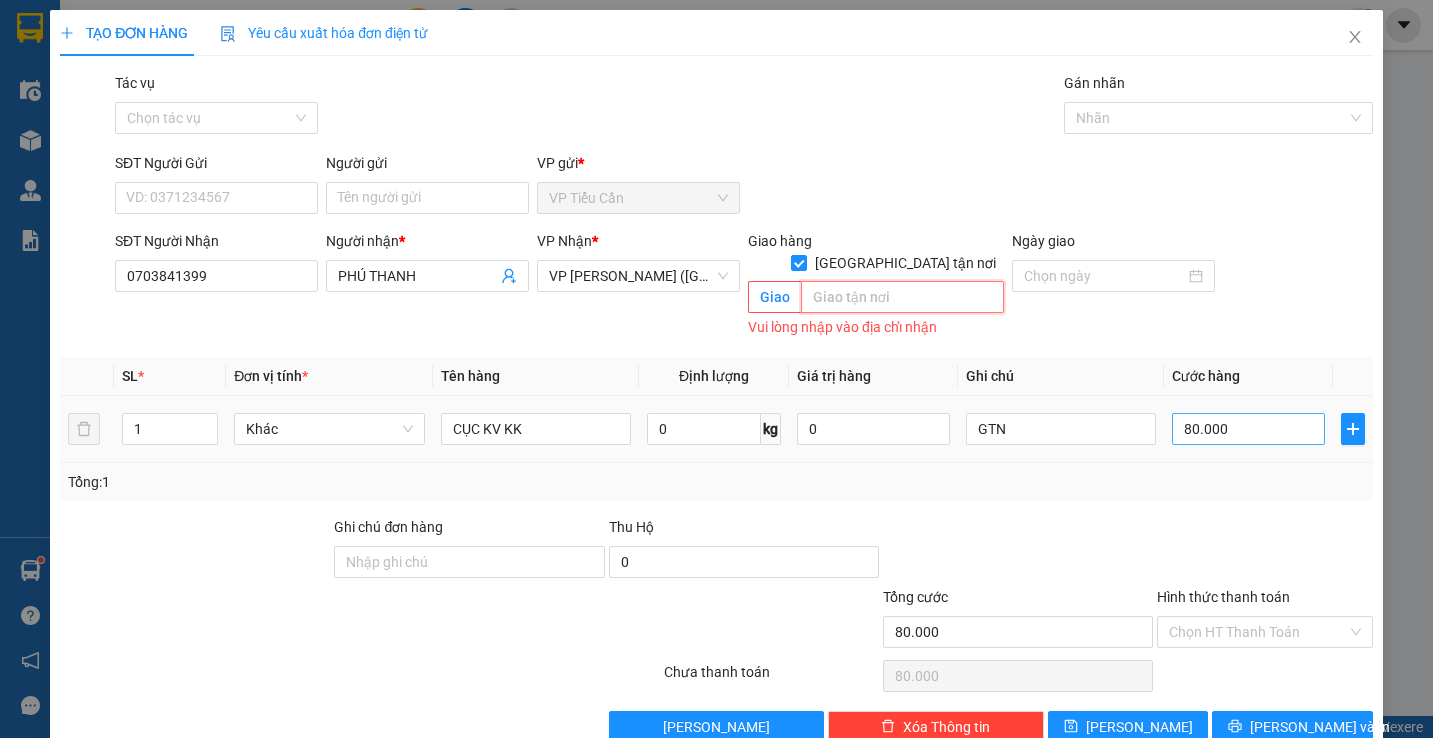 type 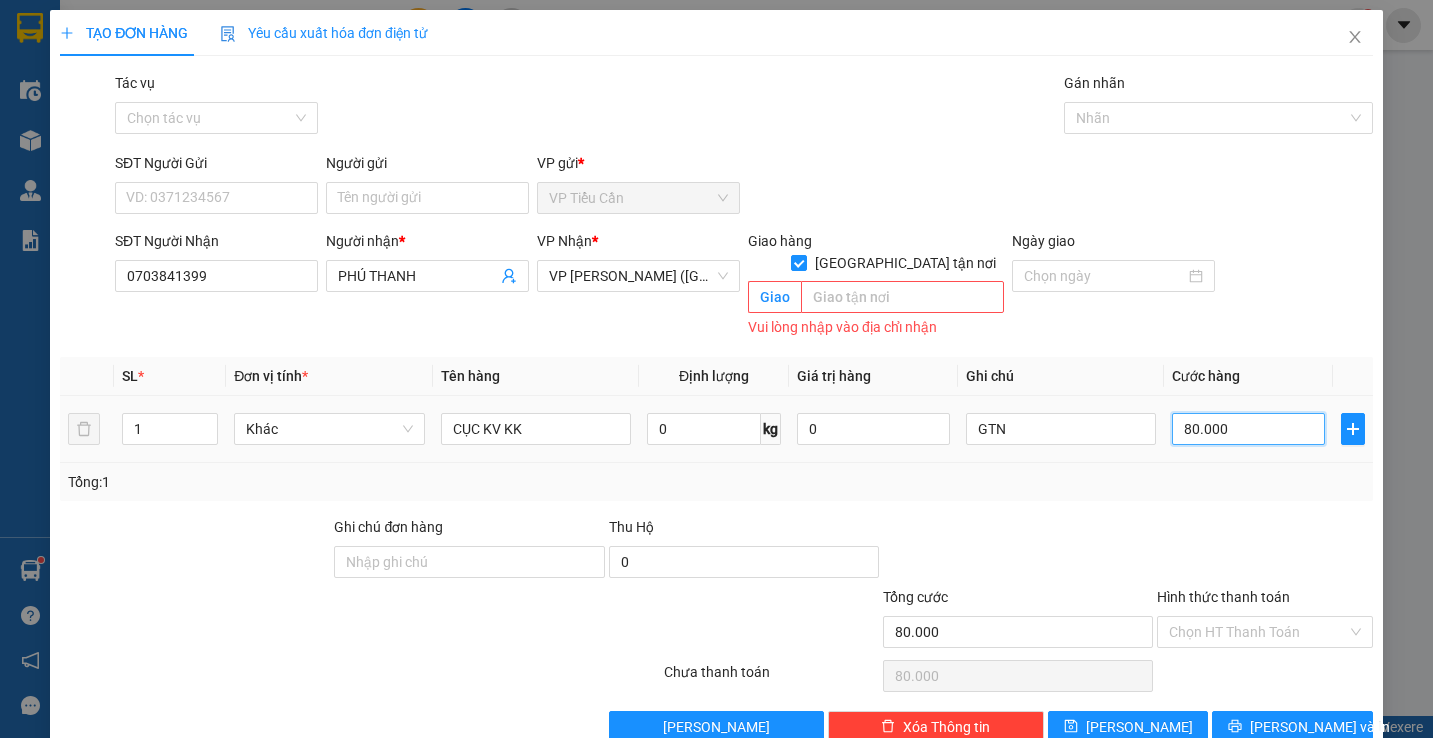 click on "80.000" at bounding box center (1248, 429) 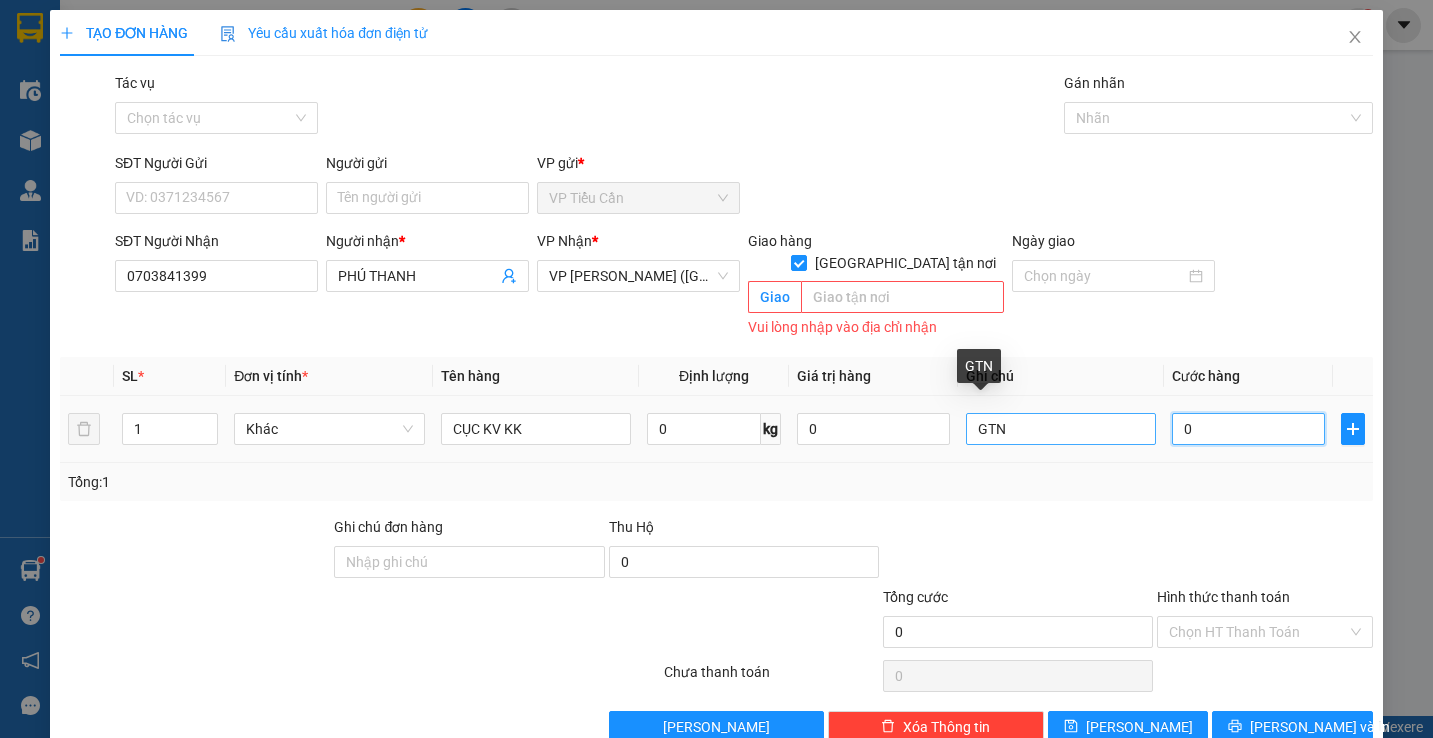 type on "0" 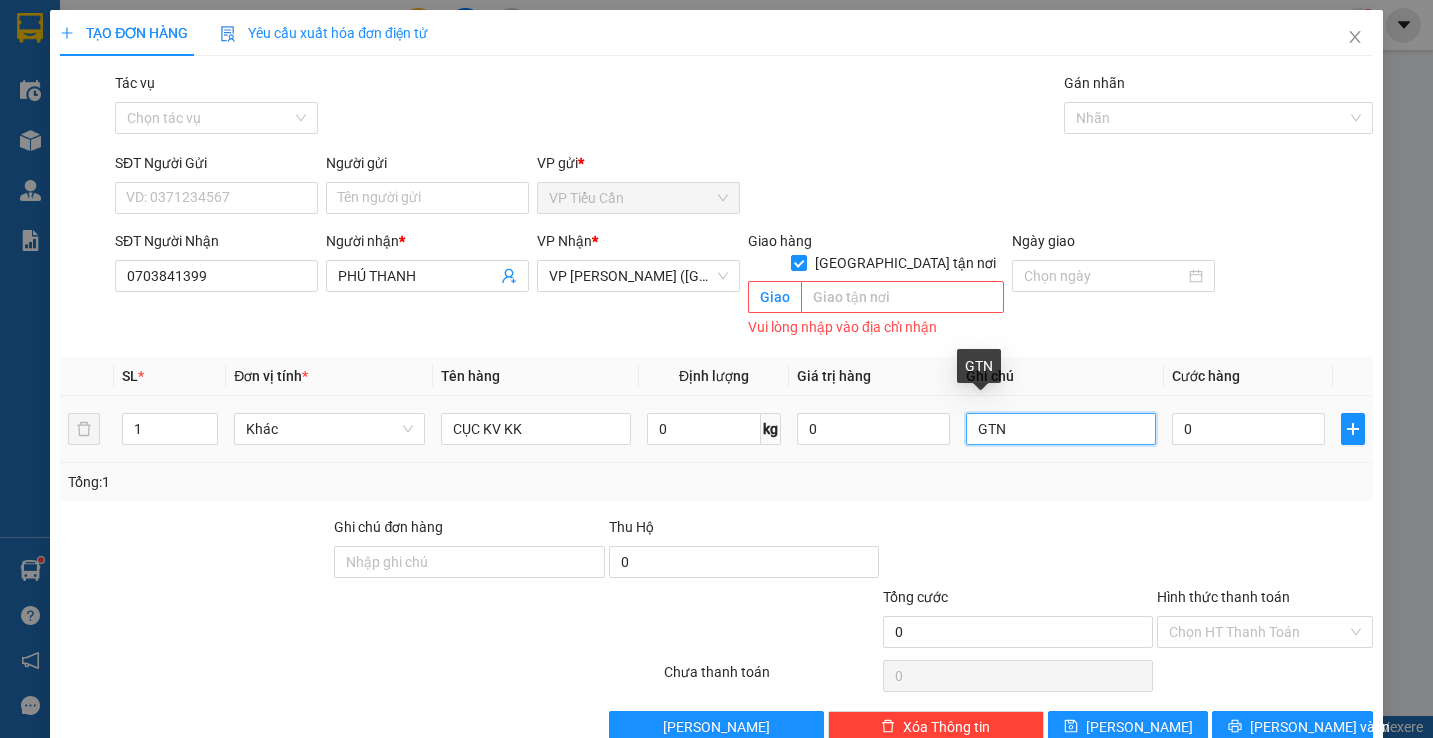 click on "GTN" at bounding box center [1061, 429] 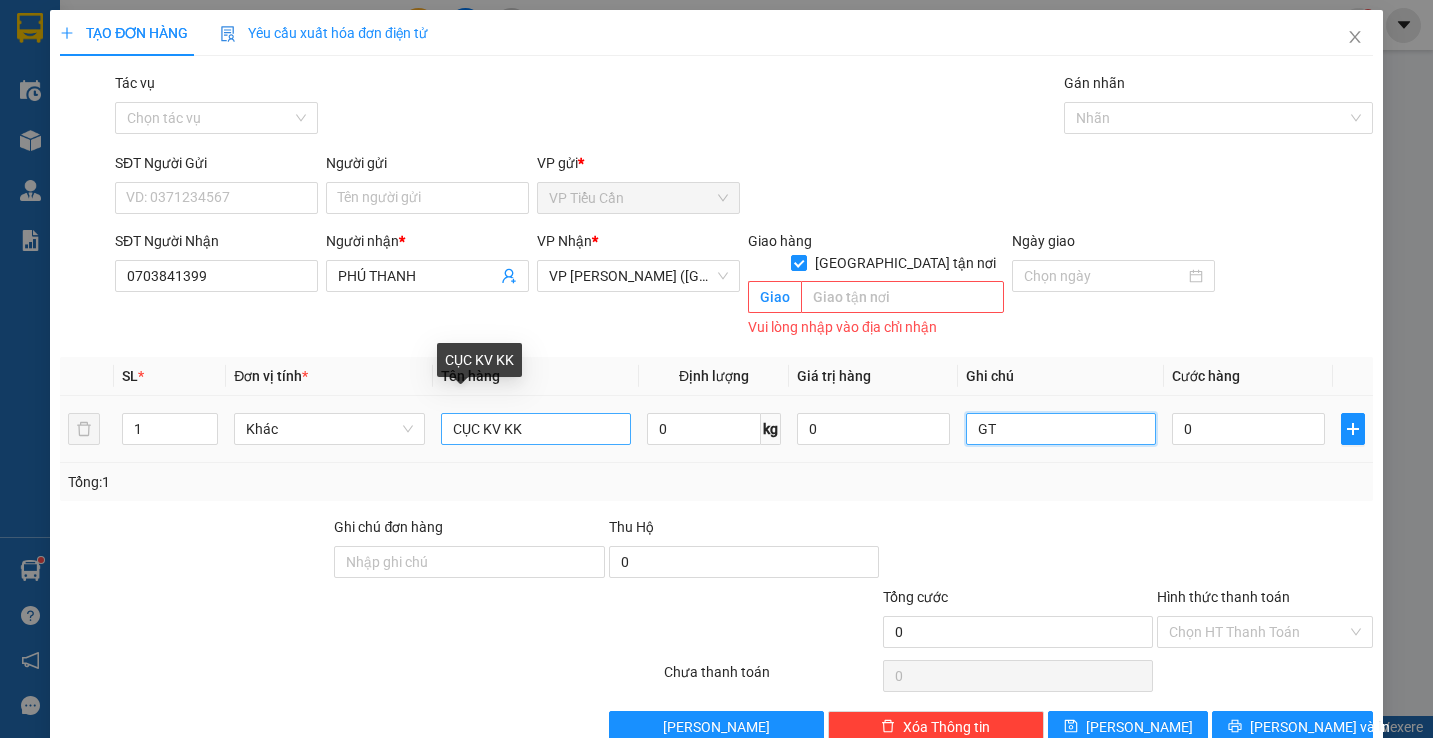 type on "GT" 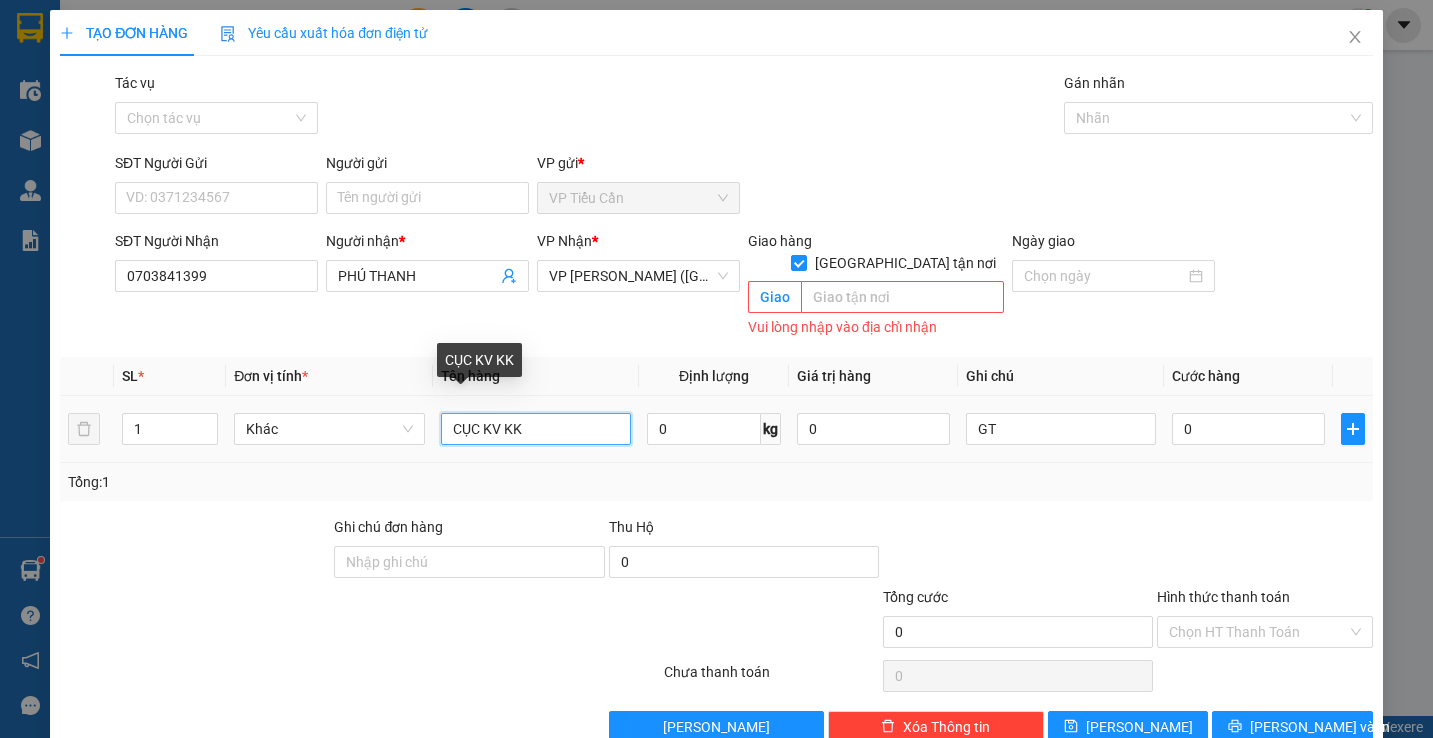 click on "CỤC KV KK" at bounding box center [536, 429] 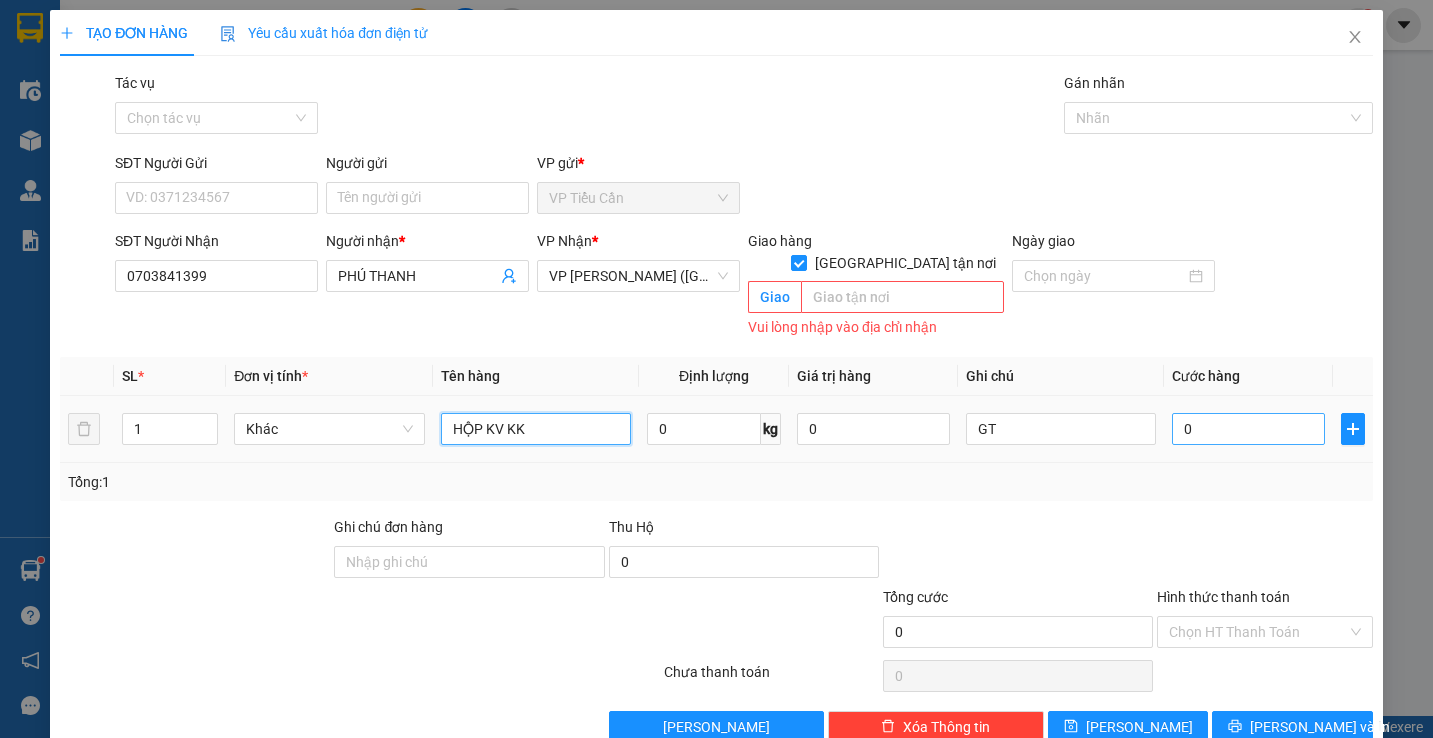 type on "HỘP KV KK" 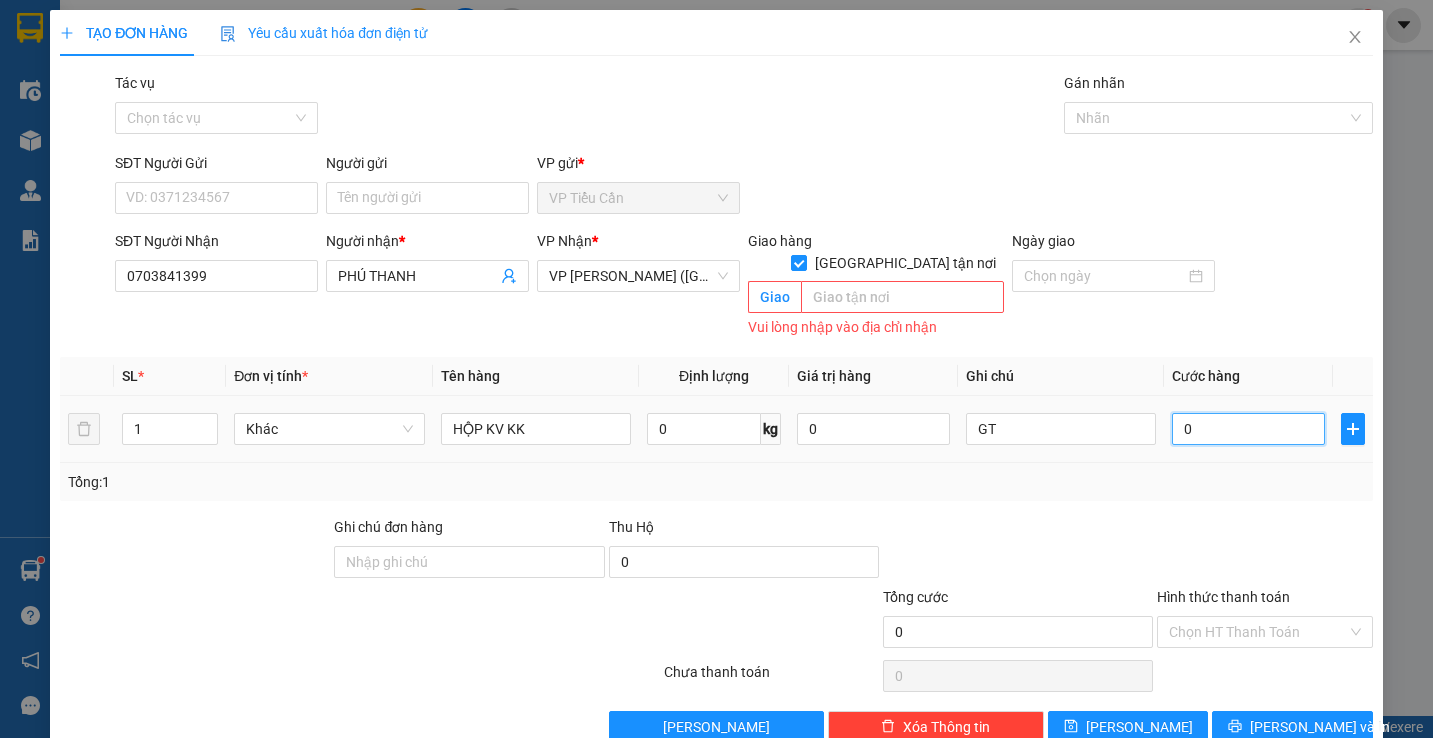 click on "0" at bounding box center [1248, 429] 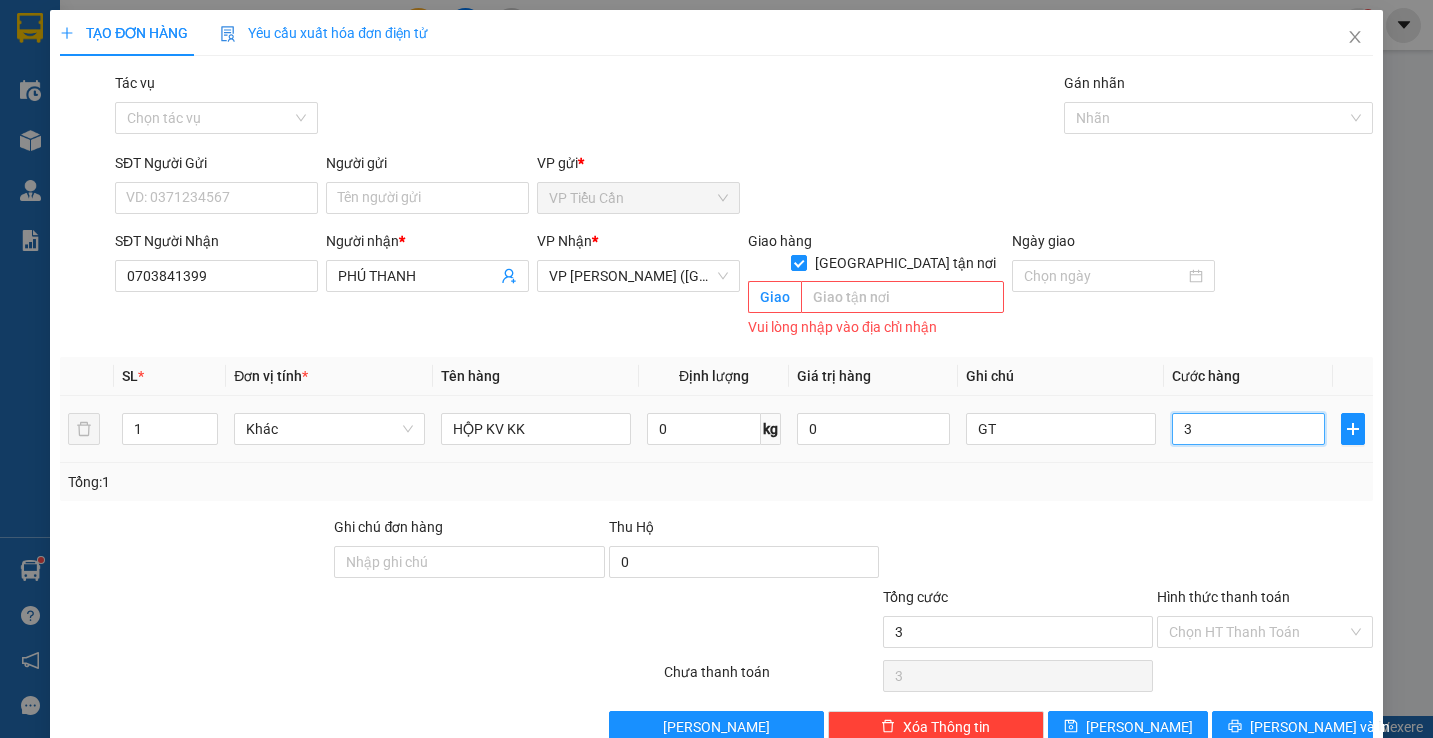 type on "35" 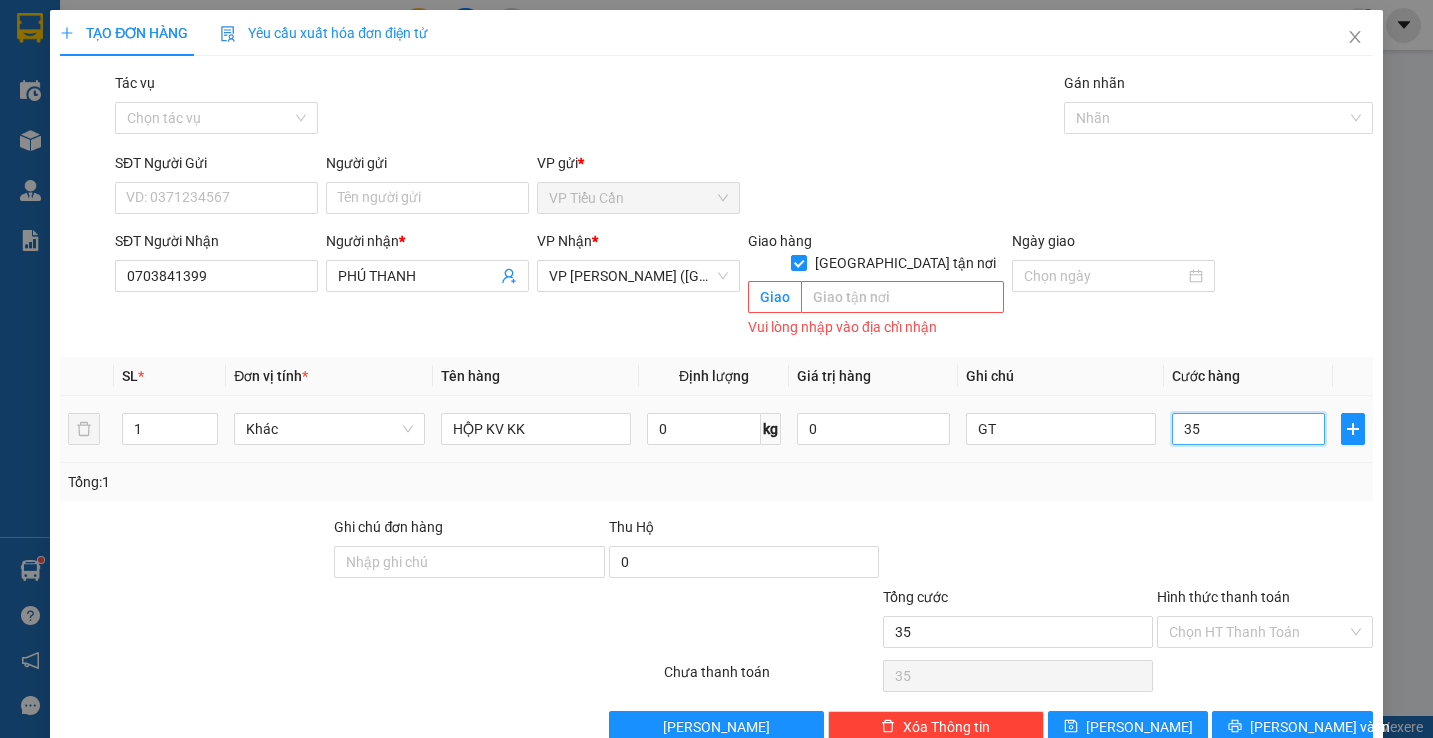 type on "35" 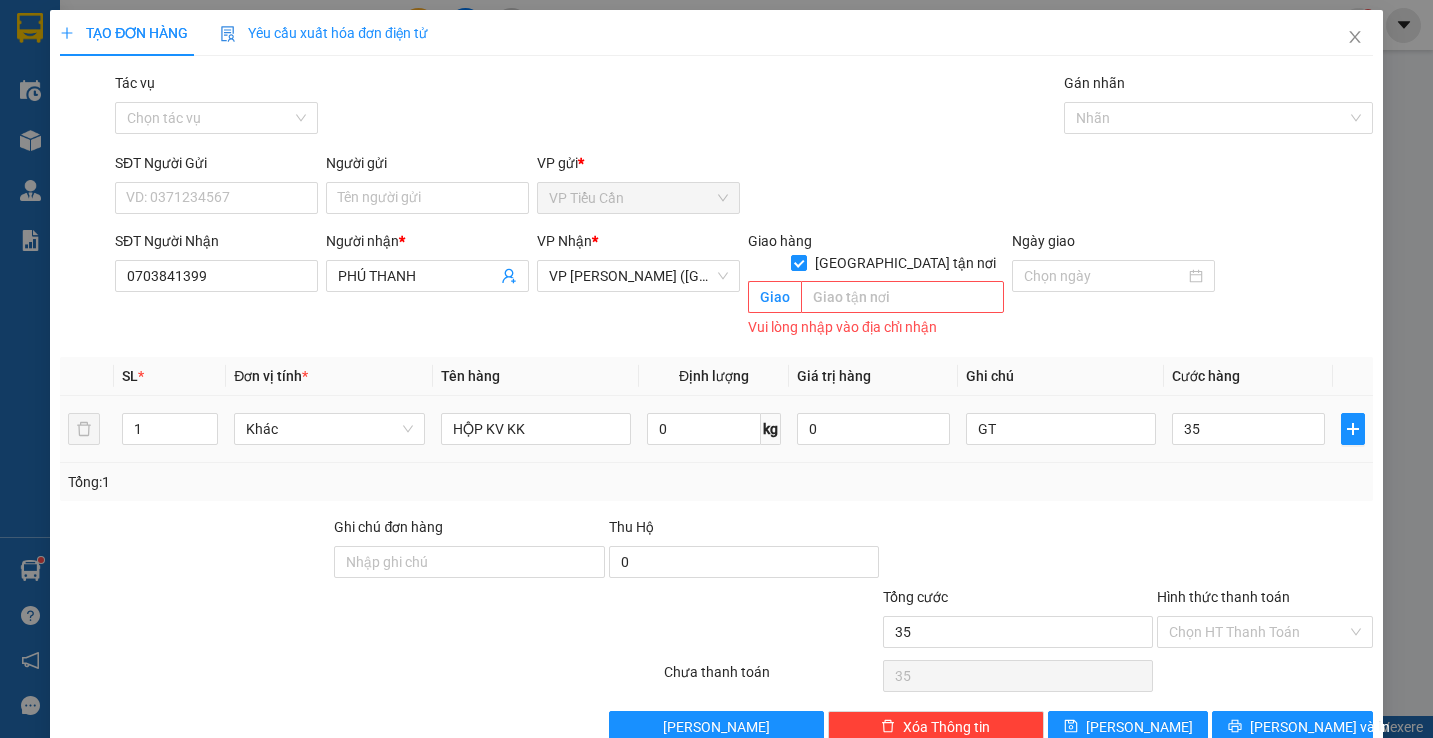 type on "35.000" 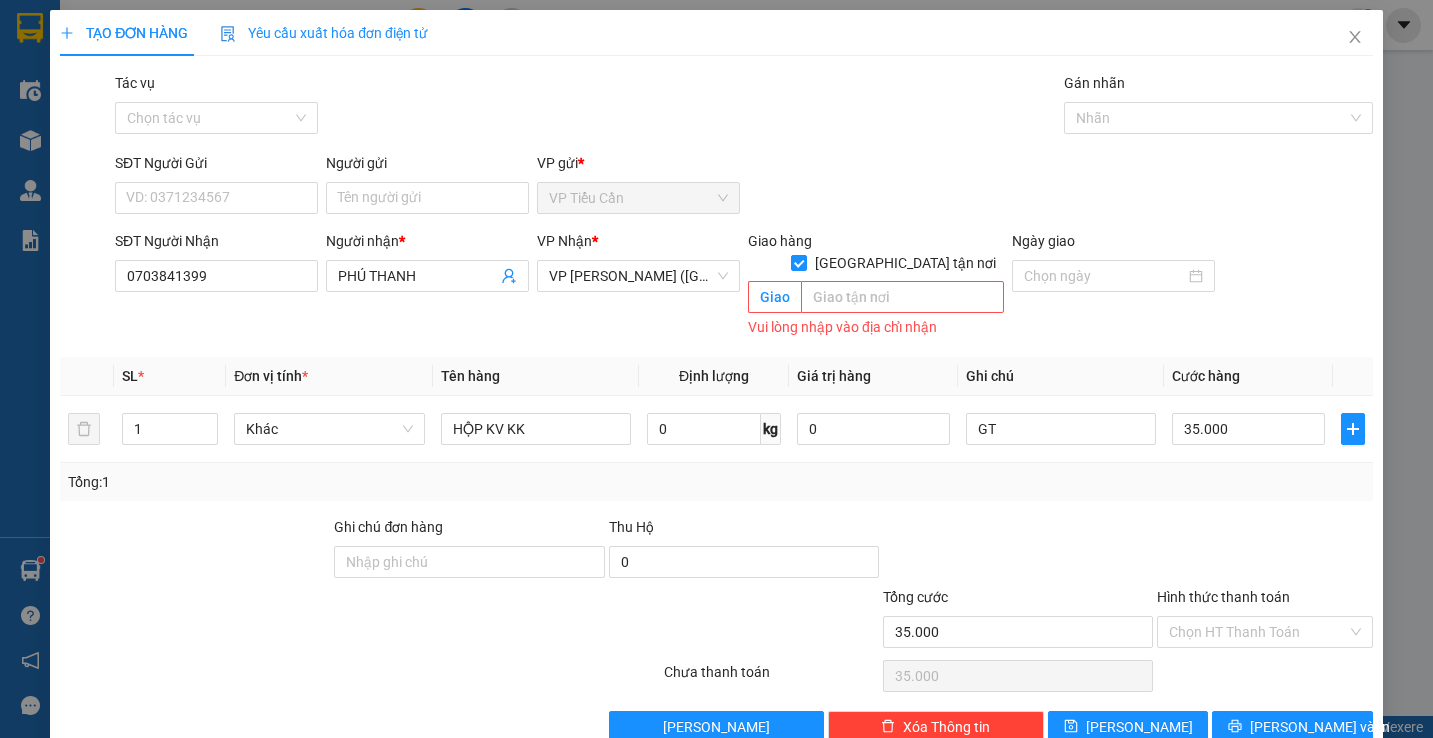 click on "Transit Pickup Surcharge Ids Transit Deliver Surcharge Ids Transit Deliver Surcharge Transit Deliver Surcharge Tác vụ Chọn tác vụ Gán nhãn   Nhãn SĐT Người Gửi VD: 0371234567 Người gửi Tên người gửi VP gửi  * VP Tiểu Cần SĐT Người Nhận 0703841399 Người nhận  * PHÚ THANH VP Nhận  * VP Trần Phú (Hàng) Giao hàng Giao tận nơi Giao Vui lòng nhập vào địa chỉ nhận Ngày giao SL  * Đơn vị tính  * Tên hàng  Định lượng Giá trị hàng Ghi chú Cước hàng                   1 Khác HỘP KV KK 0 kg 0 GT 35.000 Tổng:  1 Ghi chú đơn hàng Thu Hộ 0 Tổng cước 35.000 Hình thức thanh toán Chọn HT Thanh Toán Số tiền thu trước 0 Chưa thanh toán 35.000 Chọn HT Thanh Toán Lưu nháp Xóa Thông tin Lưu Lưu và In HỘP KV KK GT" at bounding box center [716, 407] 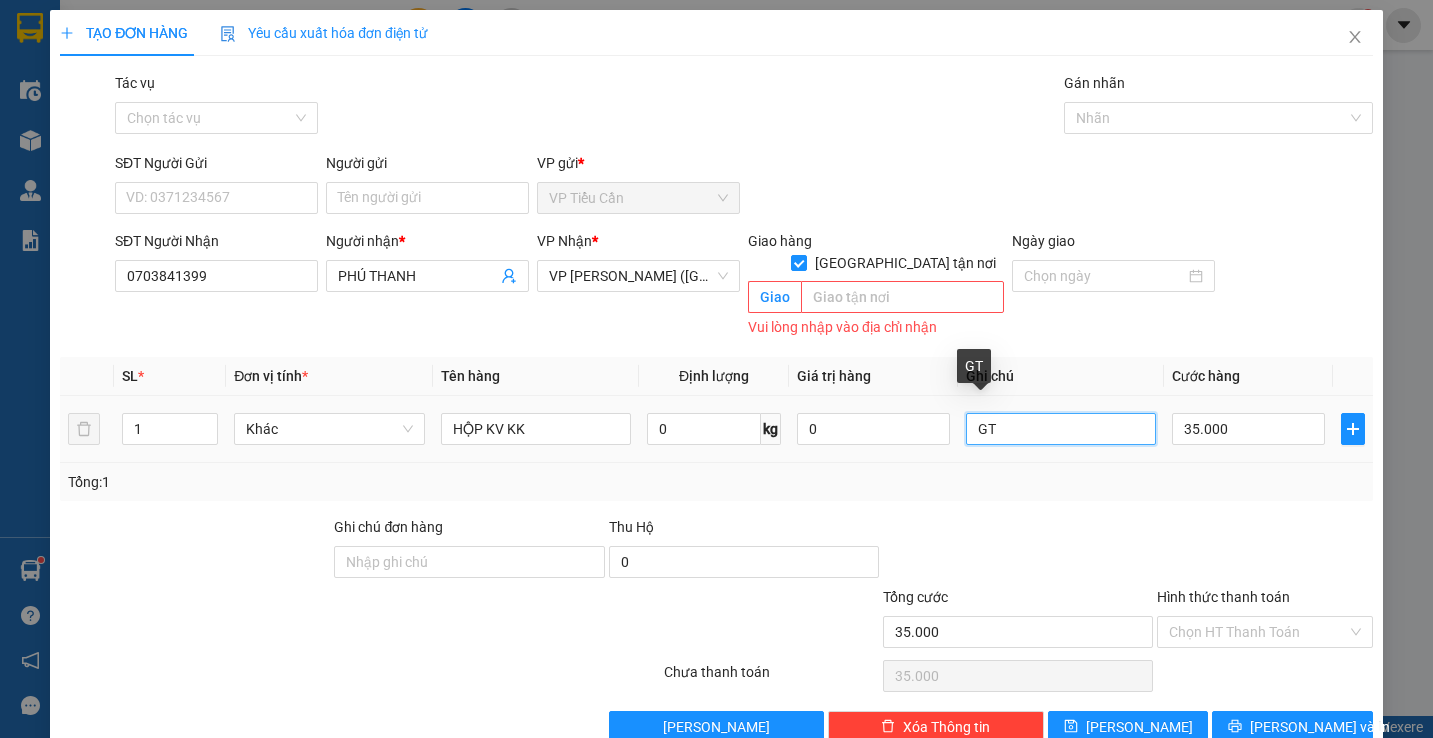 click on "GT" at bounding box center [1061, 429] 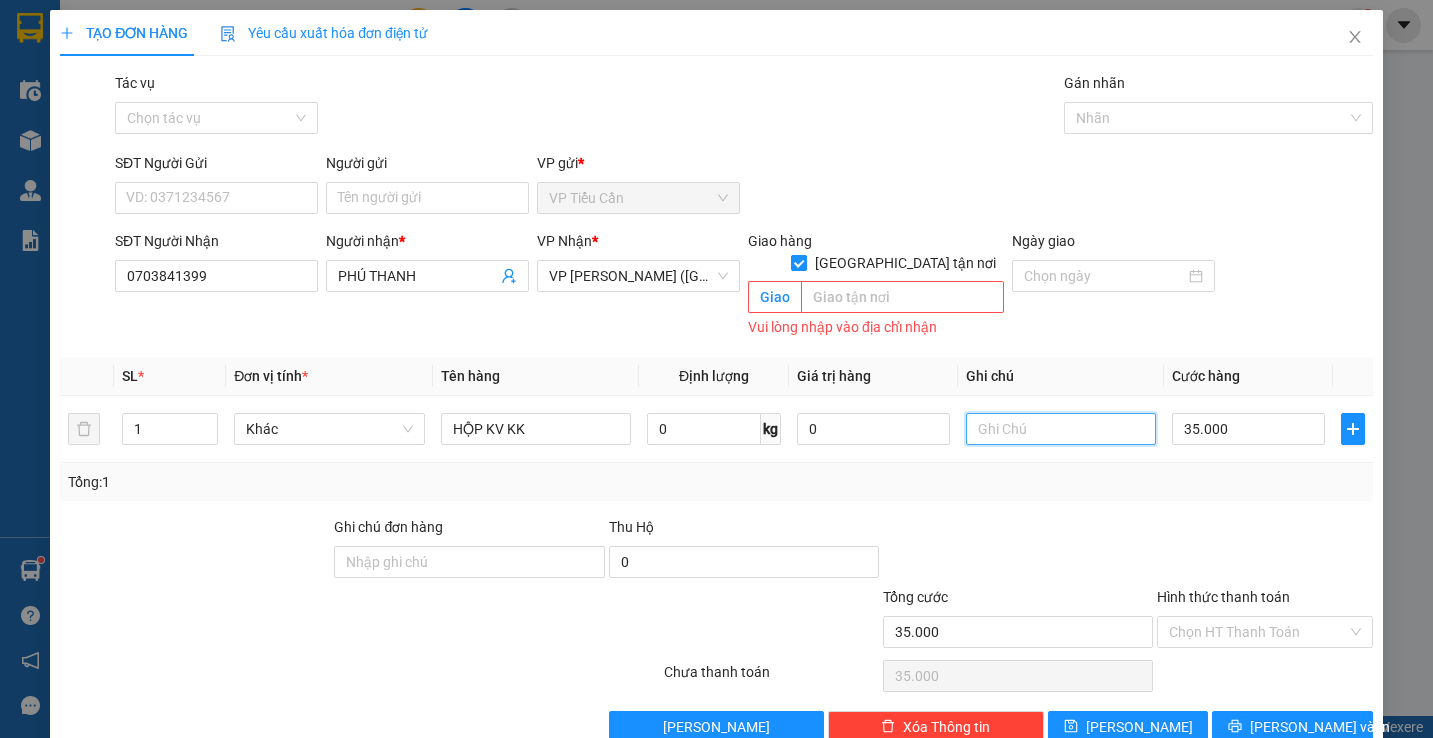 type 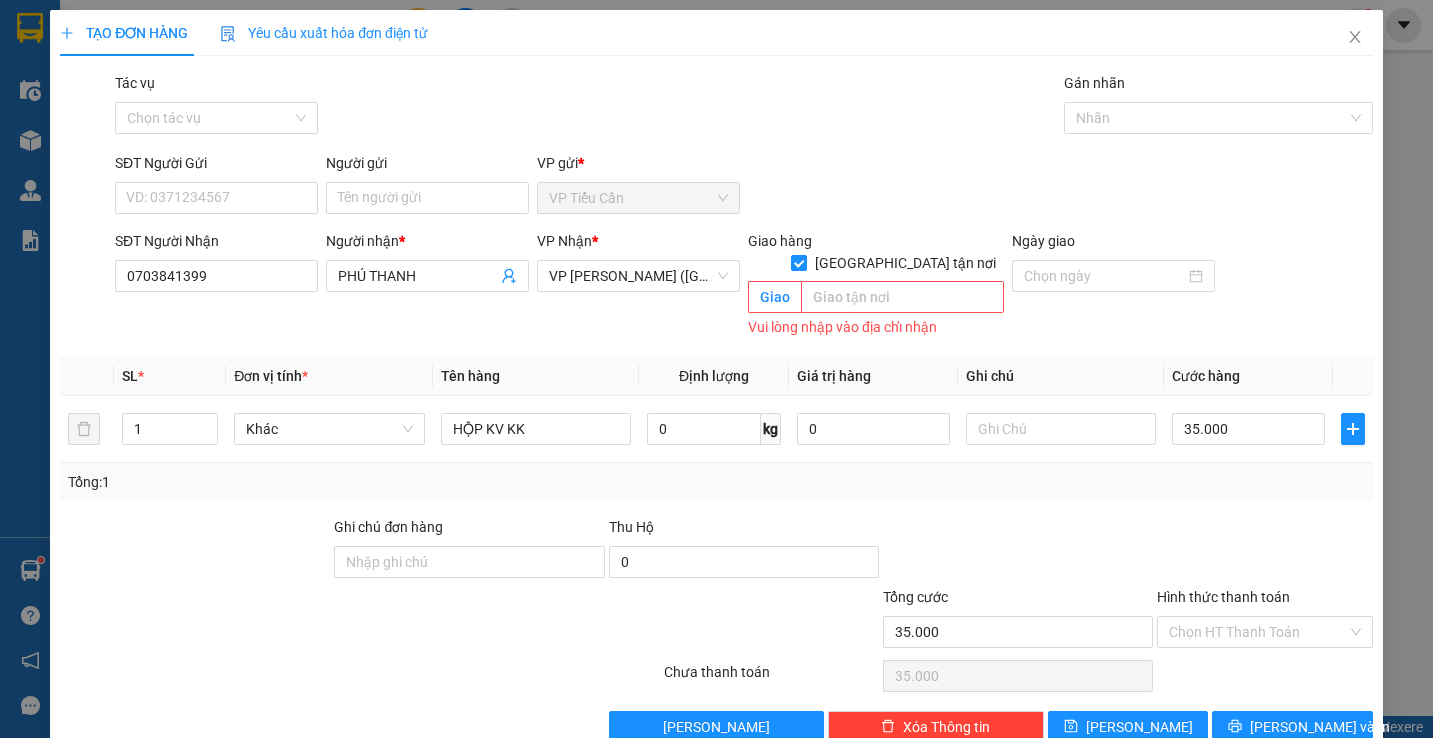 click on "[GEOGRAPHIC_DATA] tận nơi" at bounding box center (798, 262) 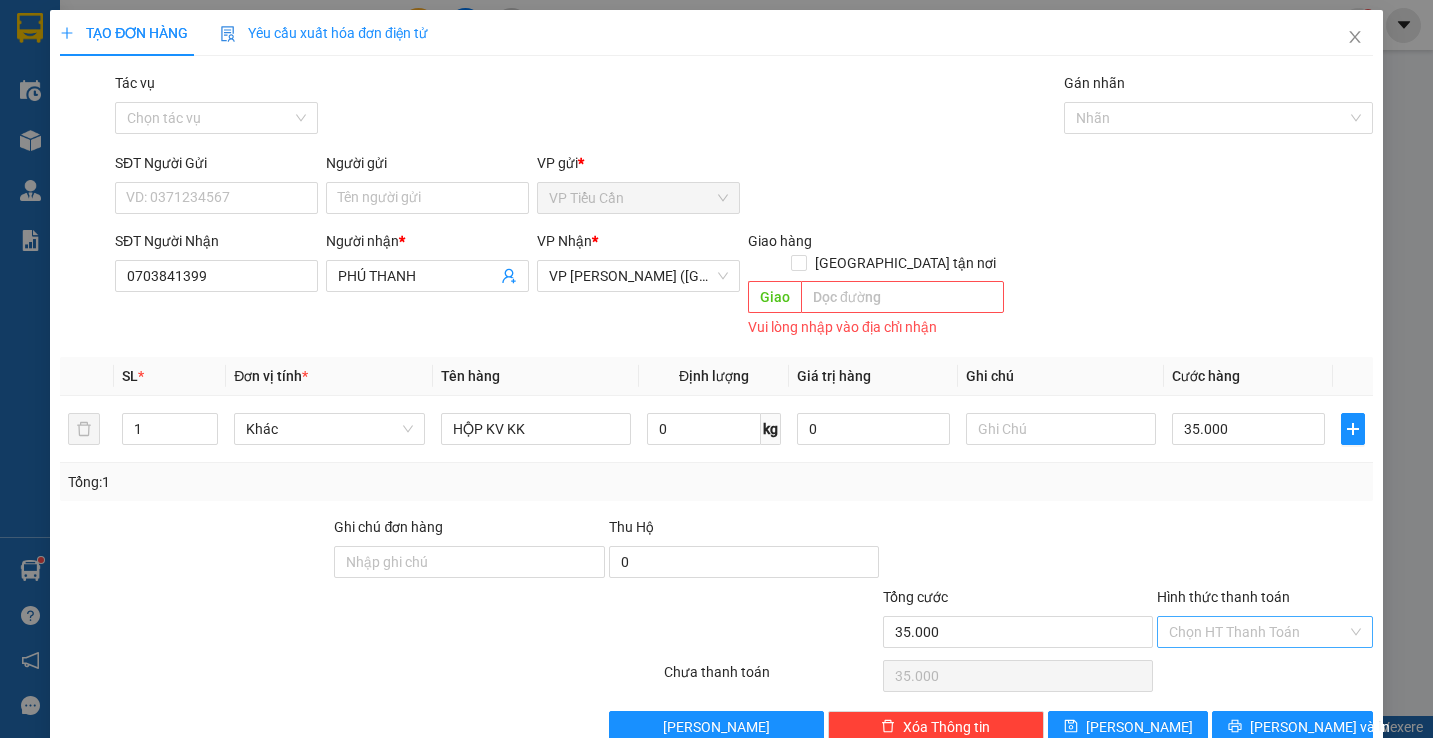 click on "Hình thức thanh toán" at bounding box center [1257, 632] 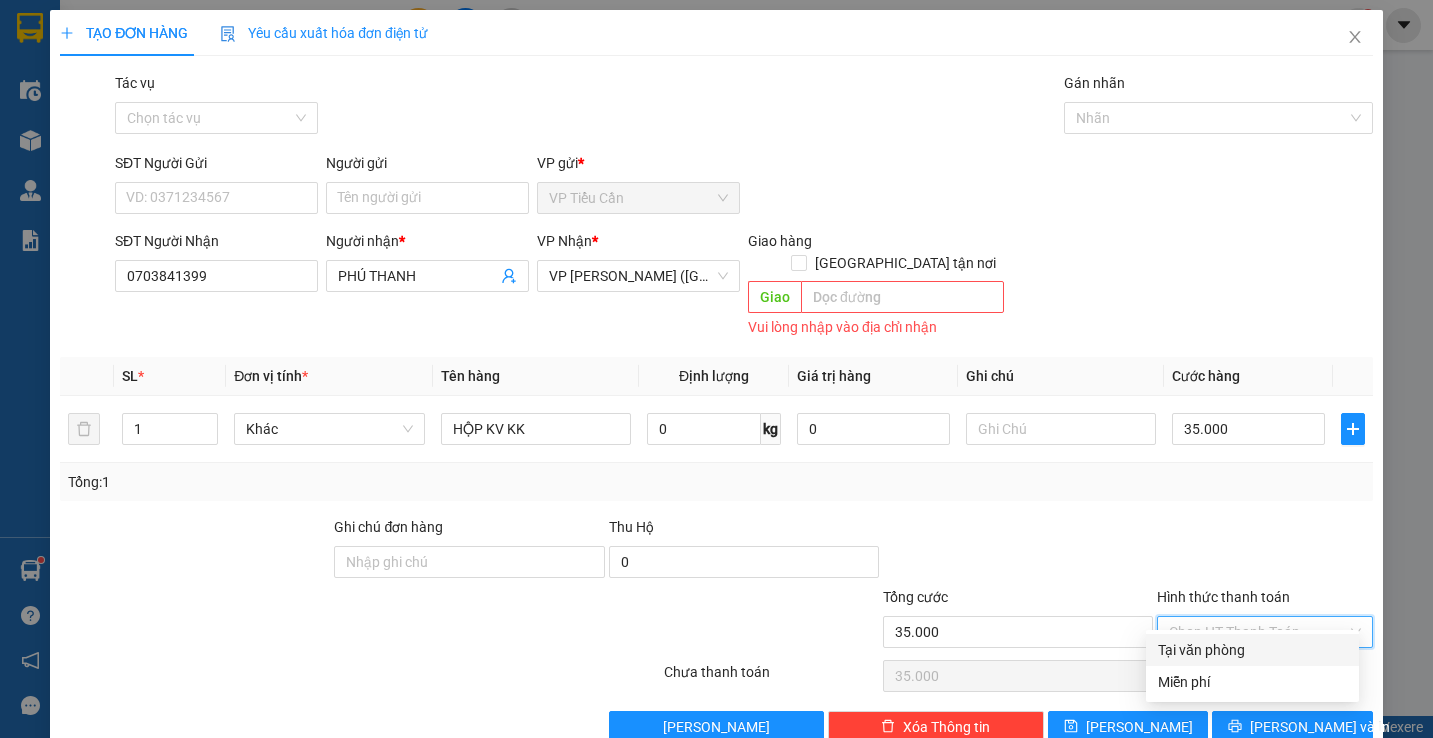 click on "Hình thức thanh toán" at bounding box center [1257, 632] 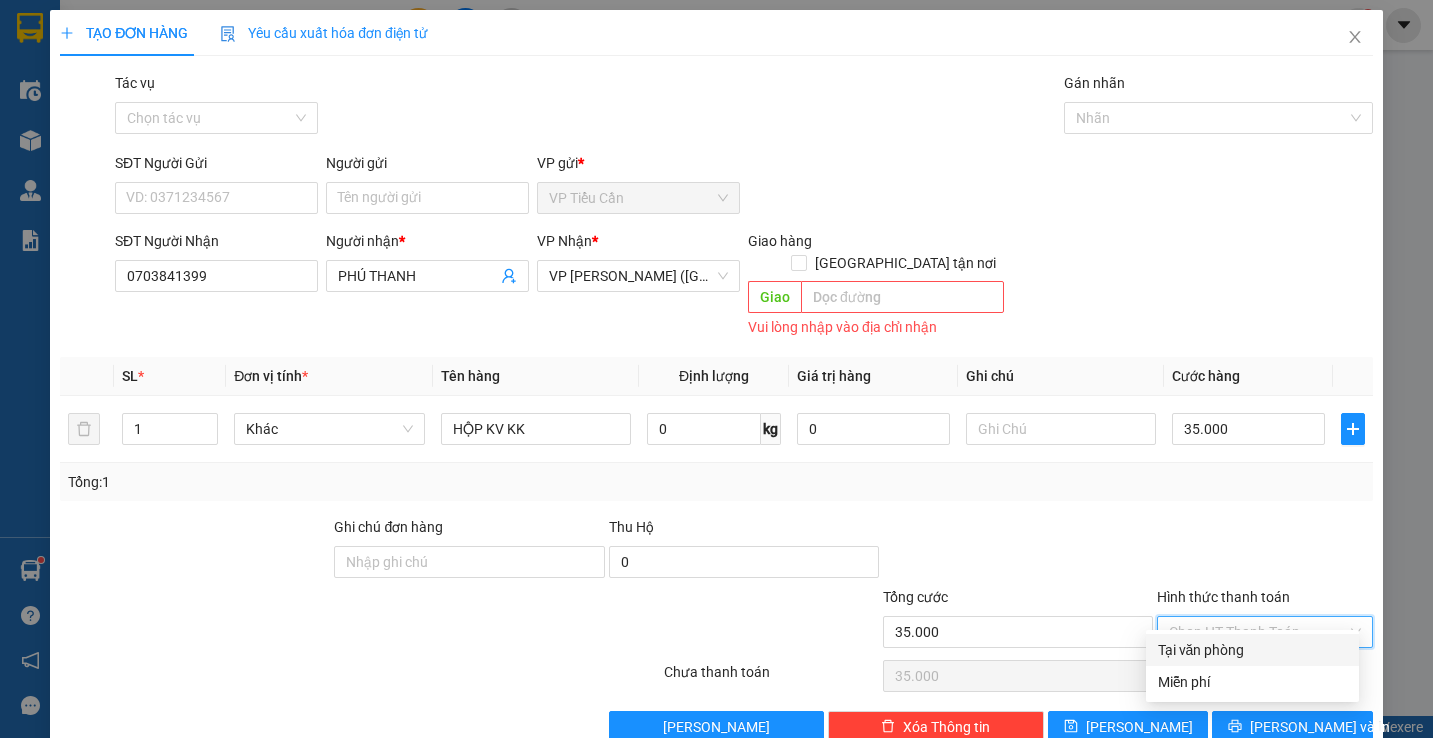 click on "Tại văn phòng" at bounding box center [1252, 650] 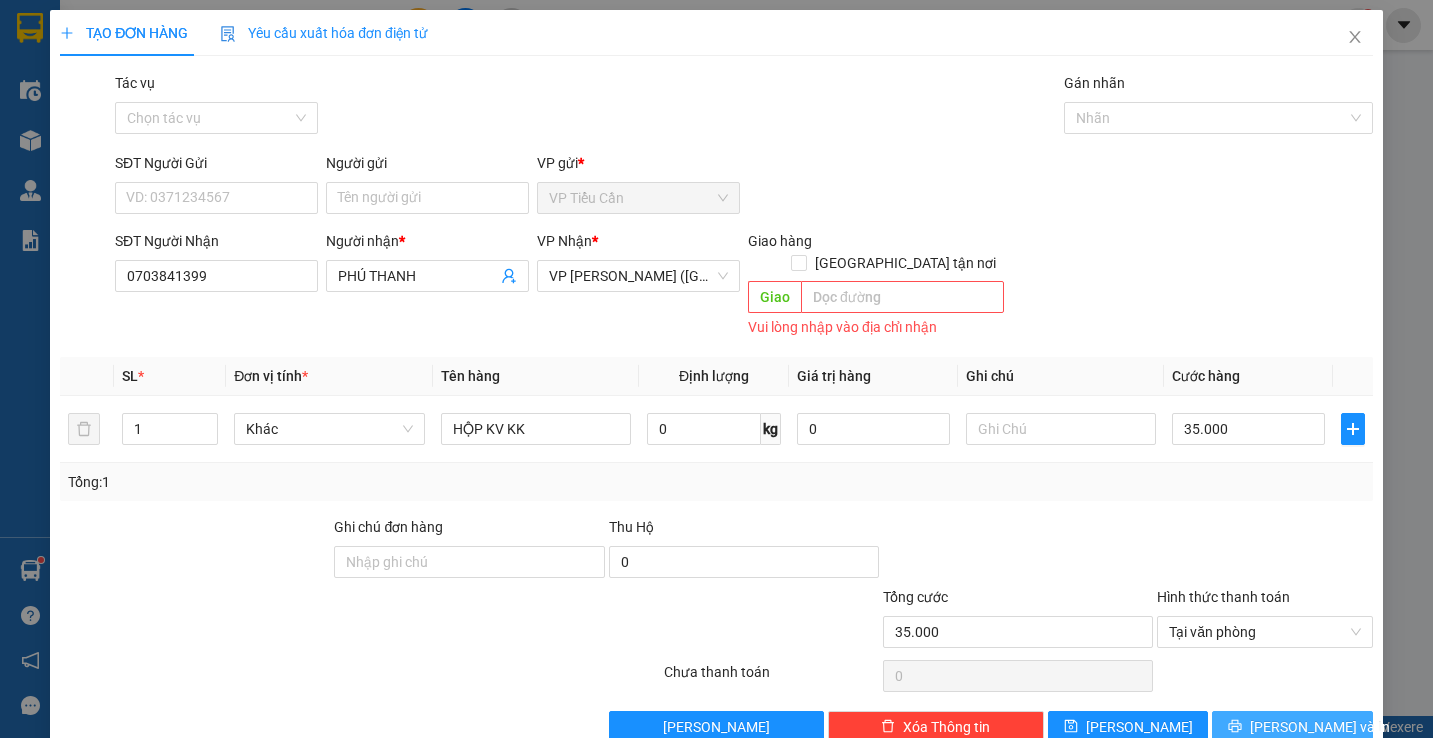 click on "[PERSON_NAME] và In" at bounding box center (1320, 727) 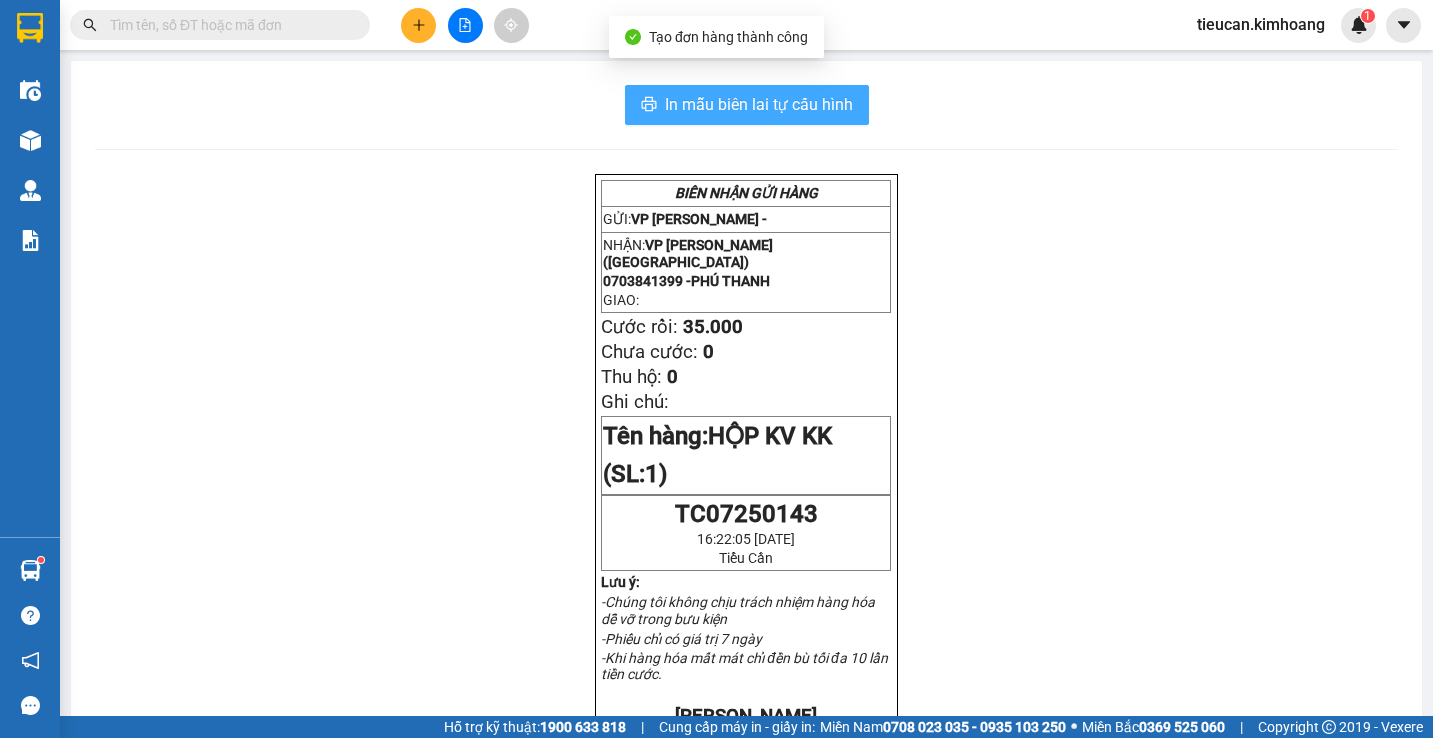 click on "In mẫu biên lai tự cấu hình" at bounding box center [759, 104] 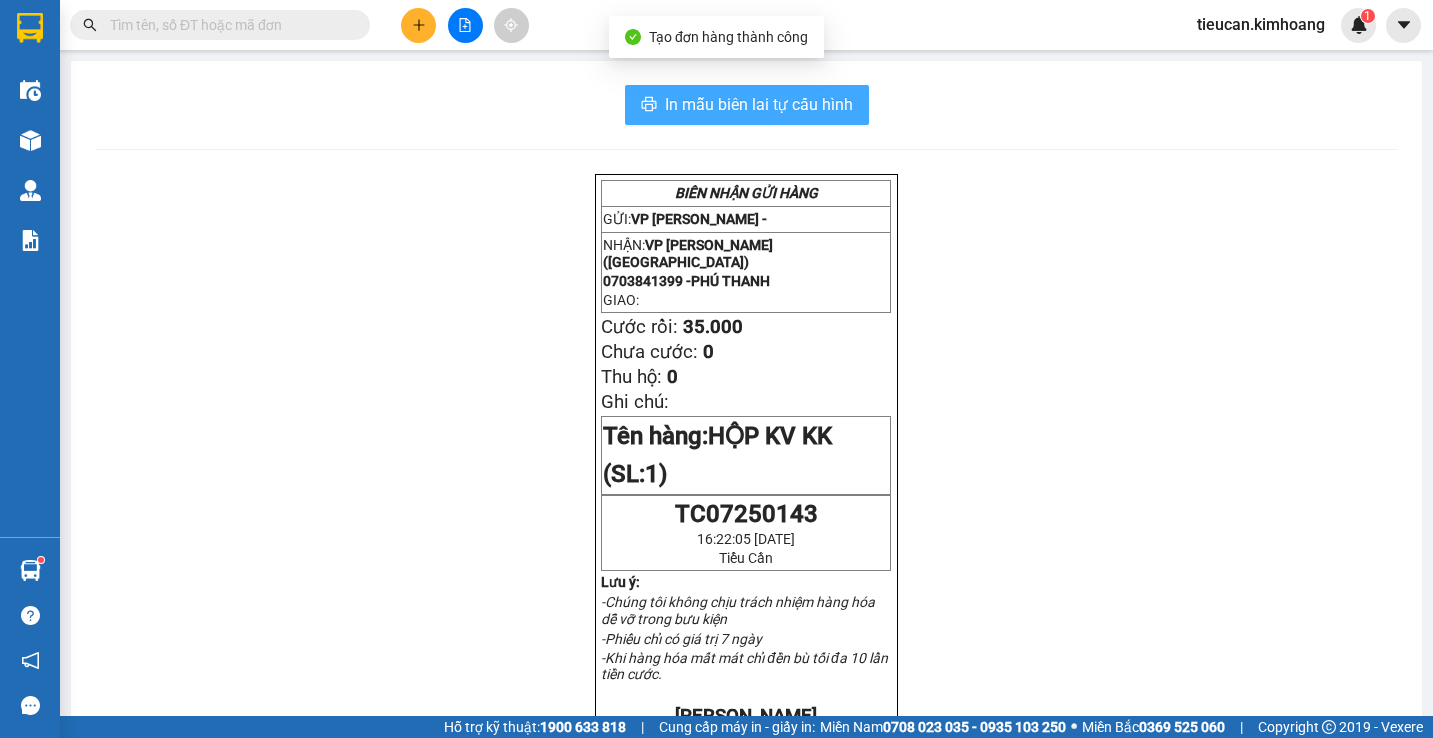 scroll, scrollTop: 0, scrollLeft: 0, axis: both 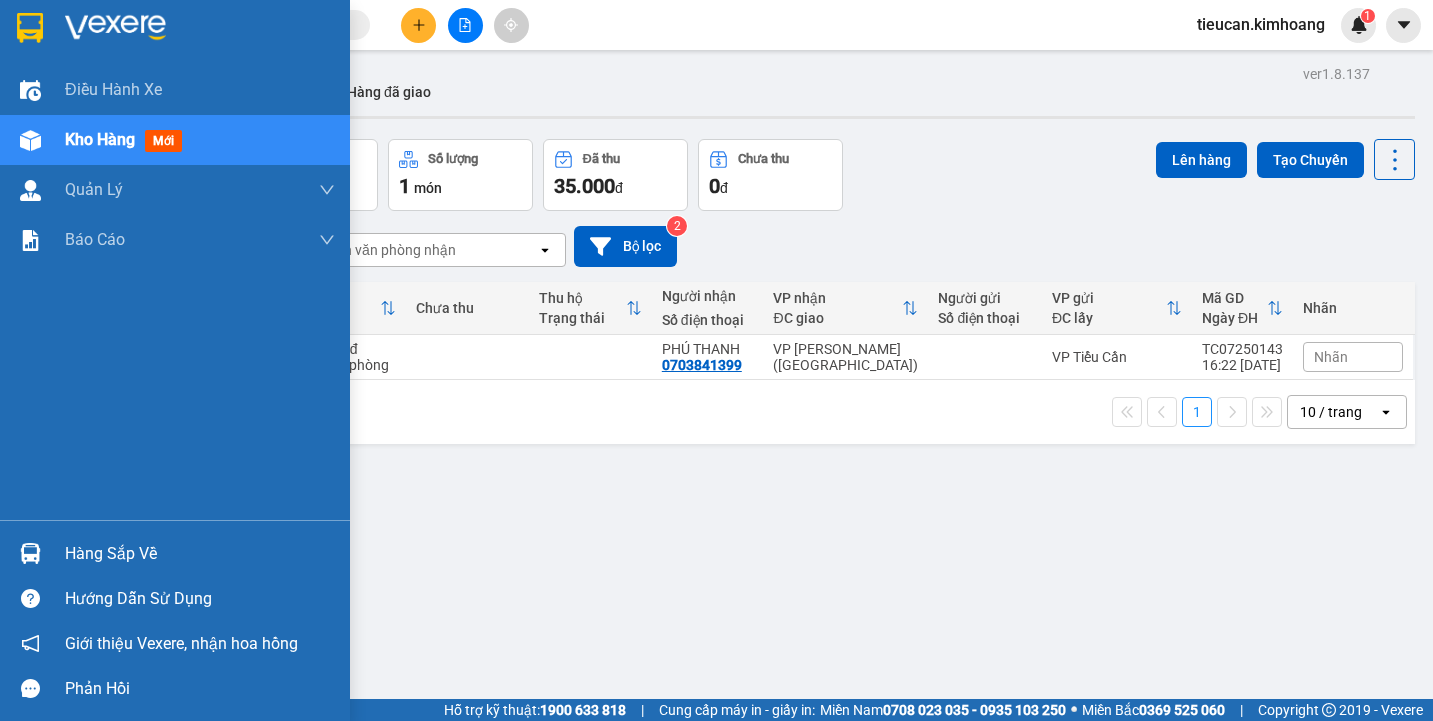click on "Hàng sắp về" at bounding box center (175, 553) 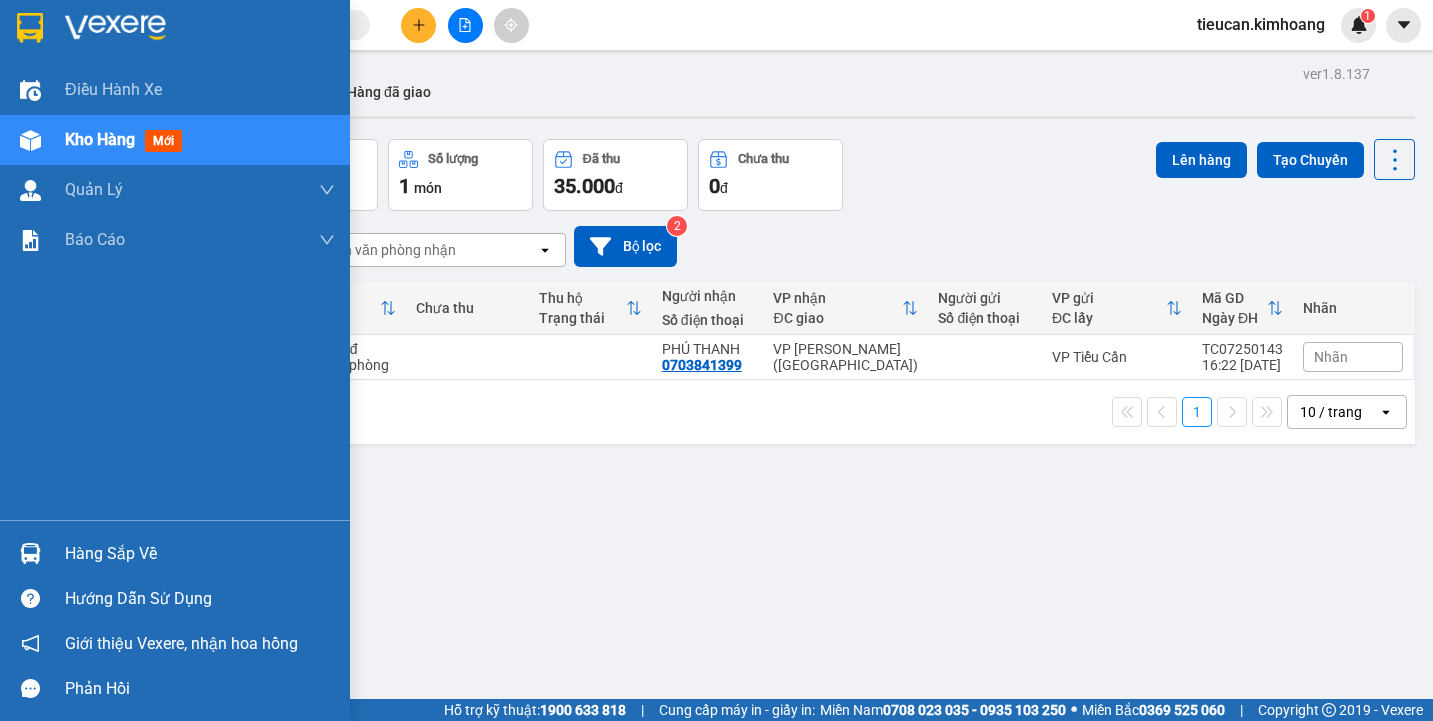 click on "Điều hành xe     Kho hàng mới     Quản [PERSON_NAME] lý chuyến Quản lý khách hàng mới     Báo cáo BC giao hàng (nhân viên) BC giao hàng (trưởng trạm) Báo cáo dòng tiền (nhân viên) Báo cáo dòng tiền (trạm) Doanh số tạo đơn theo VP gửi (nhân viên) Doanh số tạo đơn theo VP gửi (trạm) Hàng sắp về Hướng dẫn sử dụng Giới thiệu Vexere, nhận hoa hồng Phản hồi Phần mềm hỗ trợ bạn tốt chứ?" at bounding box center [175, 360] 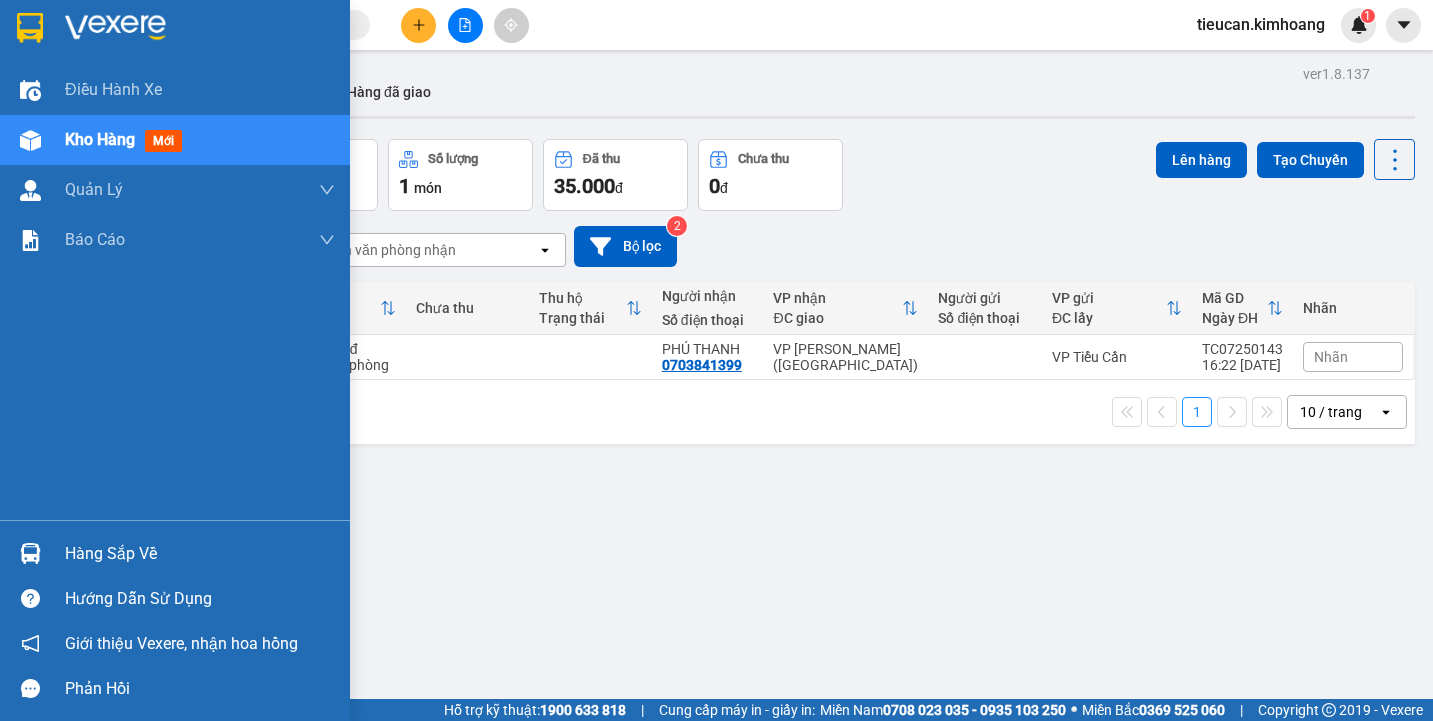 click on "Hàng sắp về" at bounding box center (200, 554) 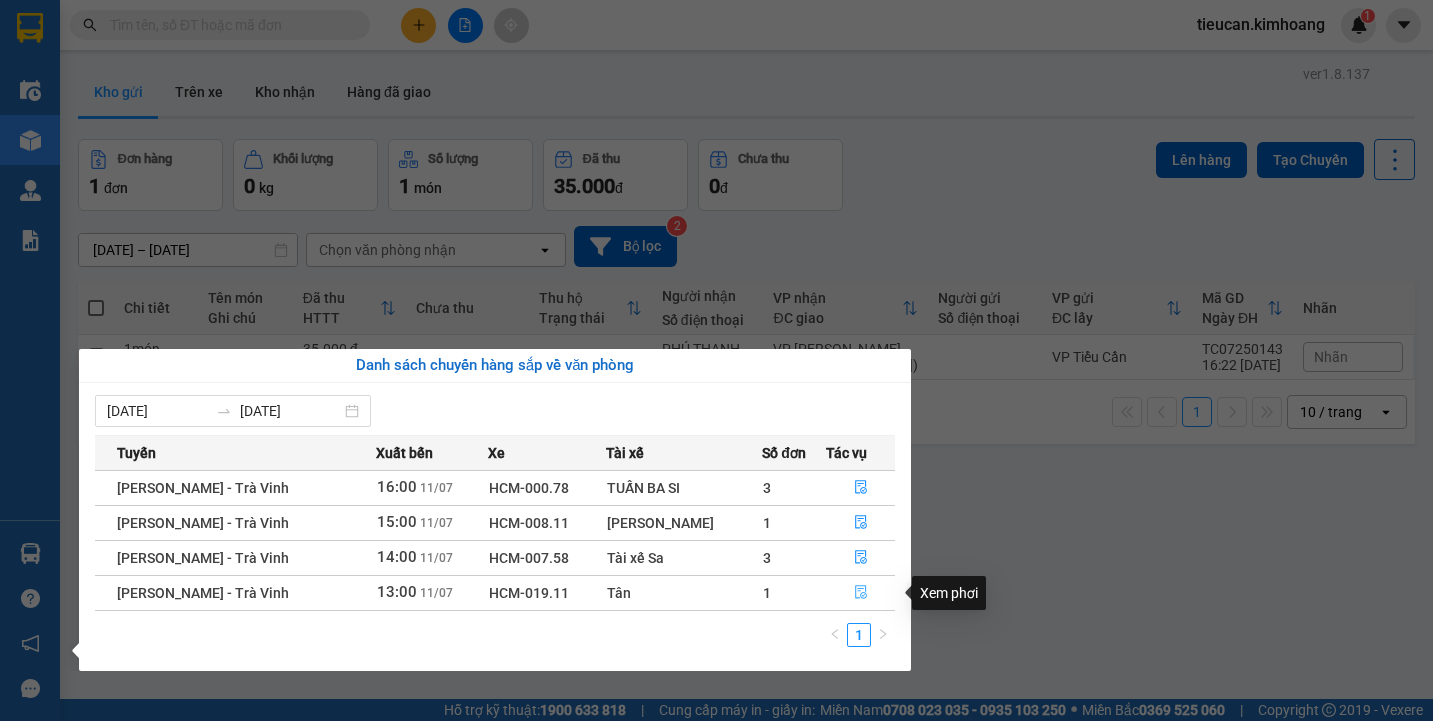 click at bounding box center [860, 593] 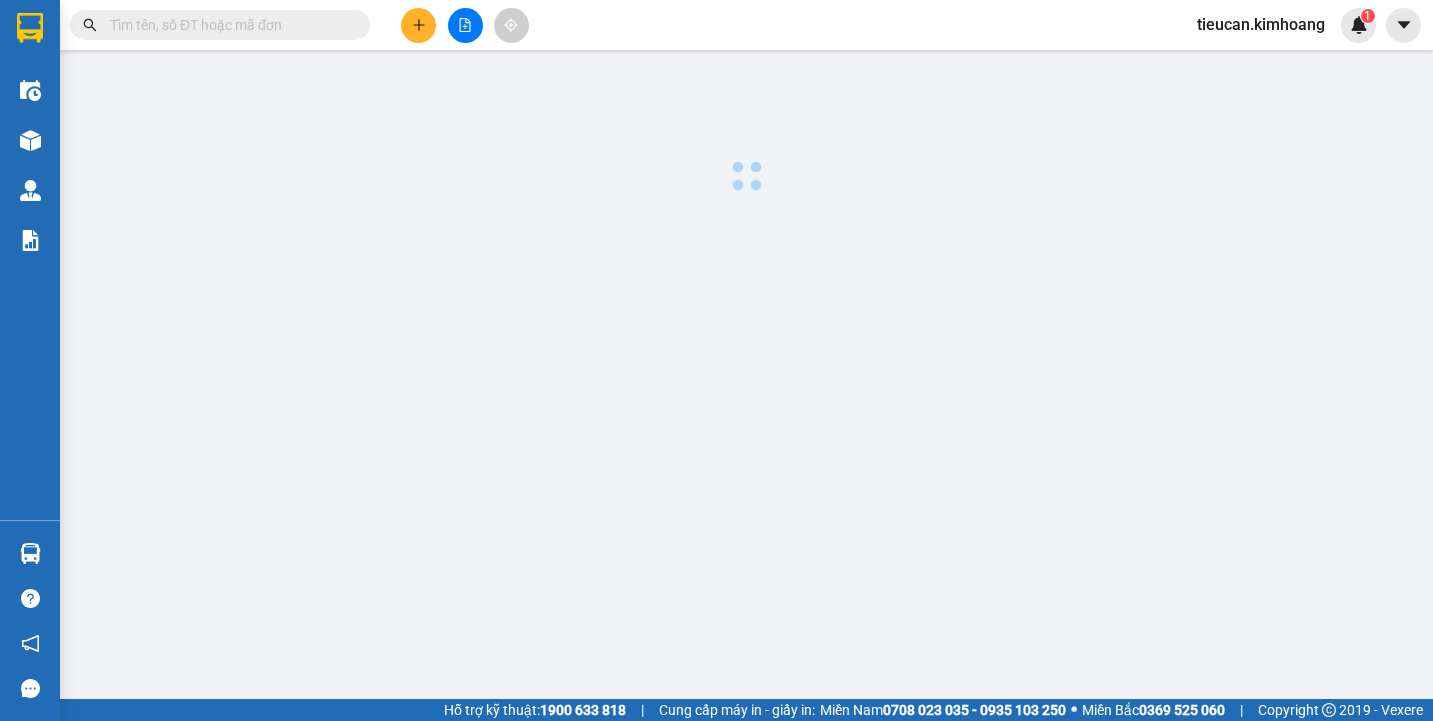 click at bounding box center (716, 349) 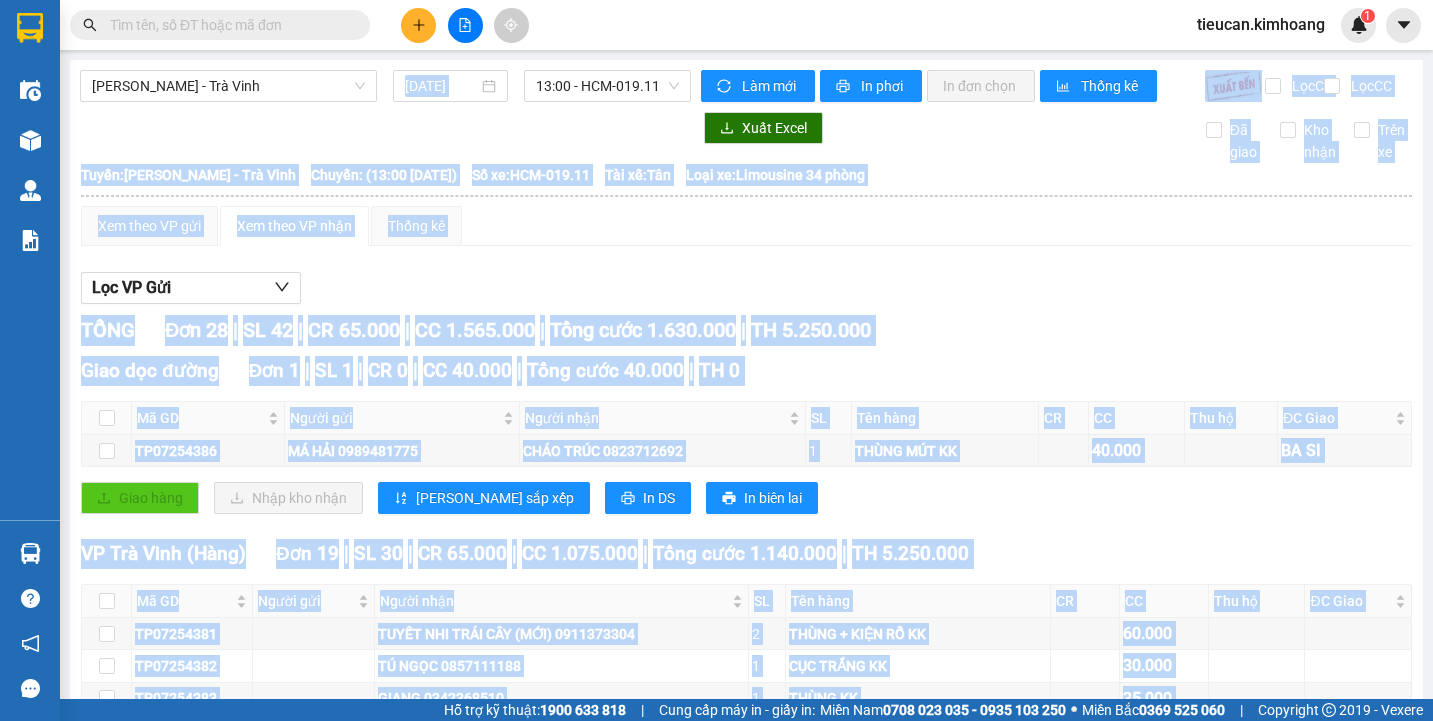 click on "Lọc VP Gửi" at bounding box center (746, 288) 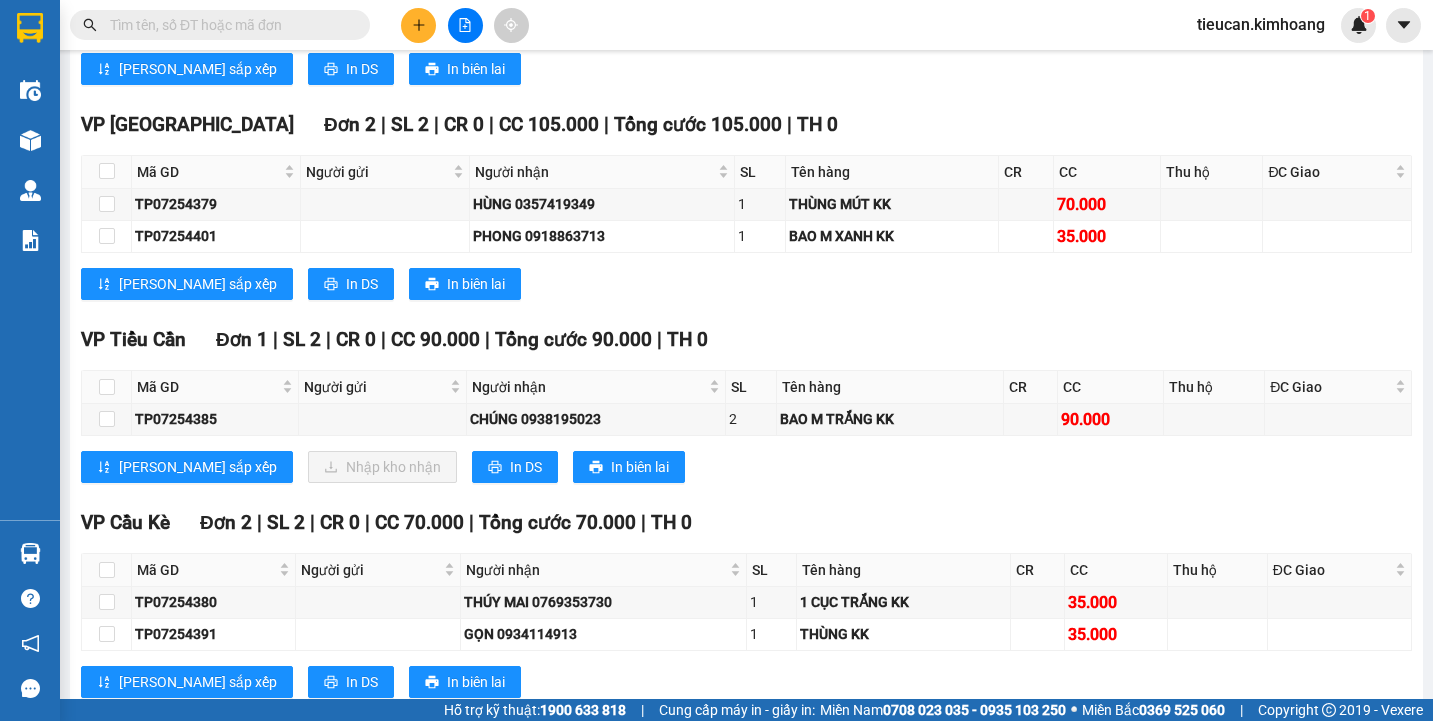 scroll, scrollTop: 1500, scrollLeft: 0, axis: vertical 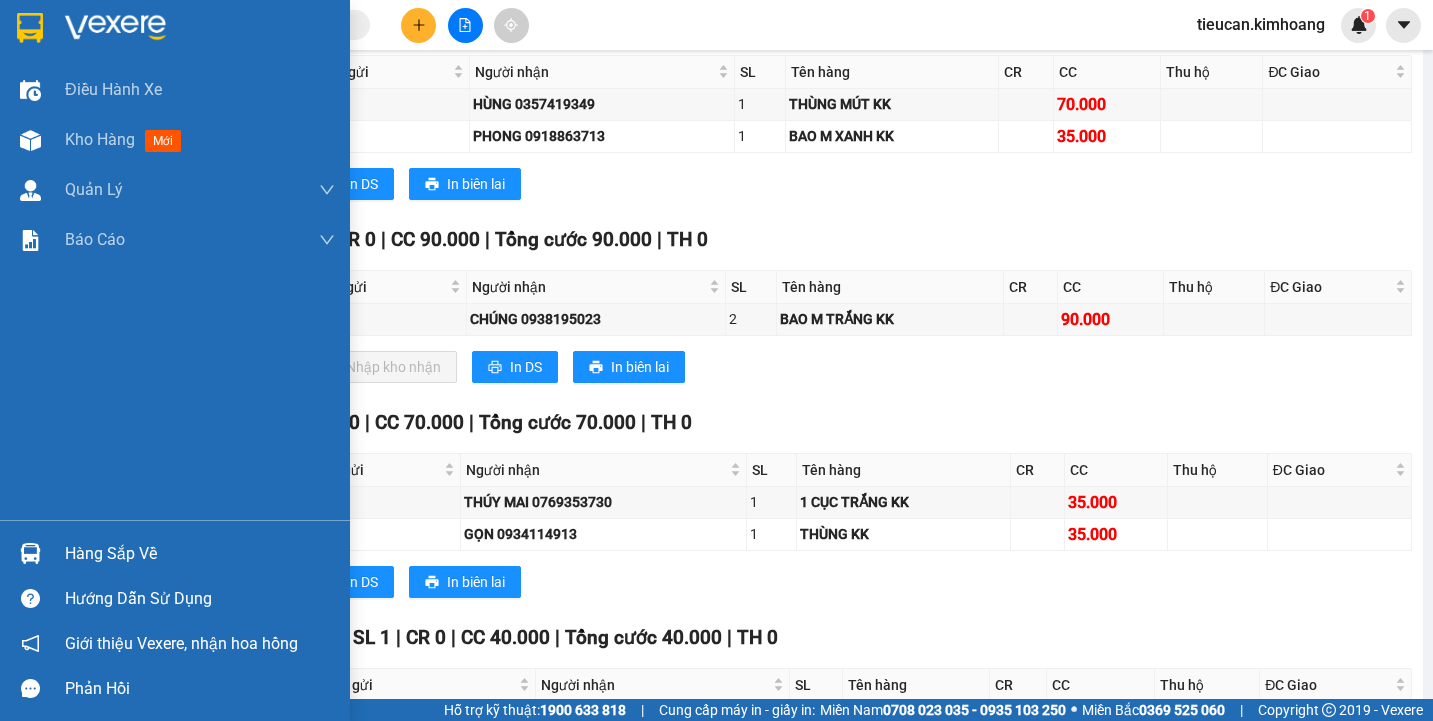 click on "Hàng sắp về" at bounding box center [200, 554] 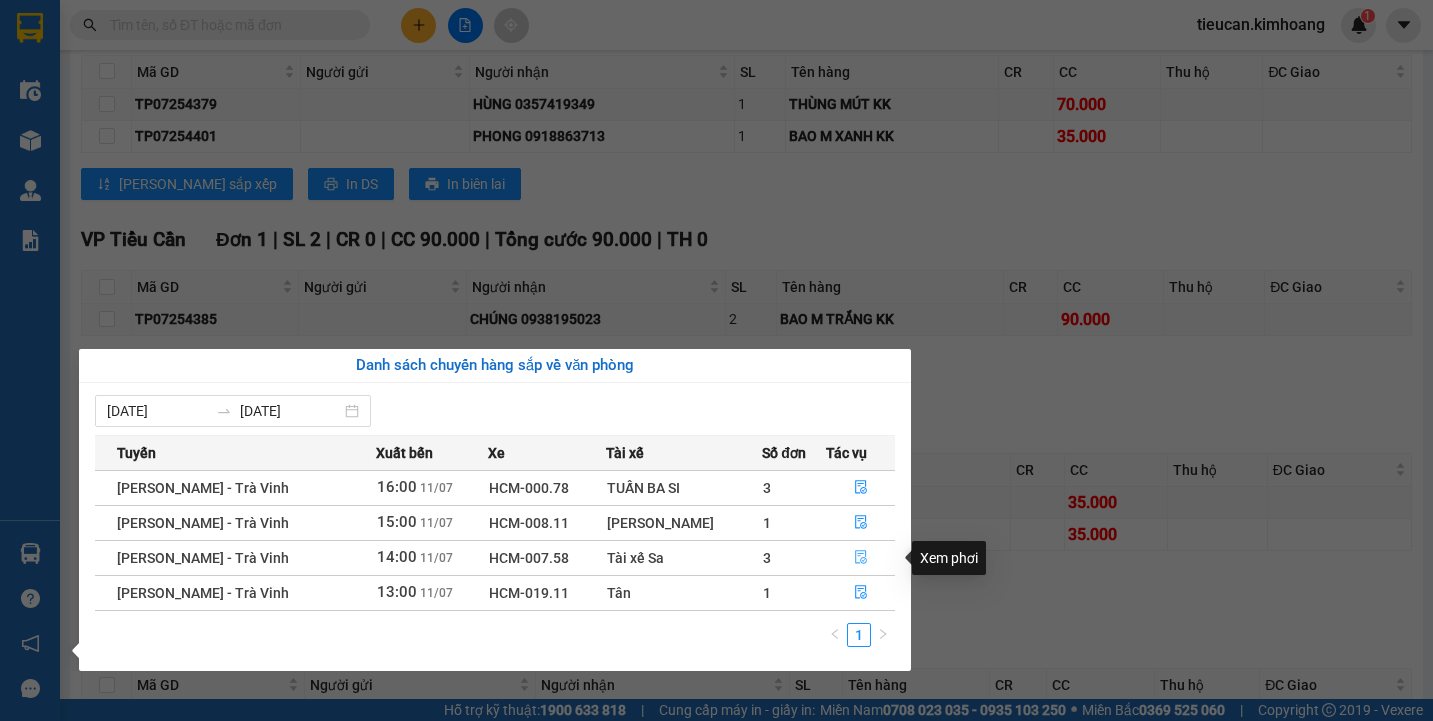 click 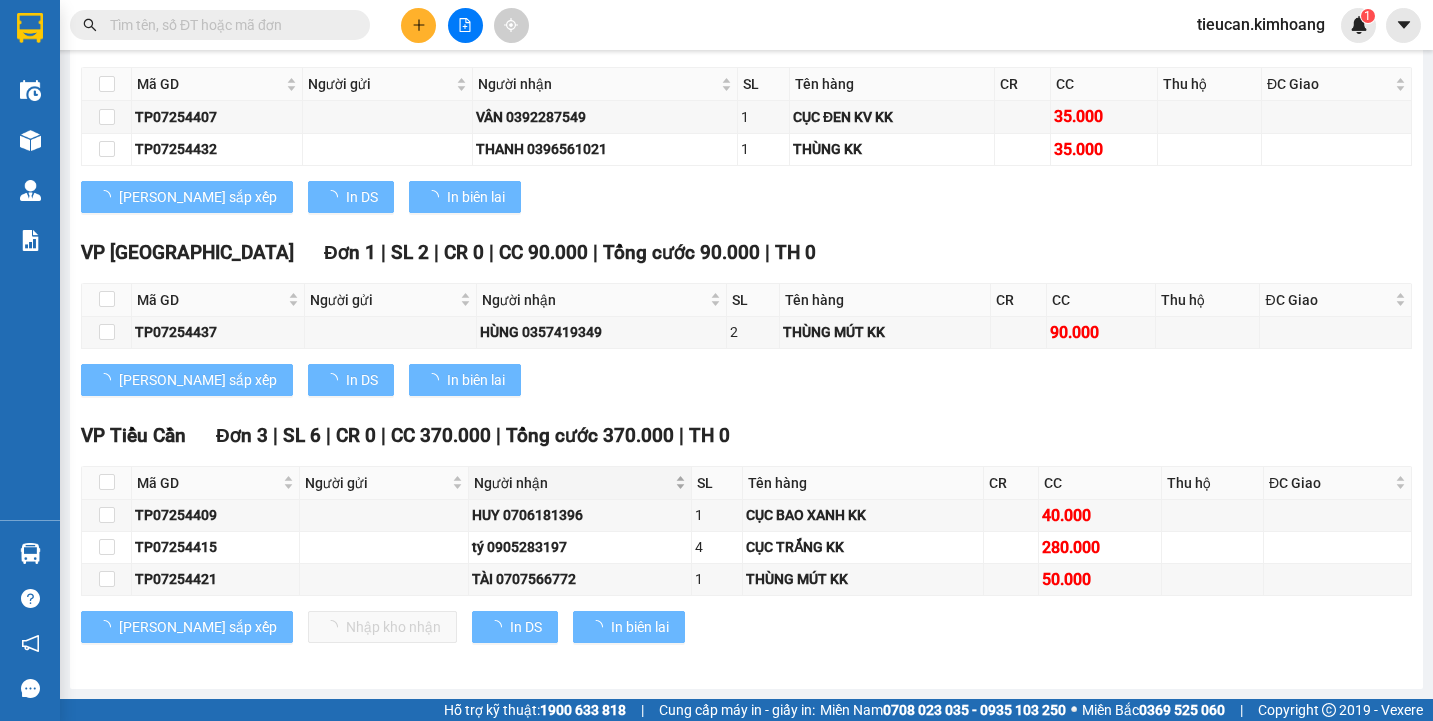 scroll, scrollTop: 1463, scrollLeft: 0, axis: vertical 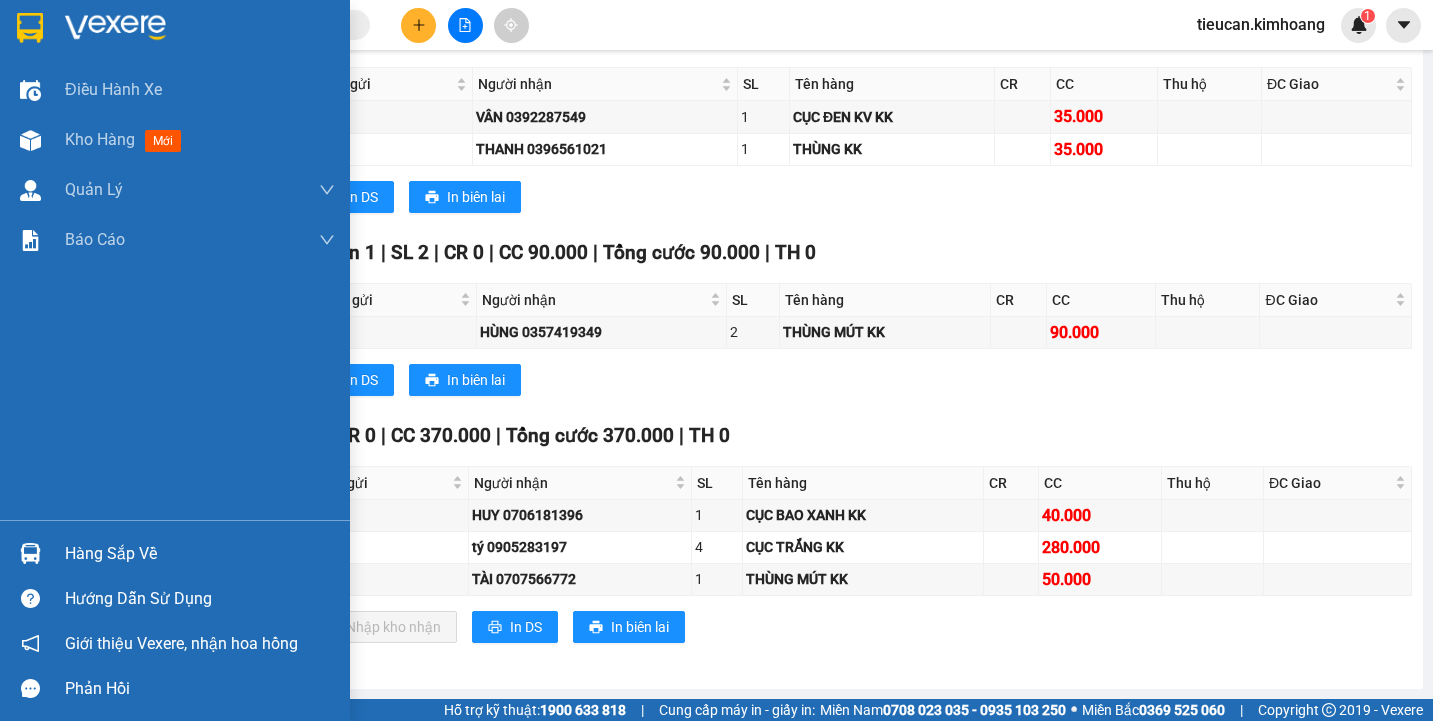 click on "Hàng sắp về" at bounding box center [200, 554] 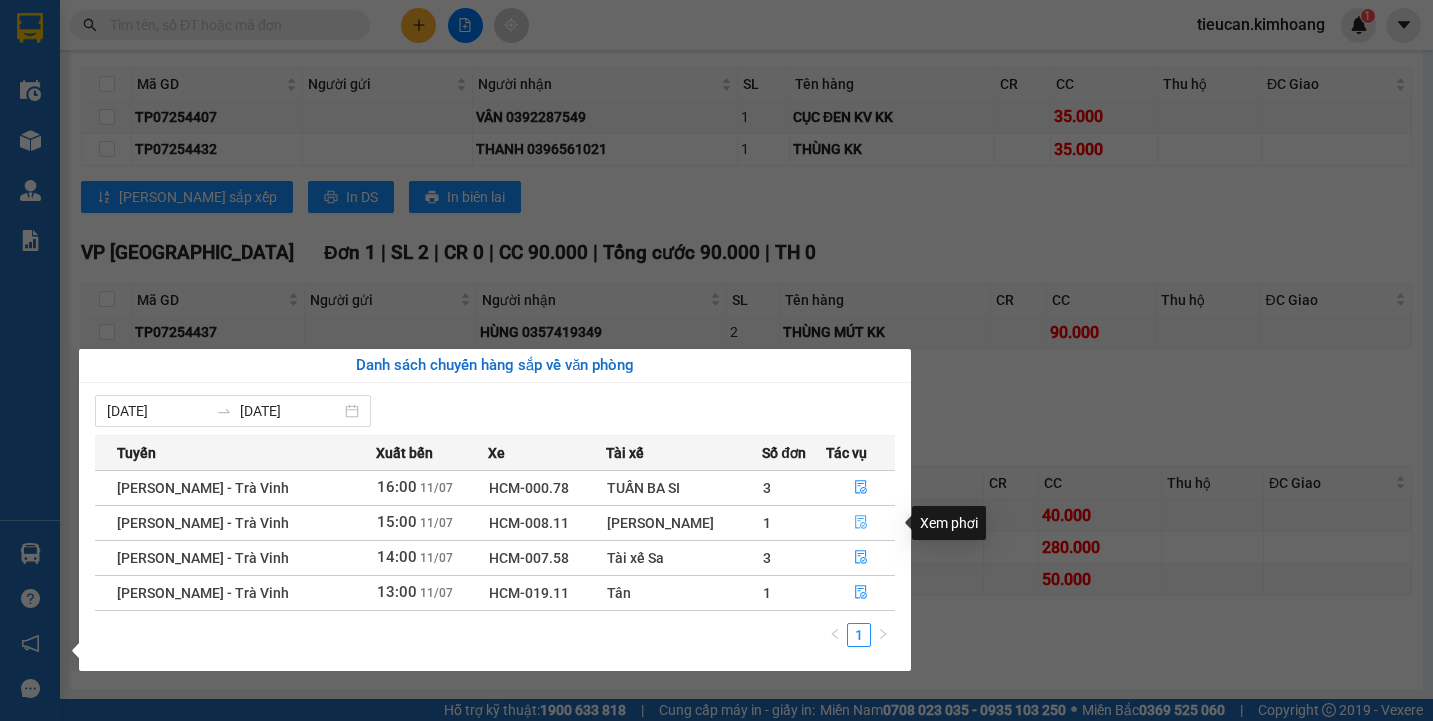 click 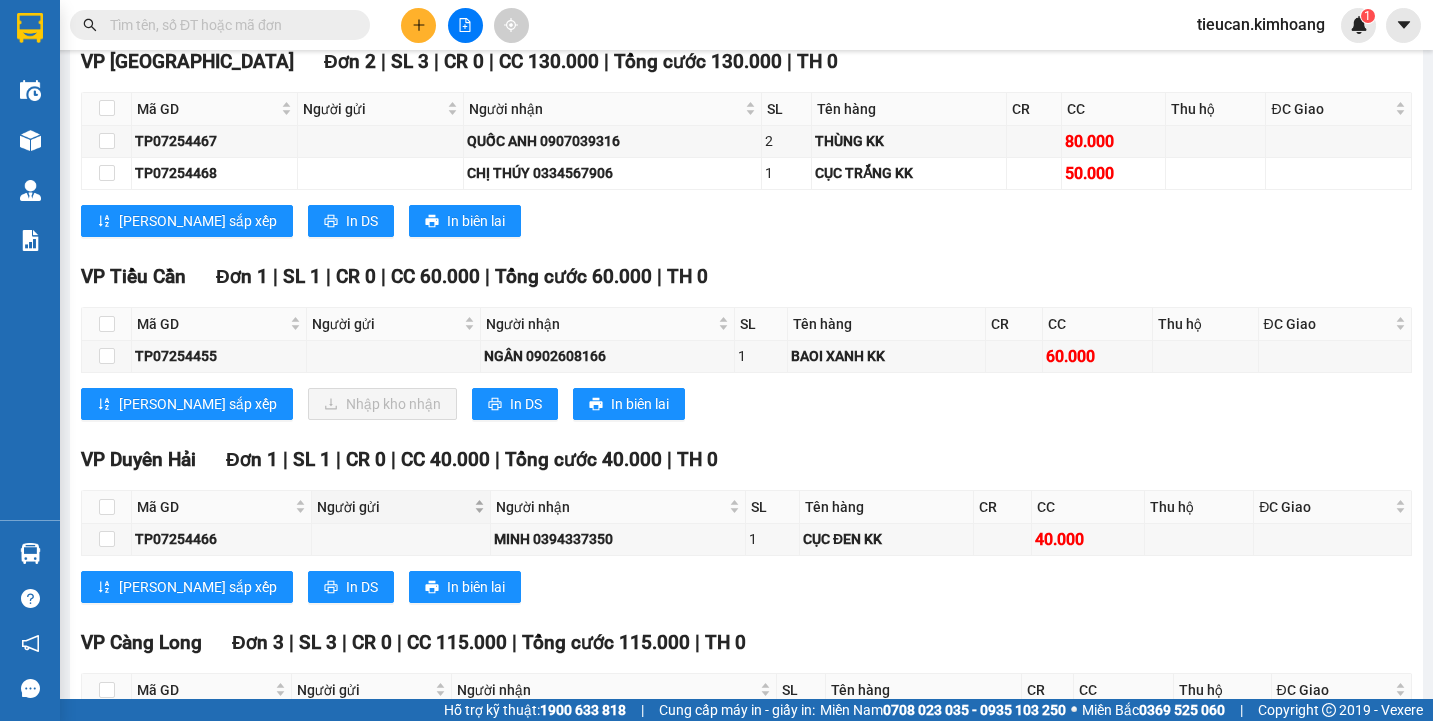scroll, scrollTop: 1528, scrollLeft: 0, axis: vertical 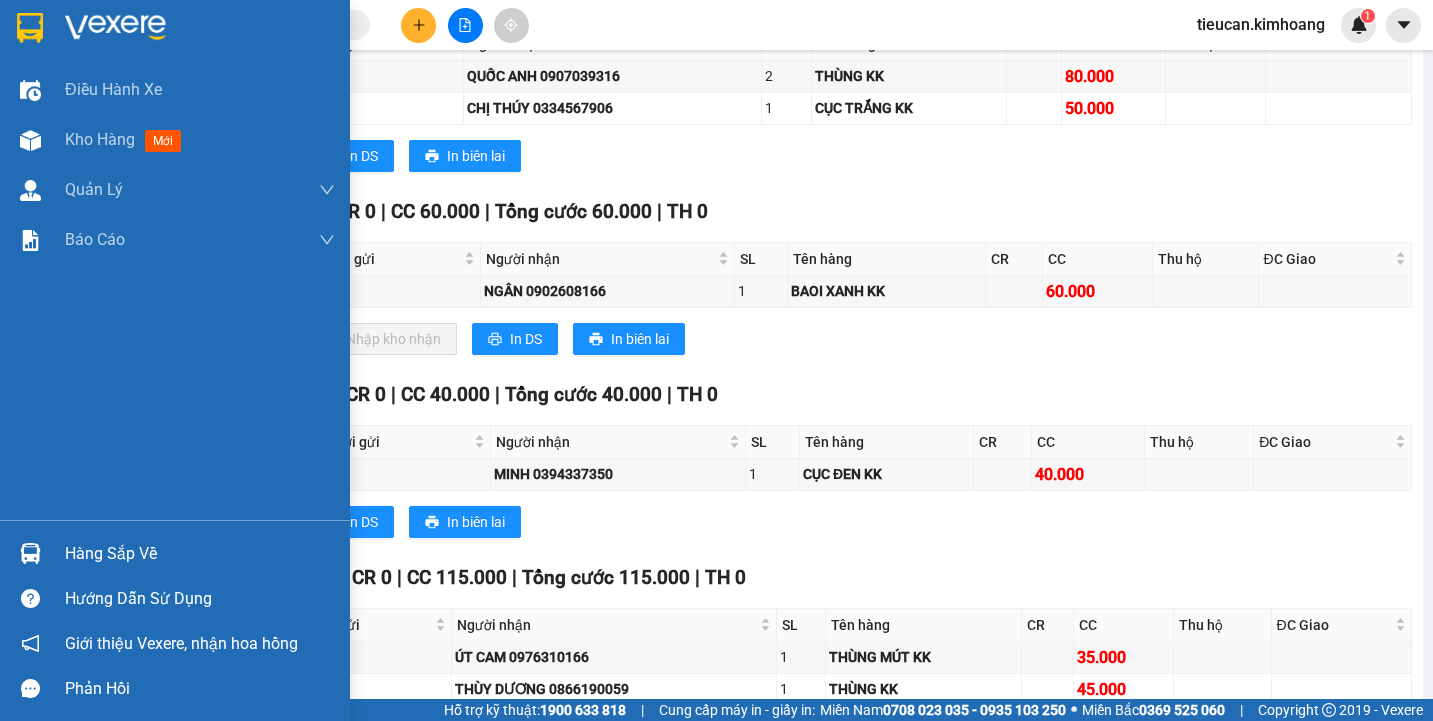 click on "Hàng sắp về" at bounding box center (200, 554) 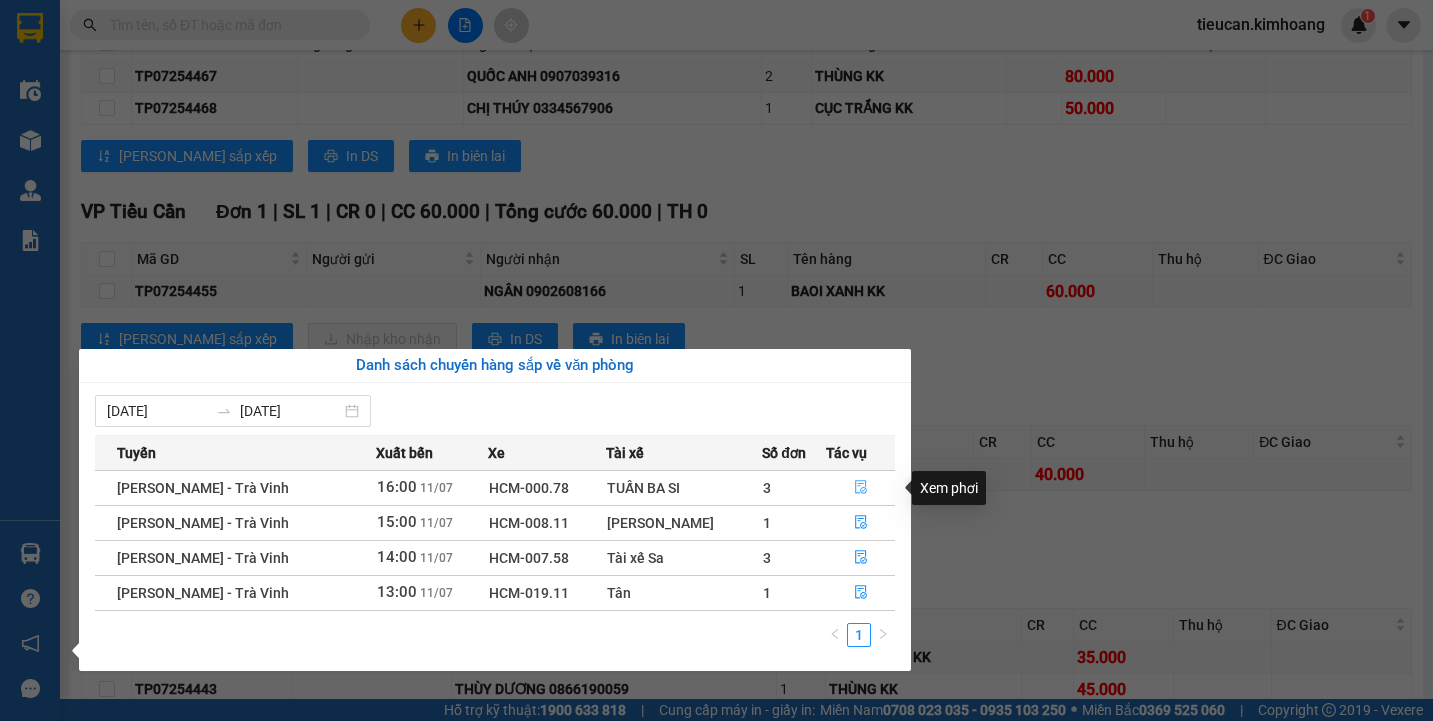 click 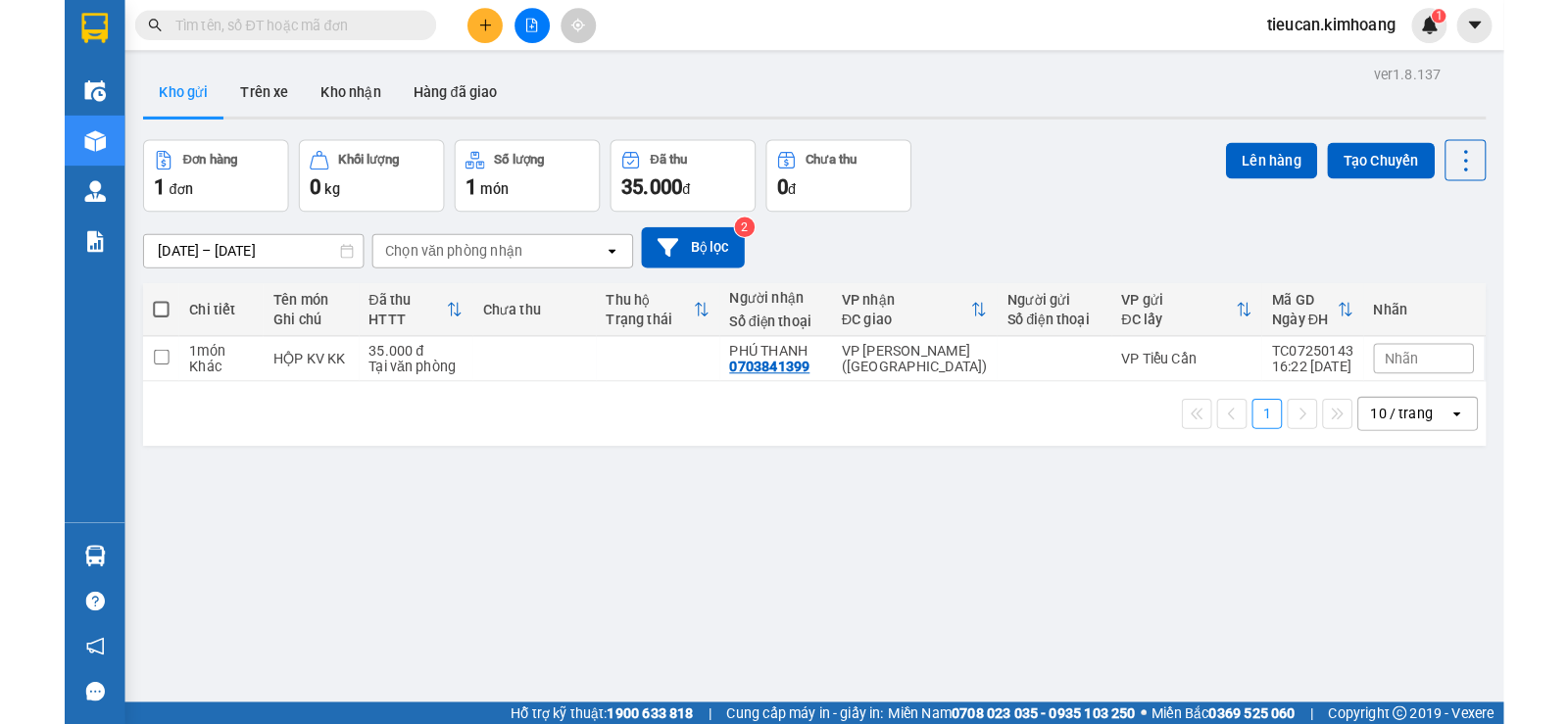 scroll, scrollTop: 0, scrollLeft: 0, axis: both 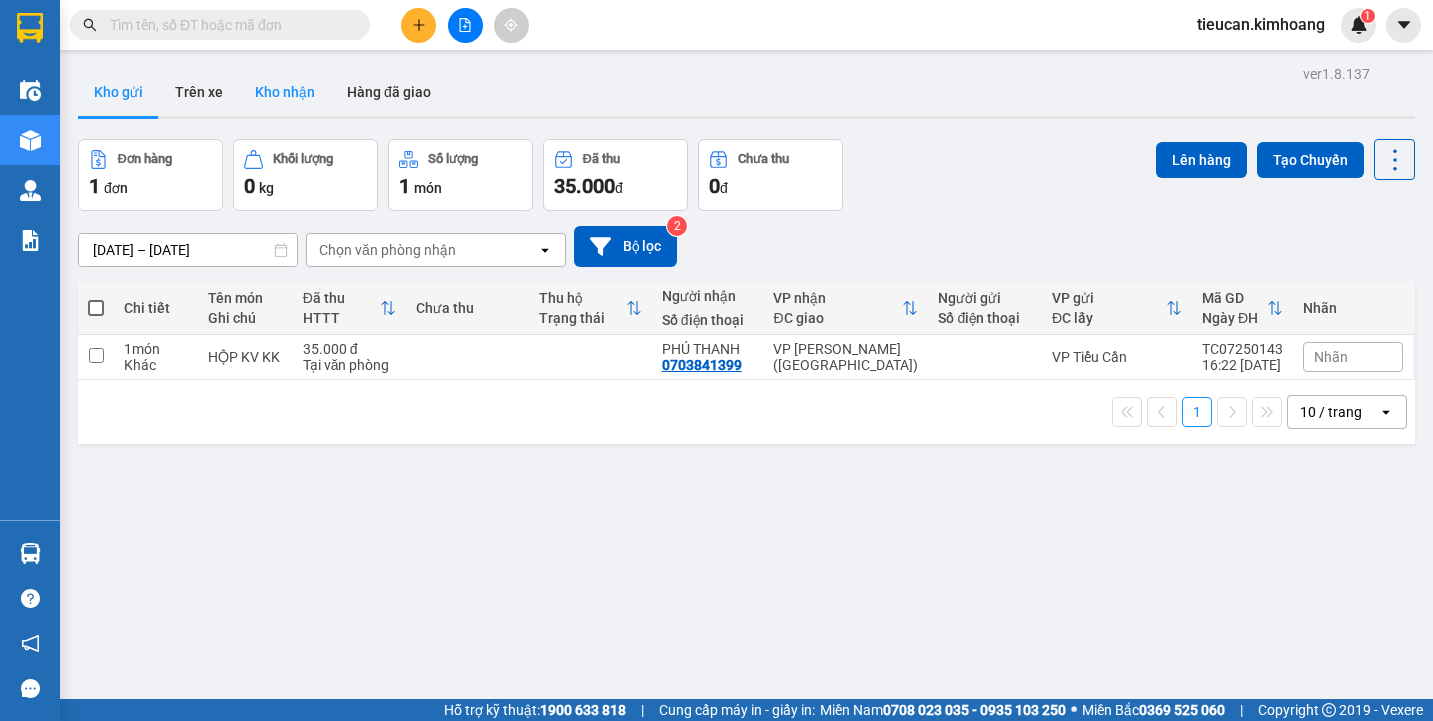 click on "Kho nhận" at bounding box center [285, 92] 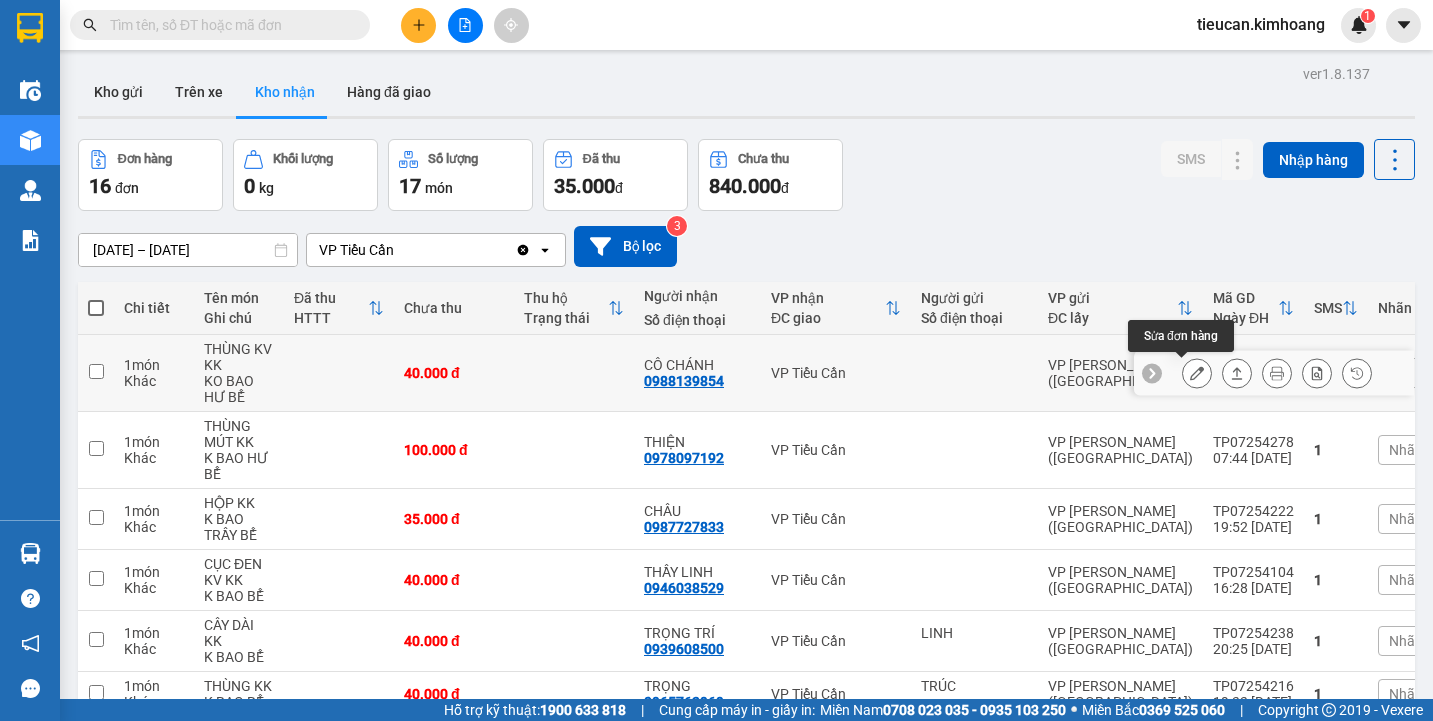 click at bounding box center [1197, 373] 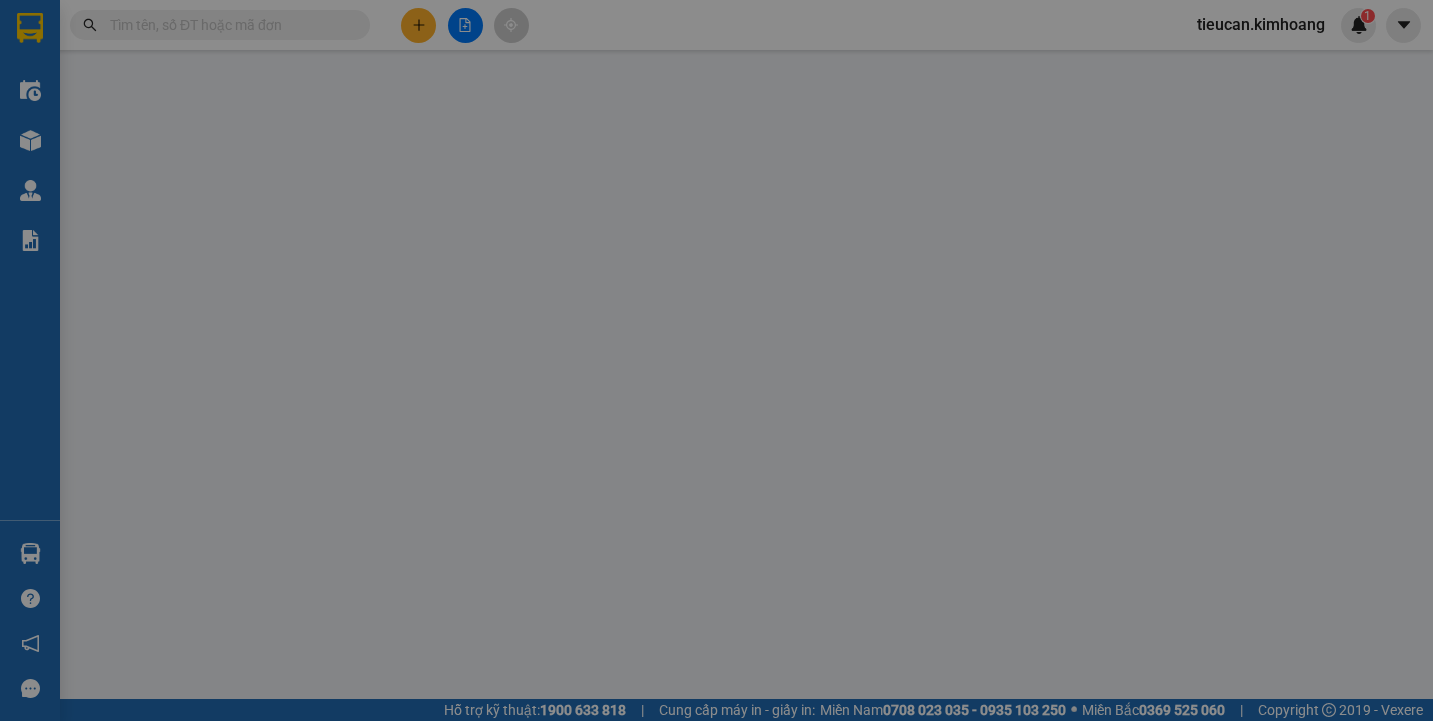 type on "0988139854" 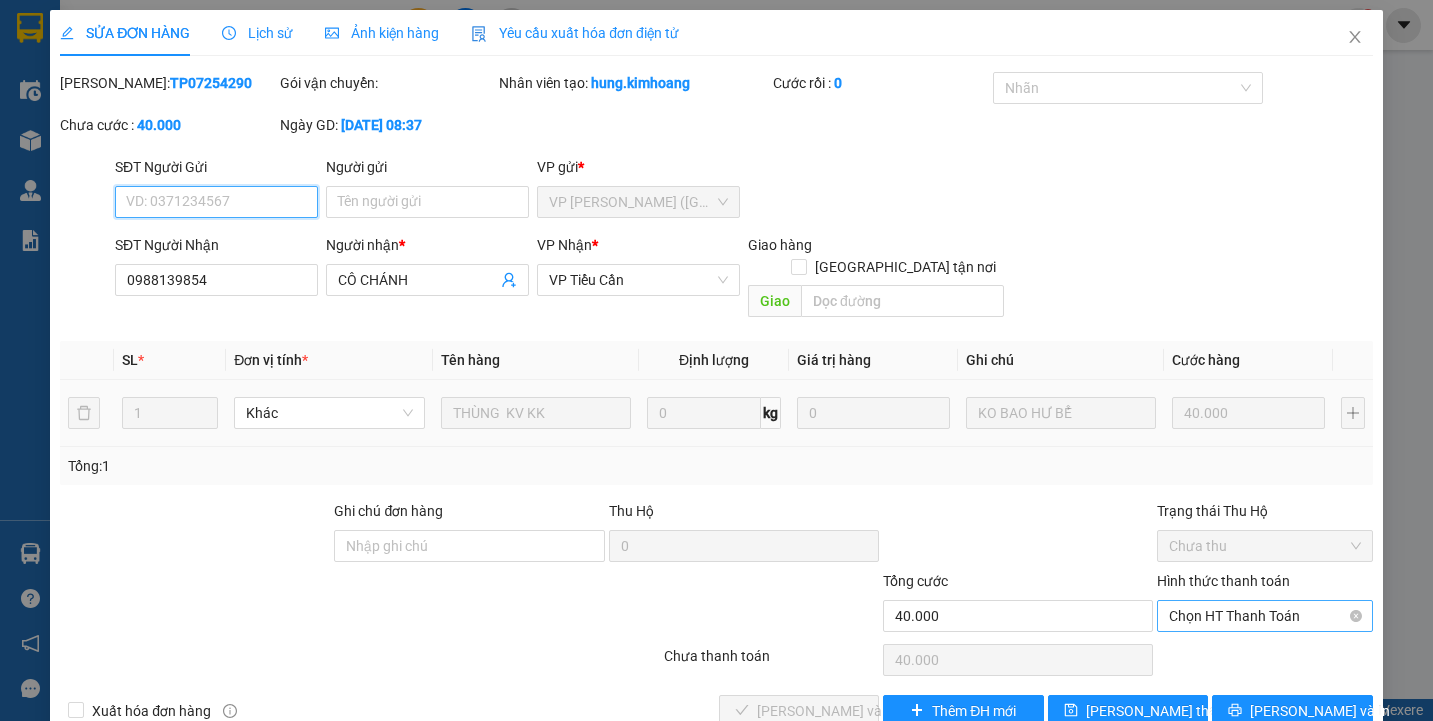 click on "Chọn HT Thanh Toán" at bounding box center (1264, 616) 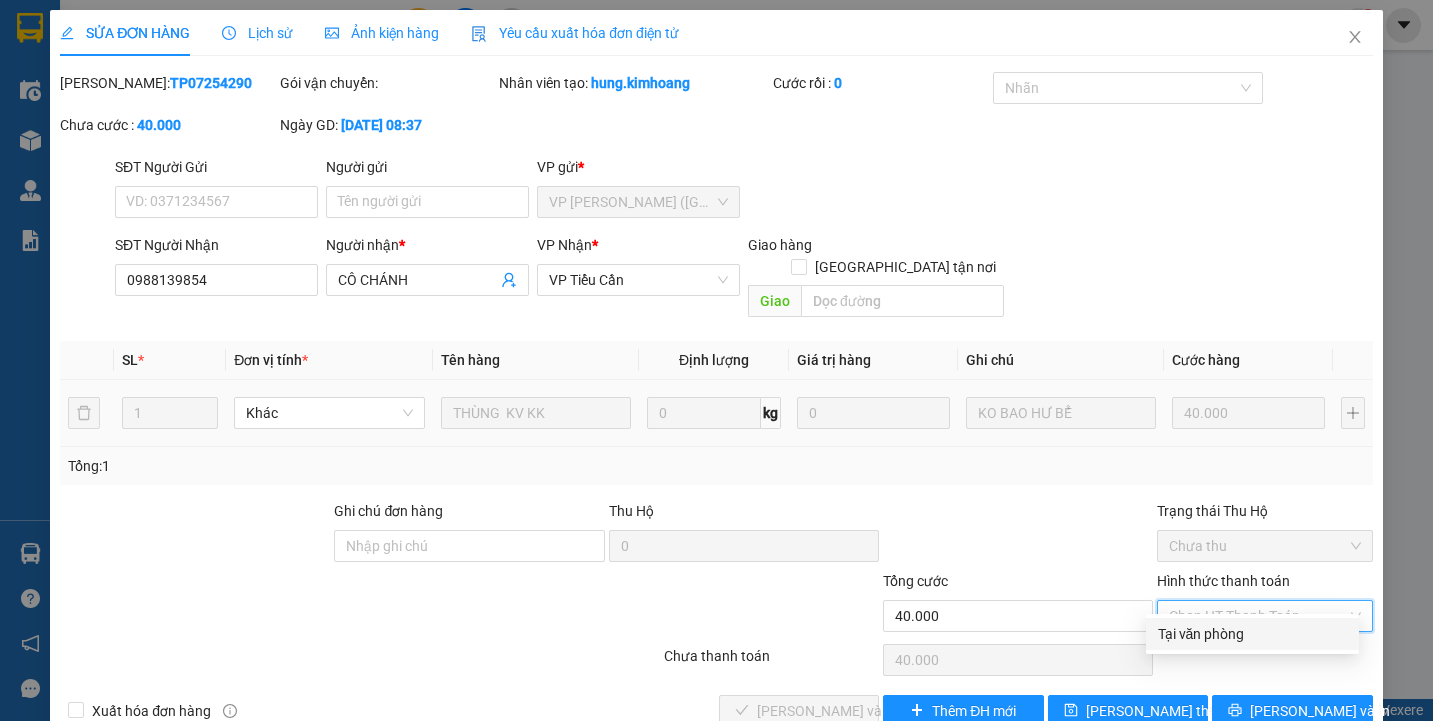 click on "Tại văn phòng" at bounding box center [1252, 634] 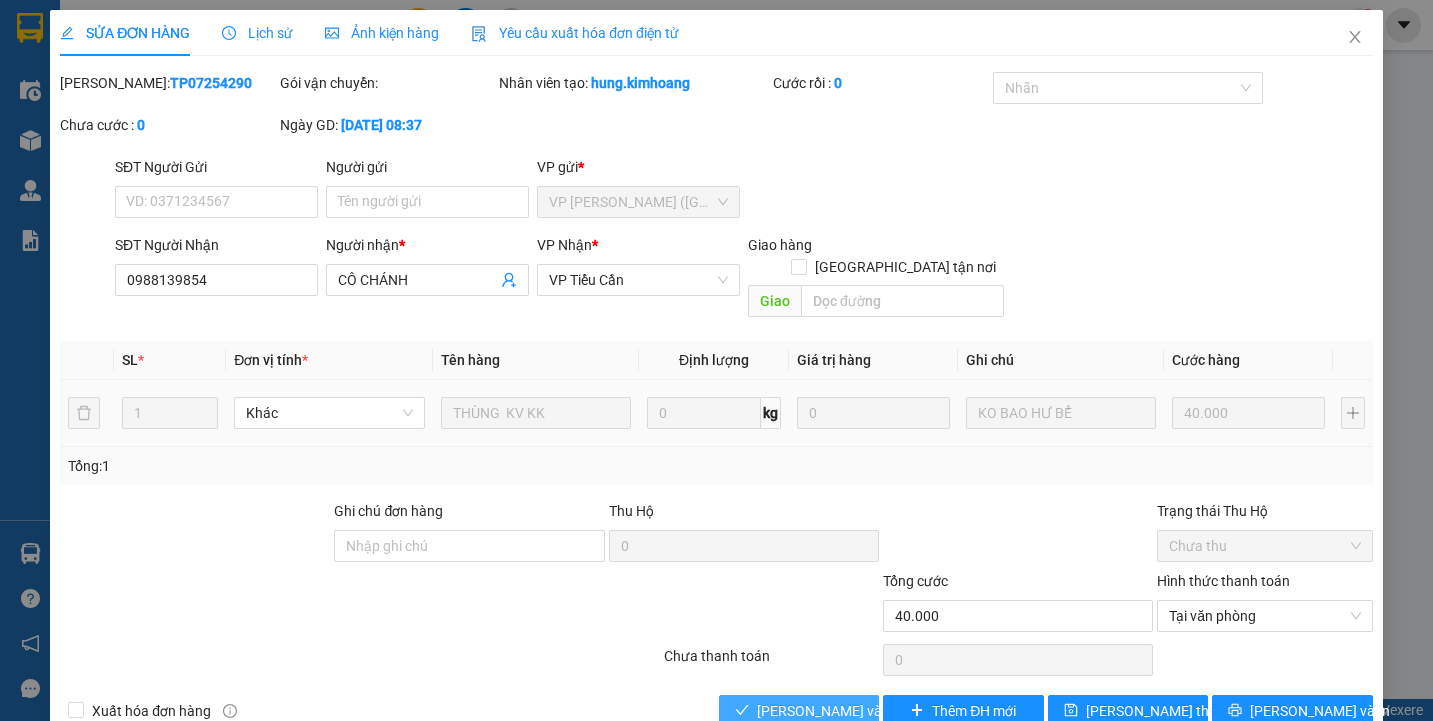 click on "[PERSON_NAME] và Giao hàng" at bounding box center [853, 711] 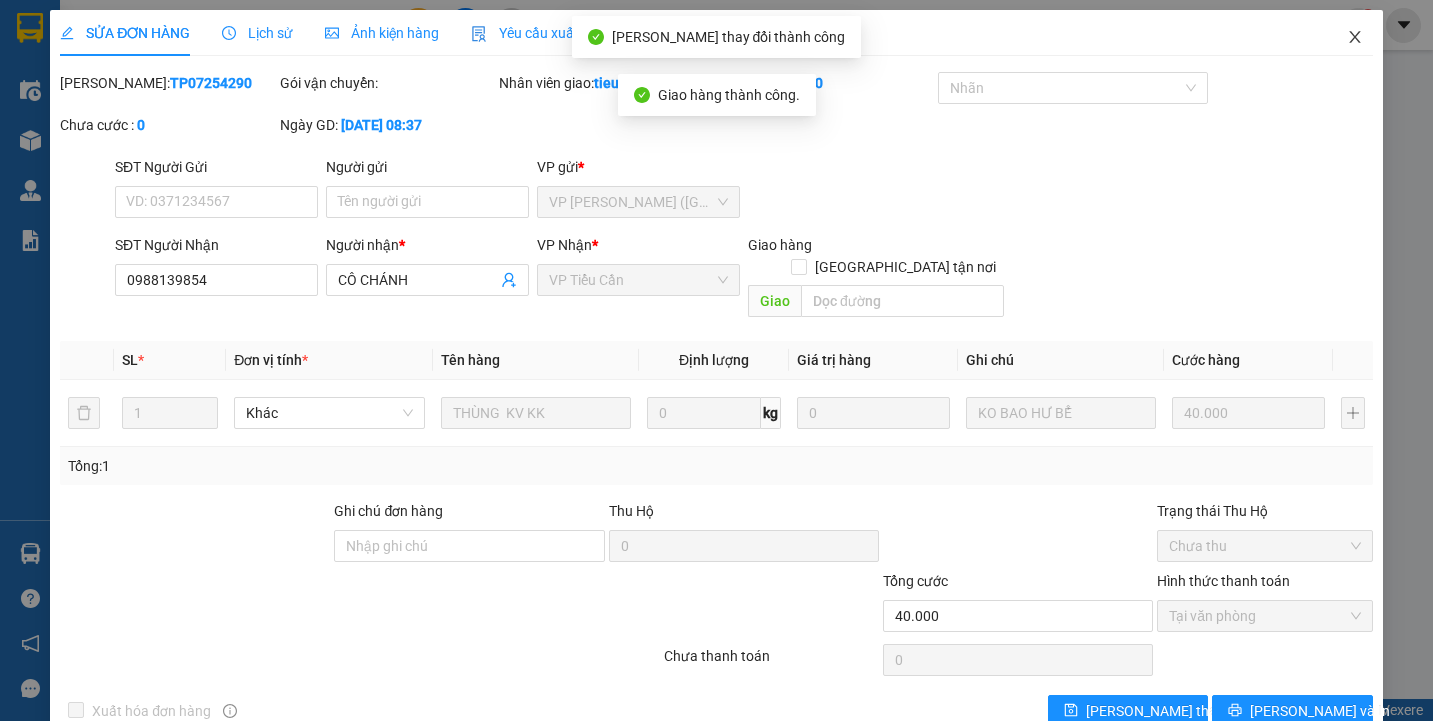 click 